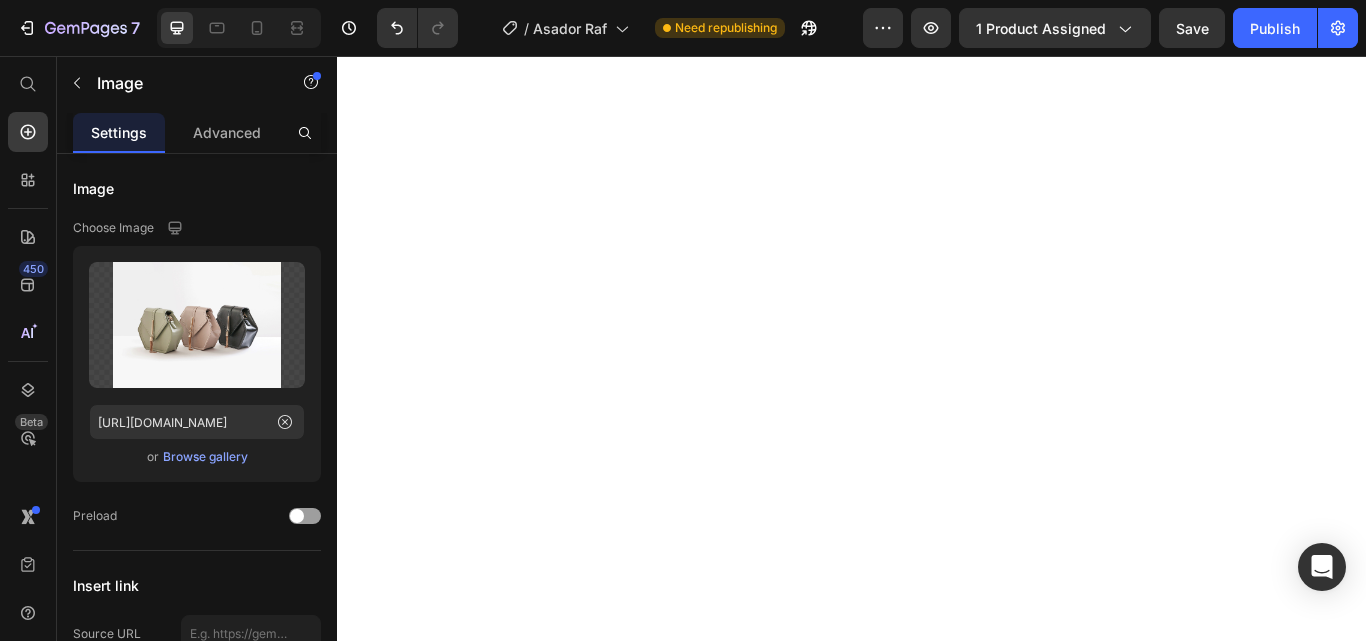 scroll, scrollTop: 0, scrollLeft: 0, axis: both 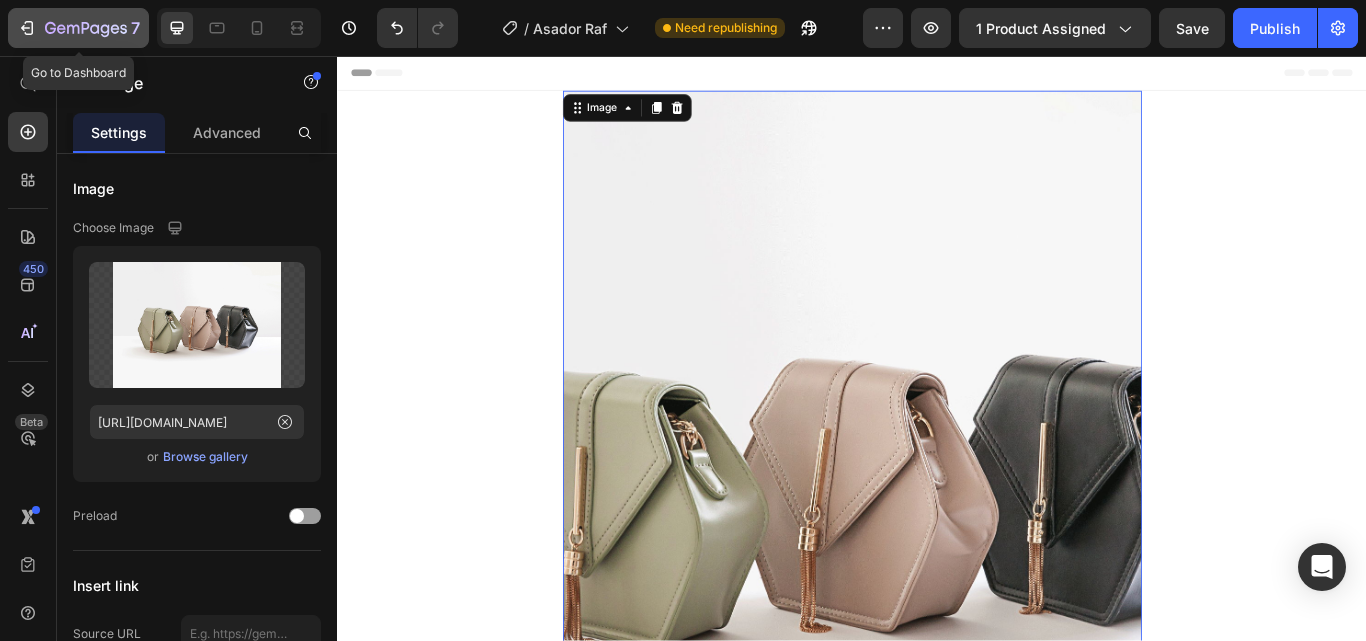 click 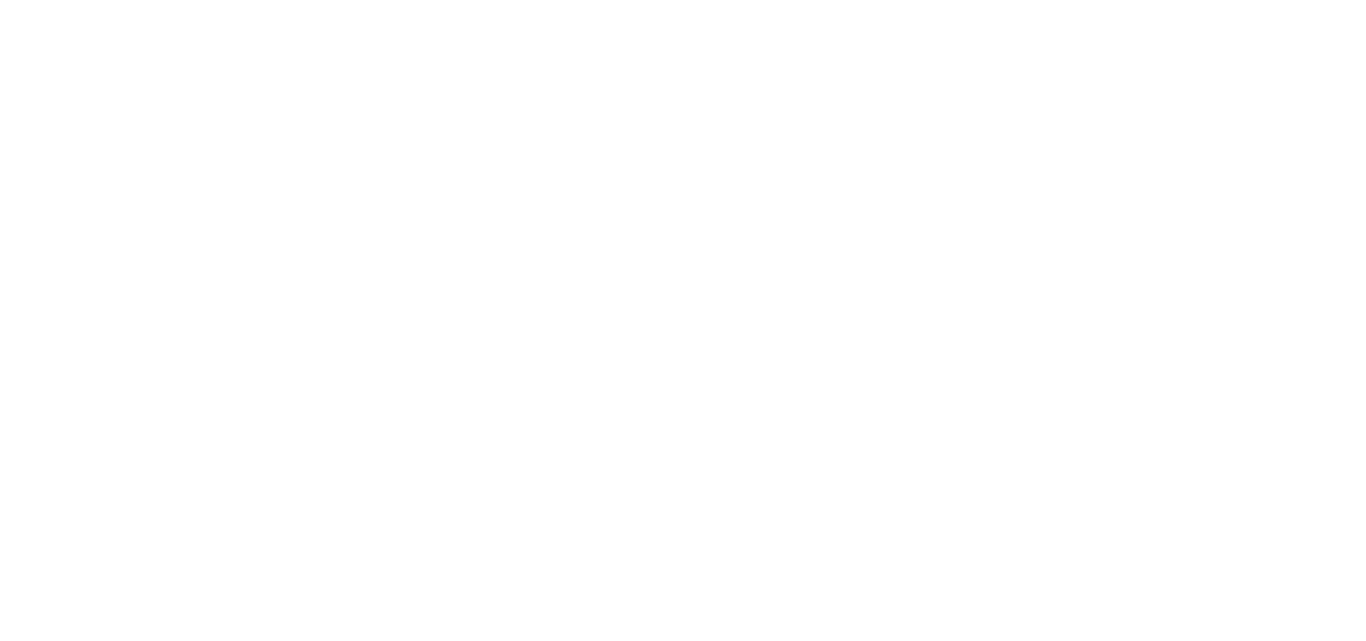 scroll, scrollTop: 0, scrollLeft: 0, axis: both 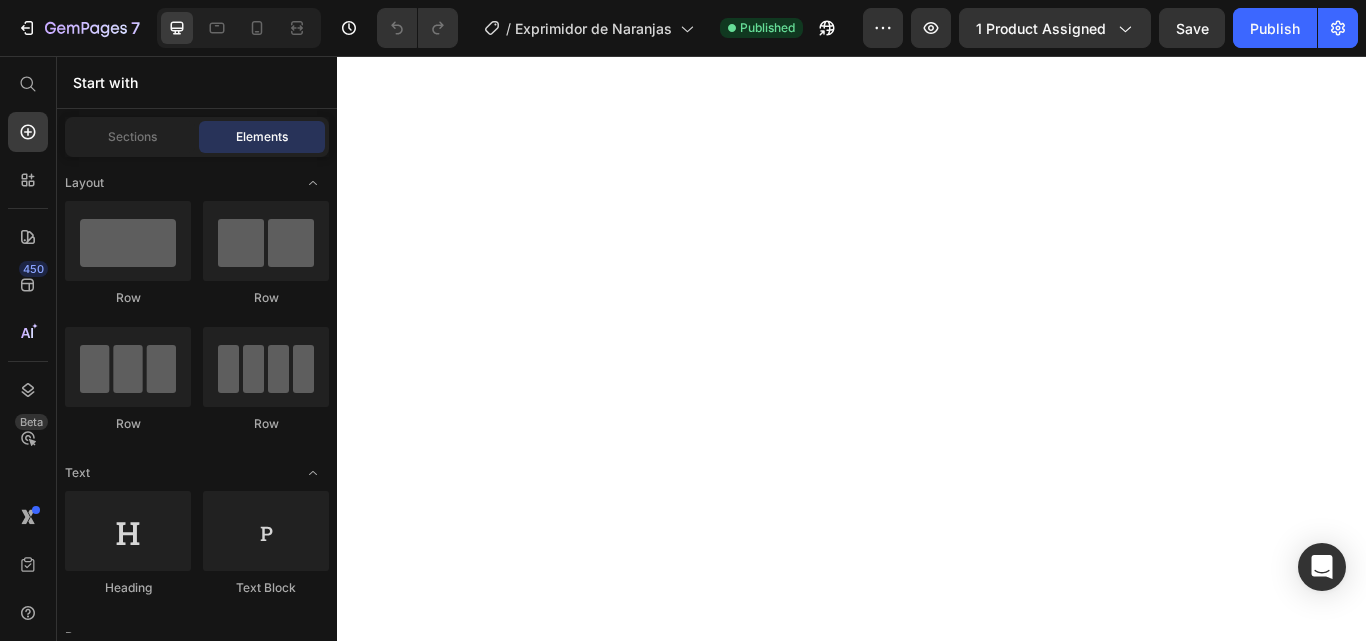 click at bounding box center [937, -302] 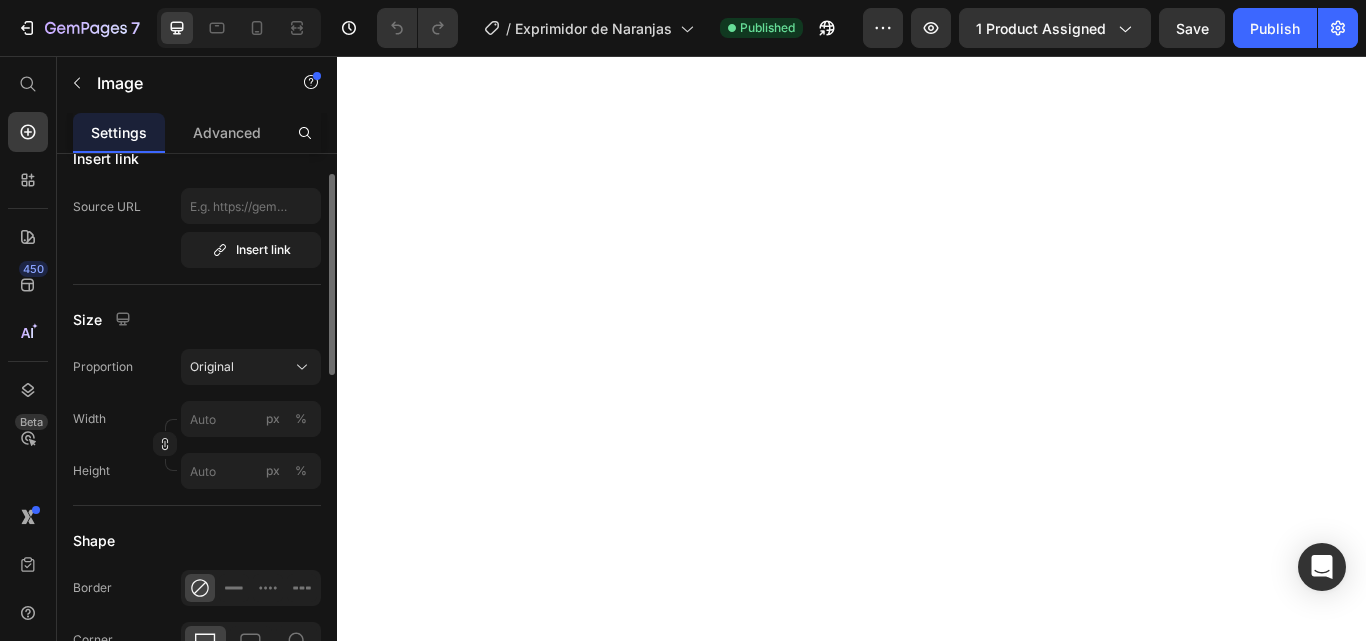 scroll, scrollTop: 327, scrollLeft: 0, axis: vertical 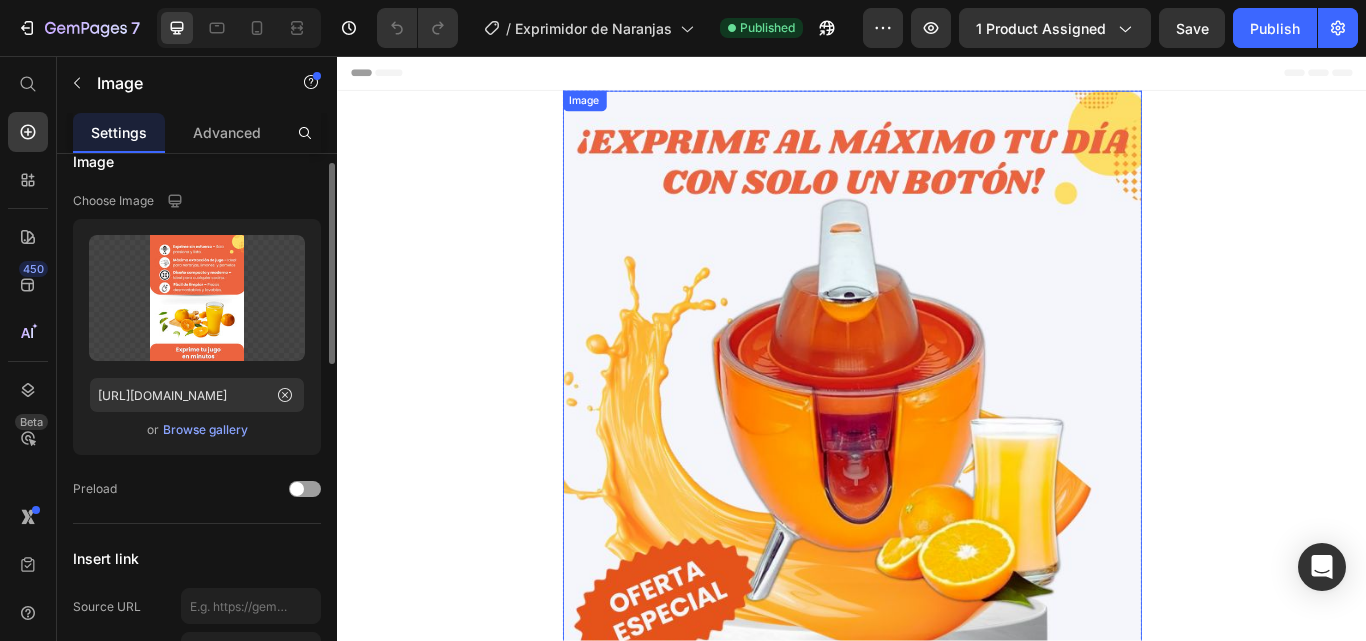 click at bounding box center (937, 547) 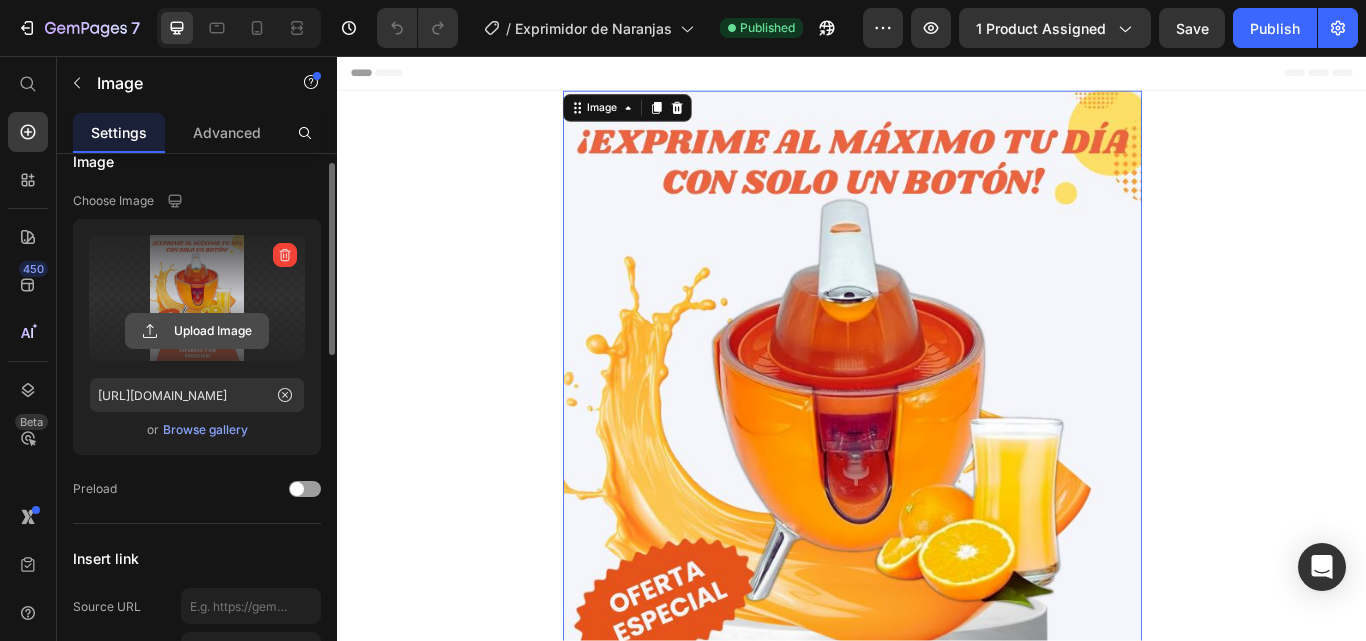 click 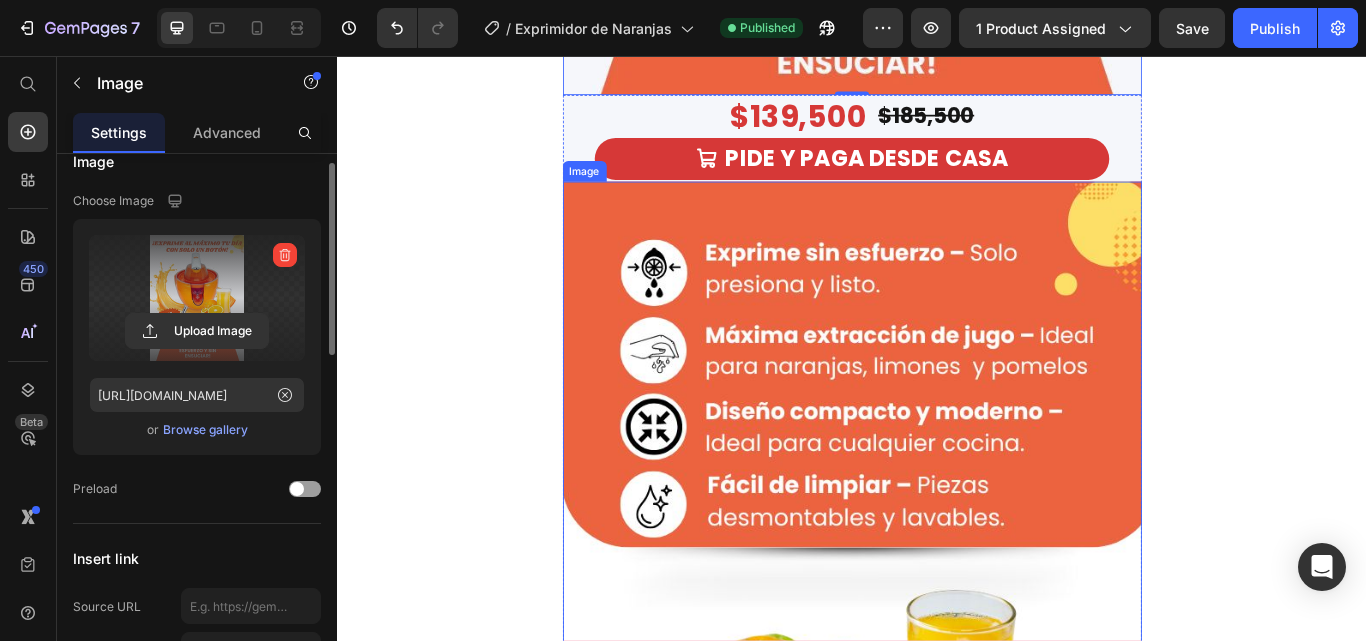scroll, scrollTop: 1000, scrollLeft: 0, axis: vertical 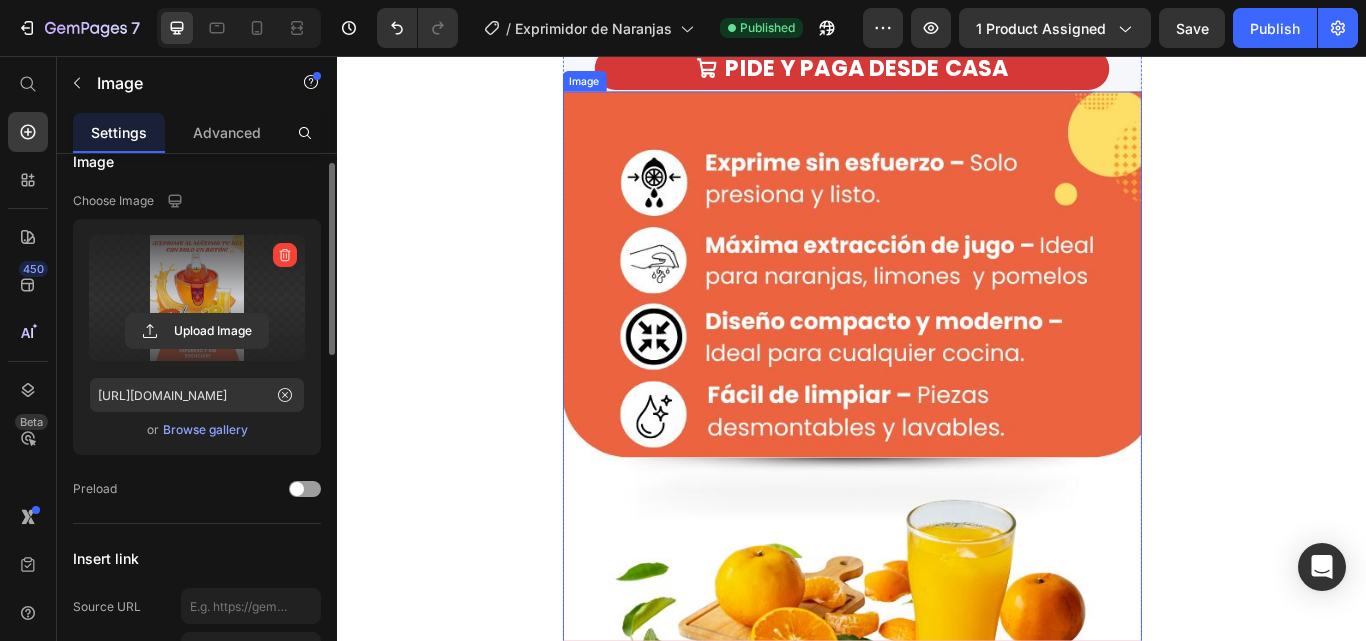 click at bounding box center (937, 548) 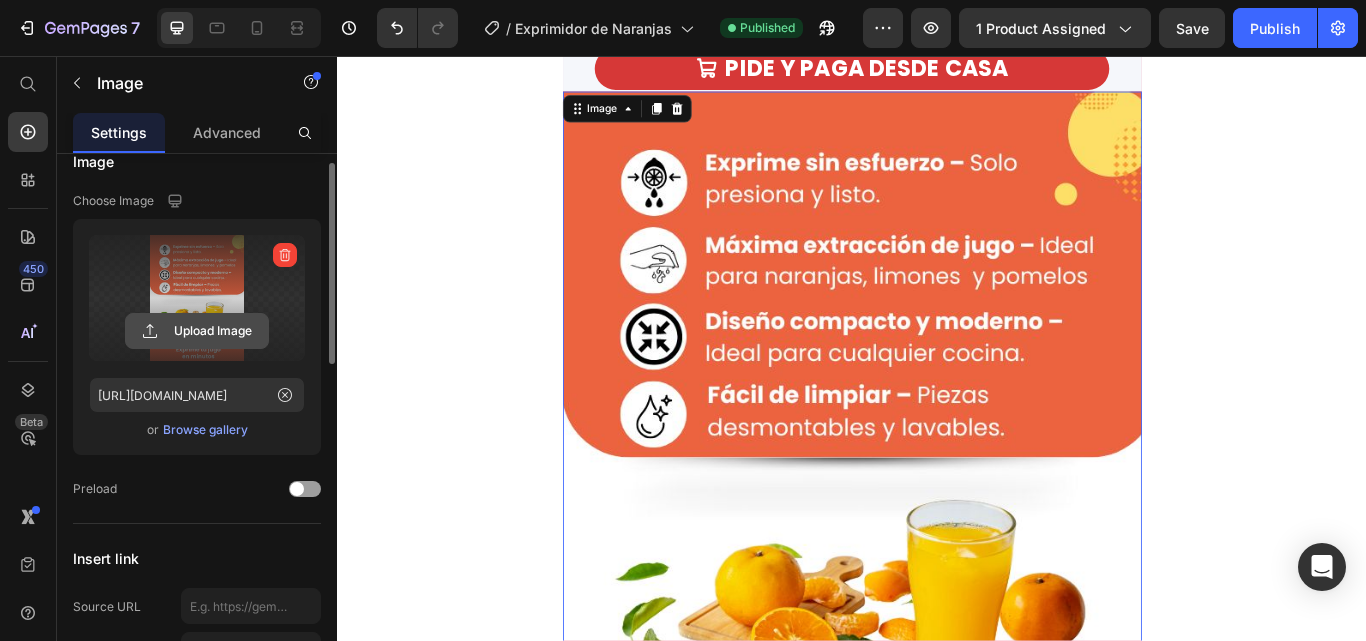 click 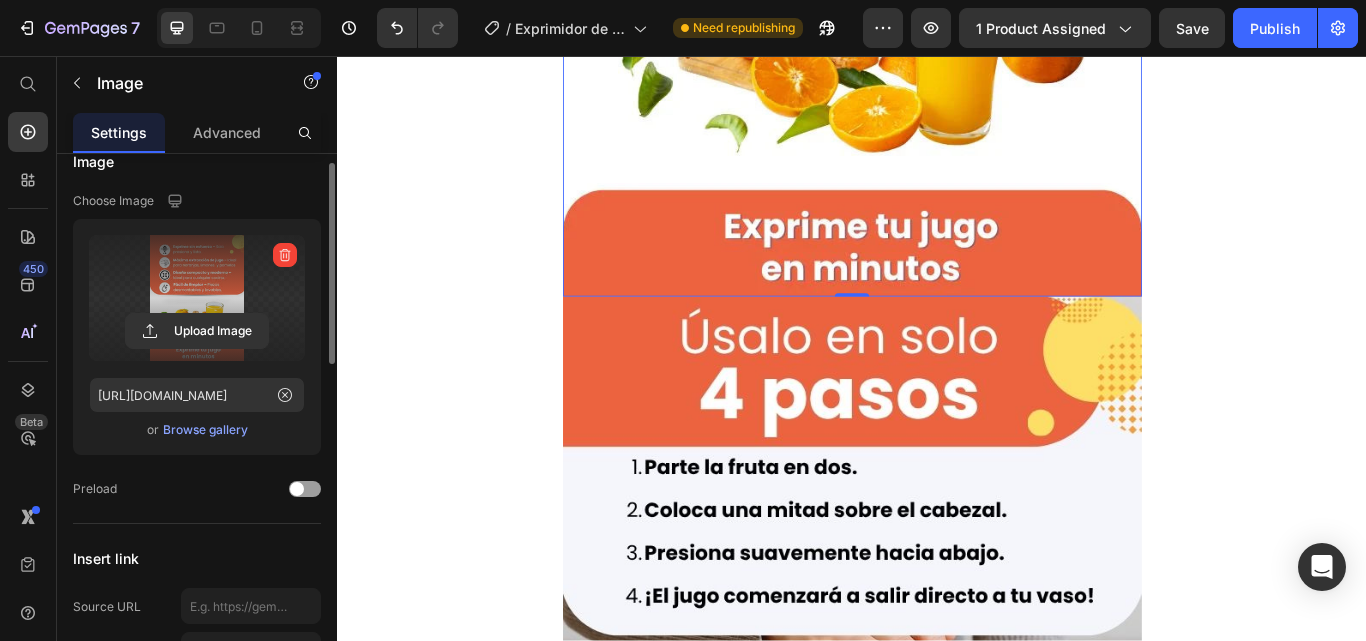 scroll, scrollTop: 1900, scrollLeft: 0, axis: vertical 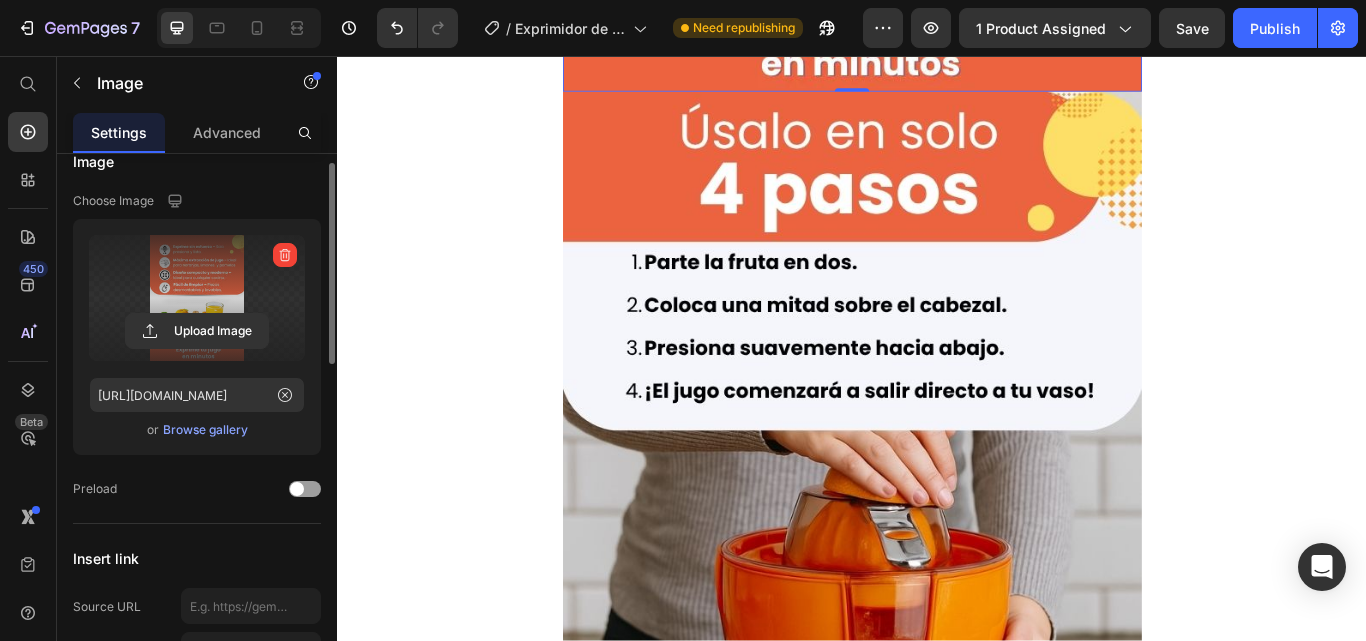 click at bounding box center (937, 548) 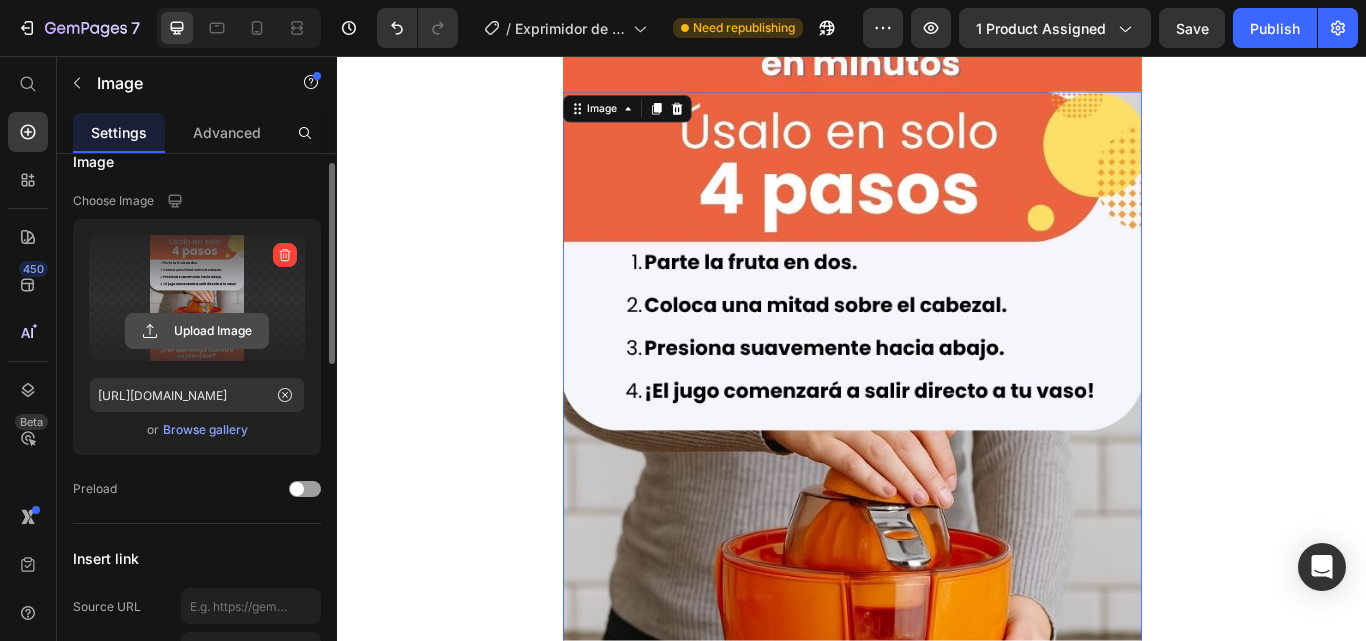 click 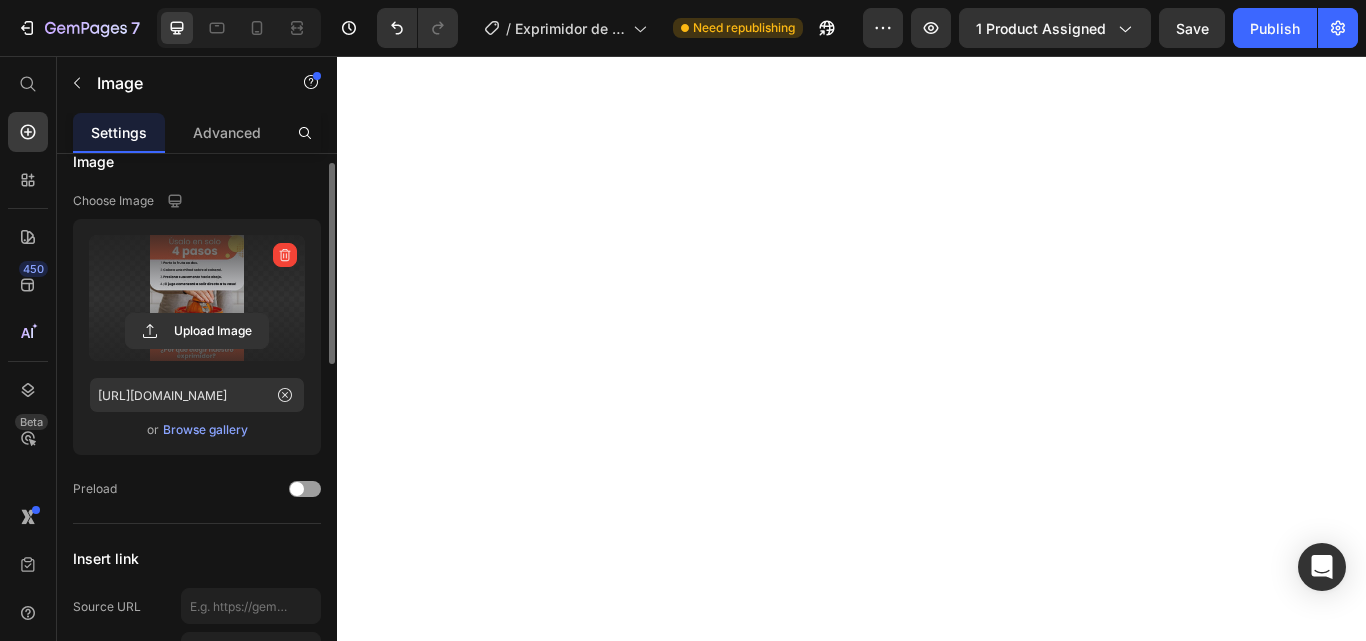 scroll, scrollTop: 3700, scrollLeft: 0, axis: vertical 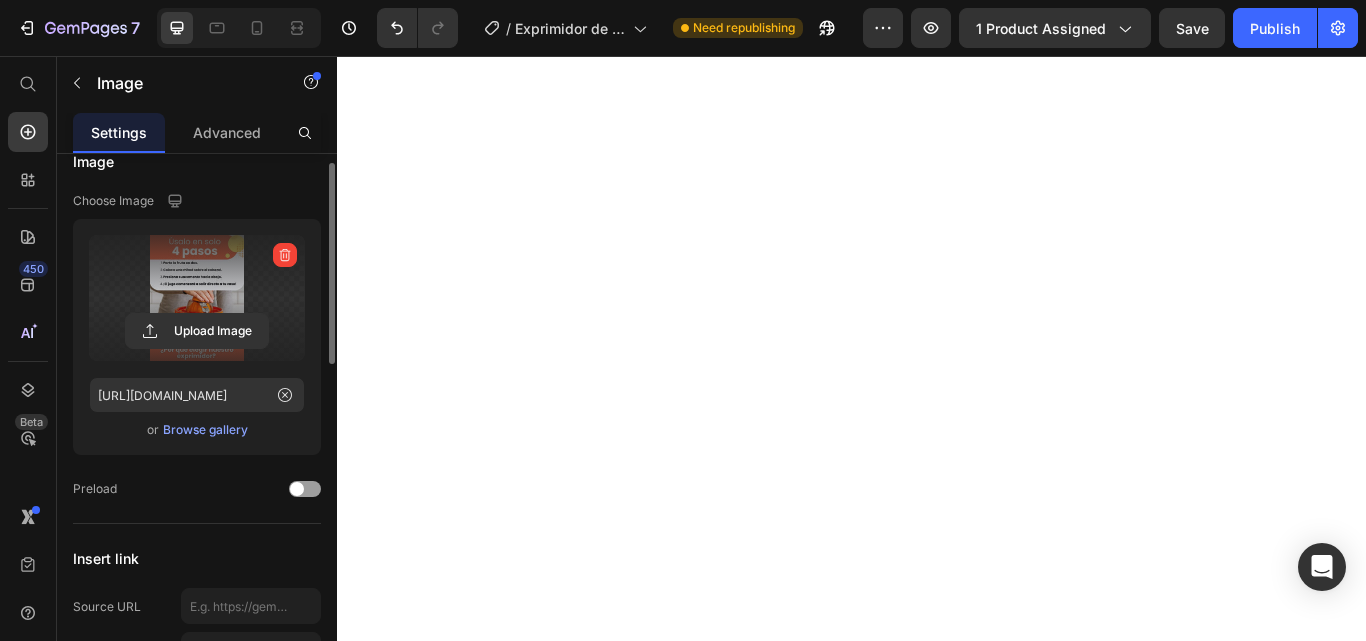 click at bounding box center [937, -700] 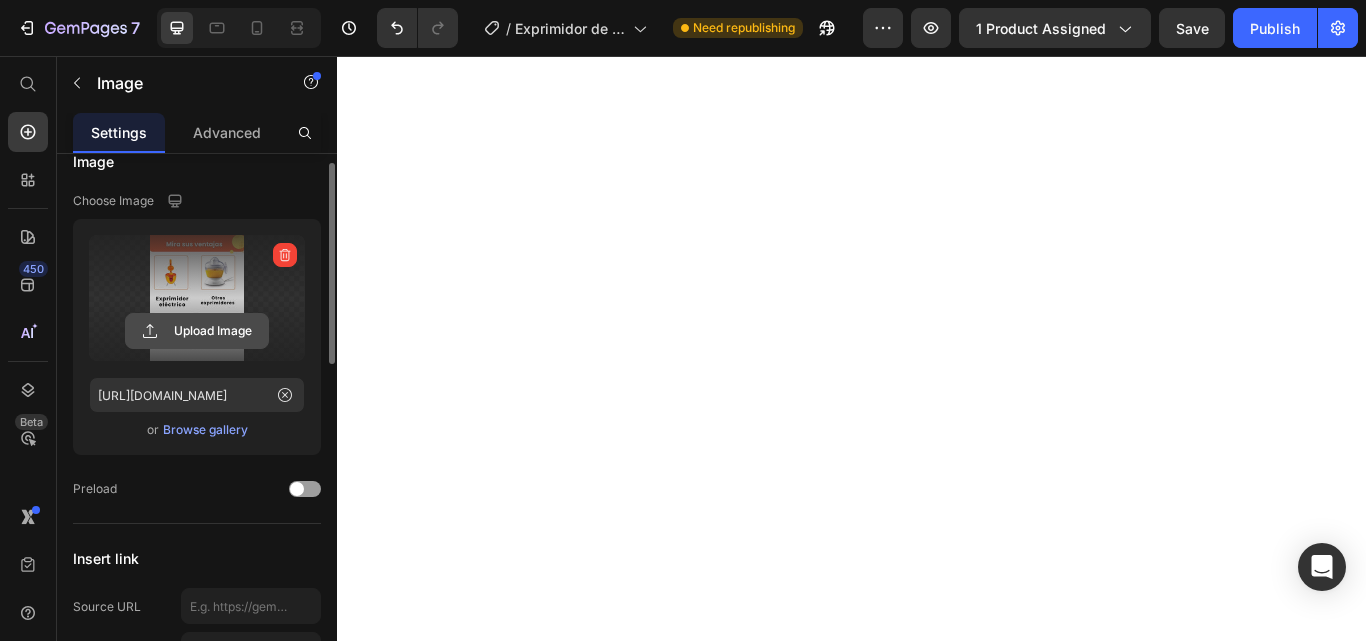click 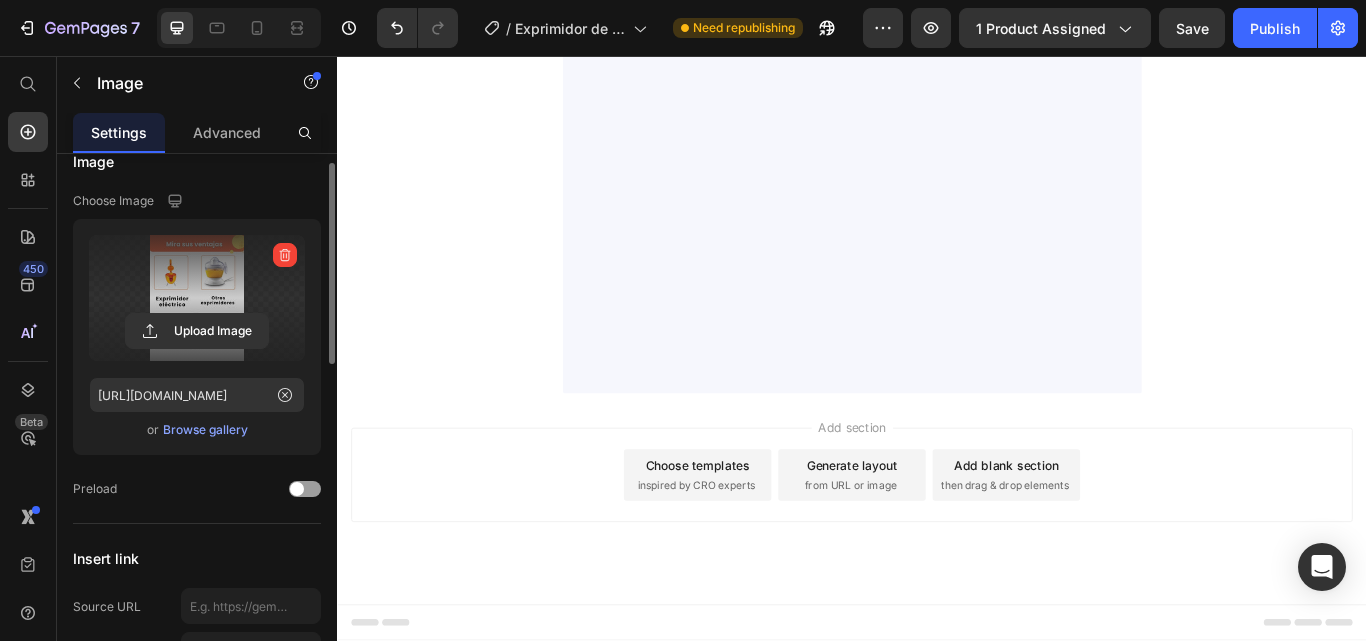 scroll, scrollTop: 4700, scrollLeft: 0, axis: vertical 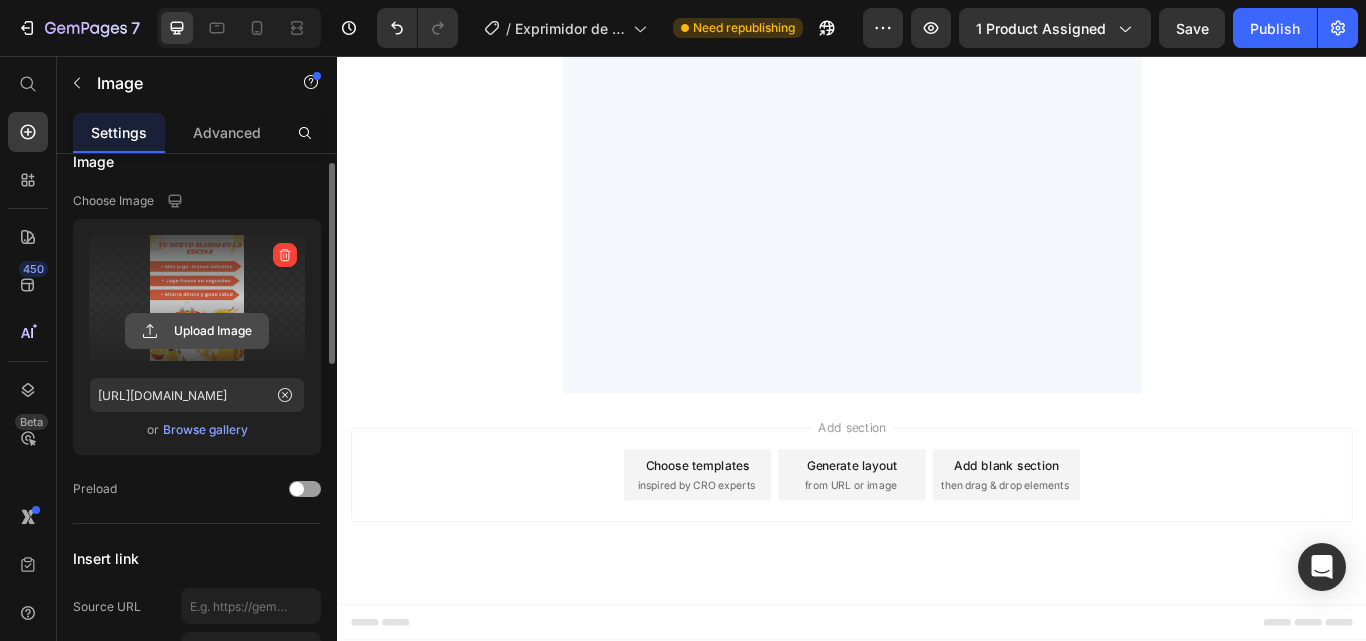 click 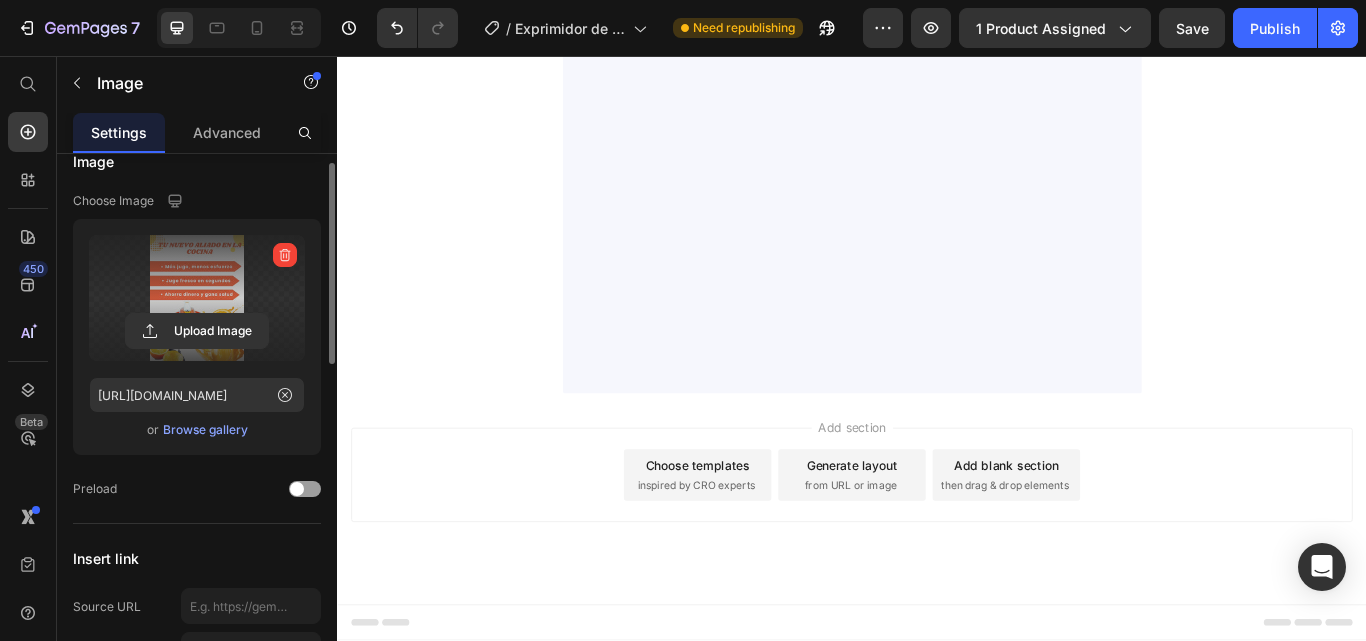 scroll, scrollTop: 5700, scrollLeft: 0, axis: vertical 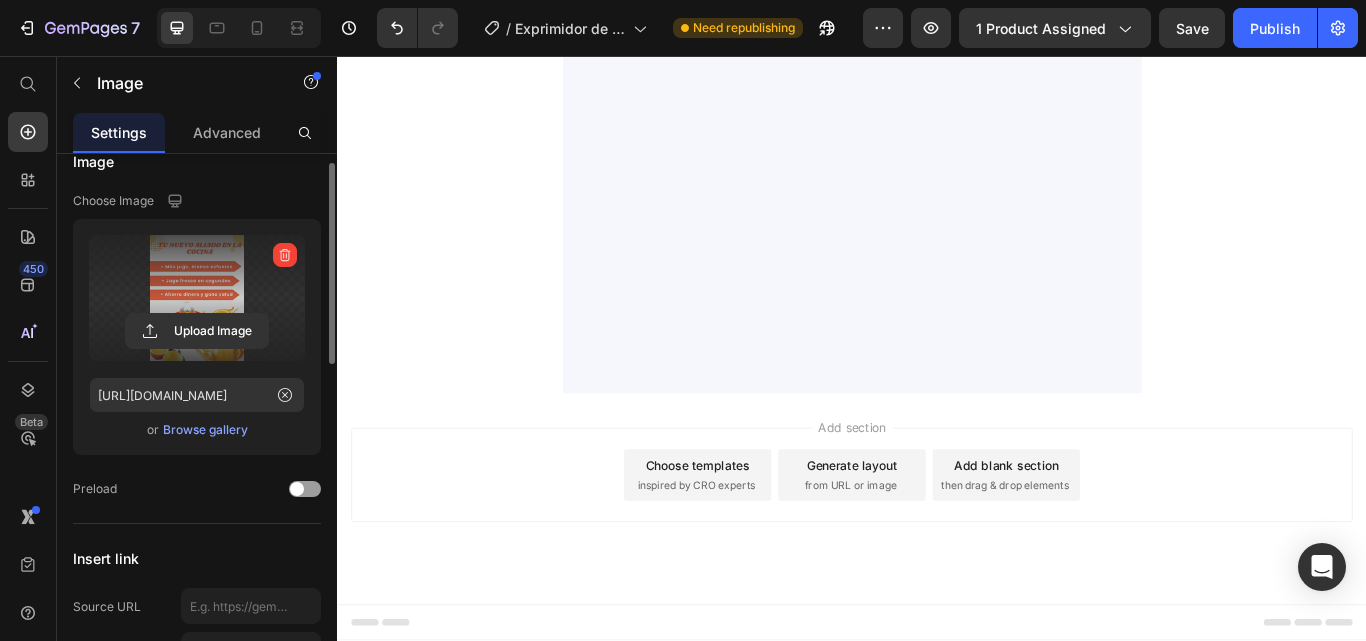 click at bounding box center [937, -361] 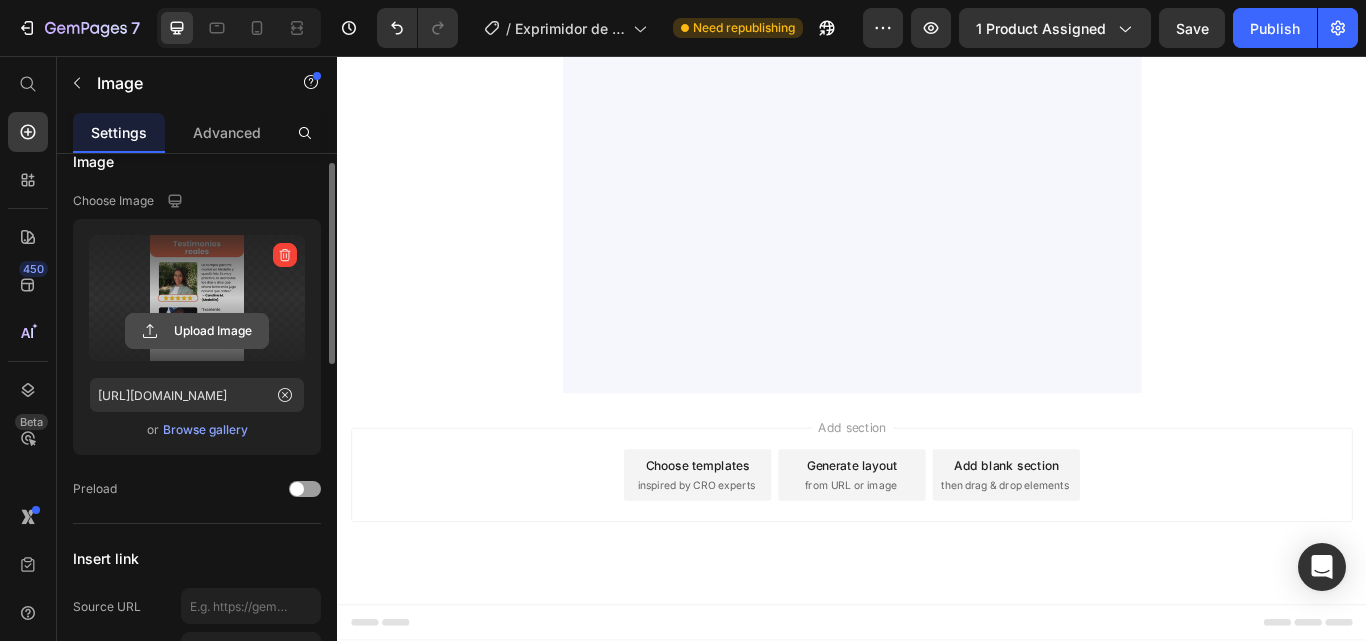 click 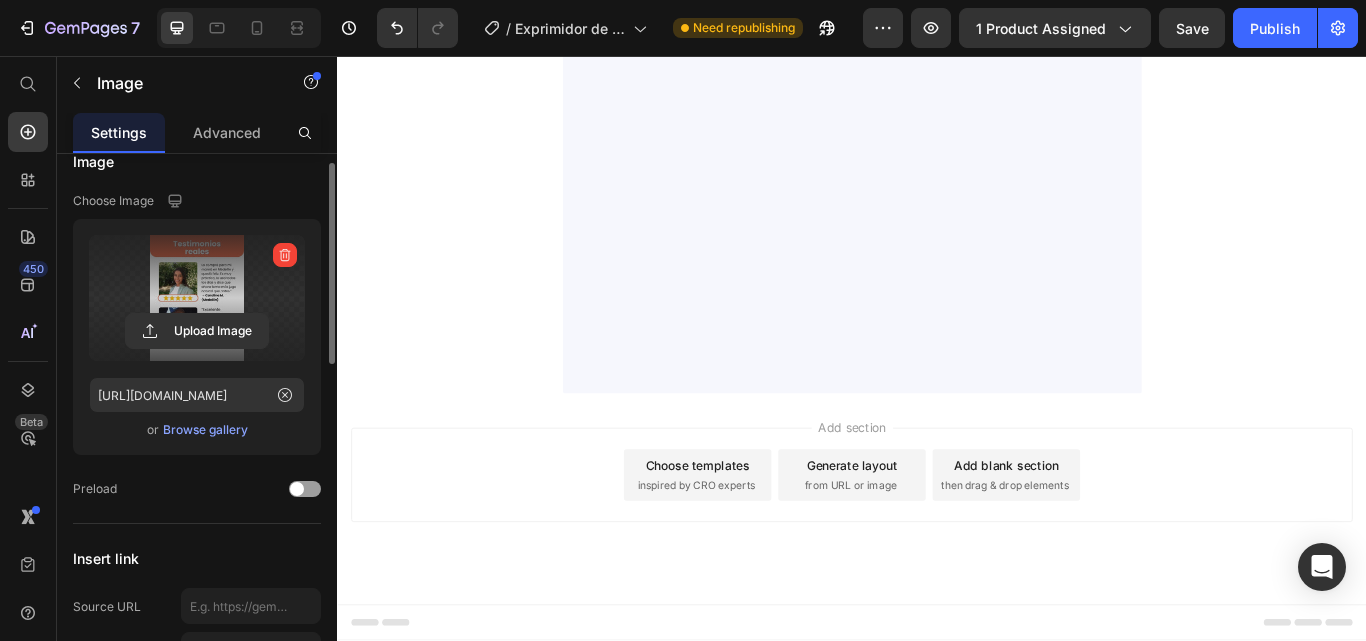 scroll, scrollTop: 6500, scrollLeft: 0, axis: vertical 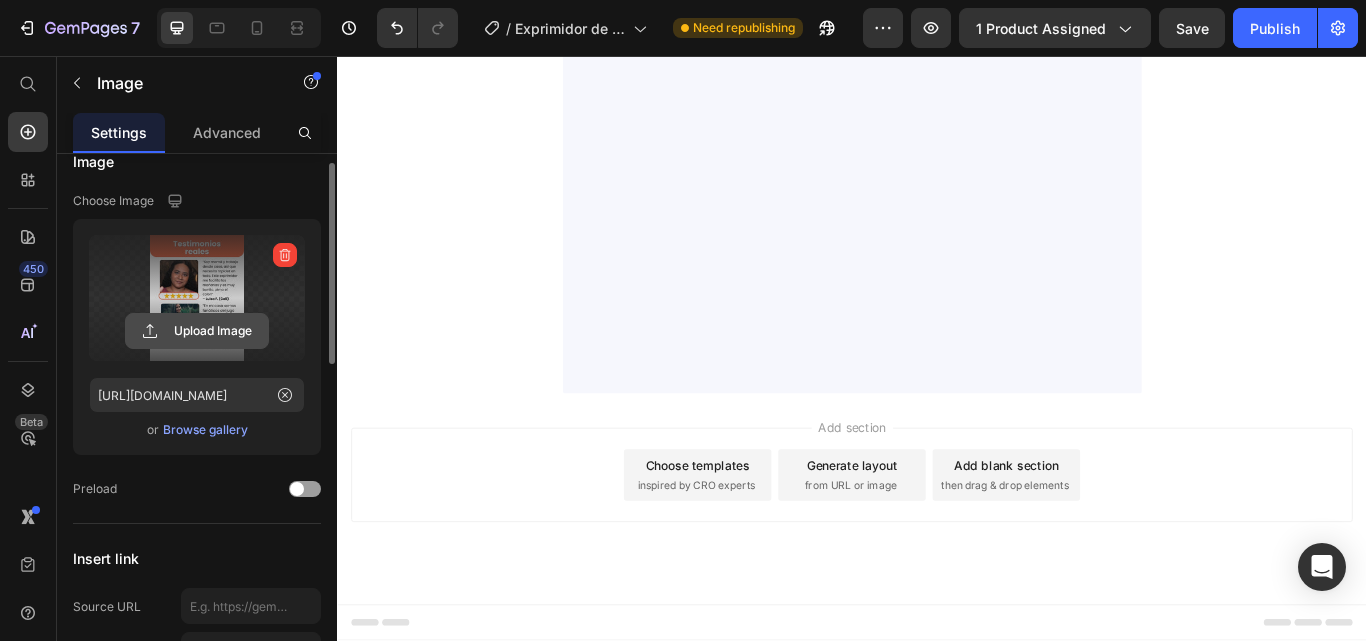 click 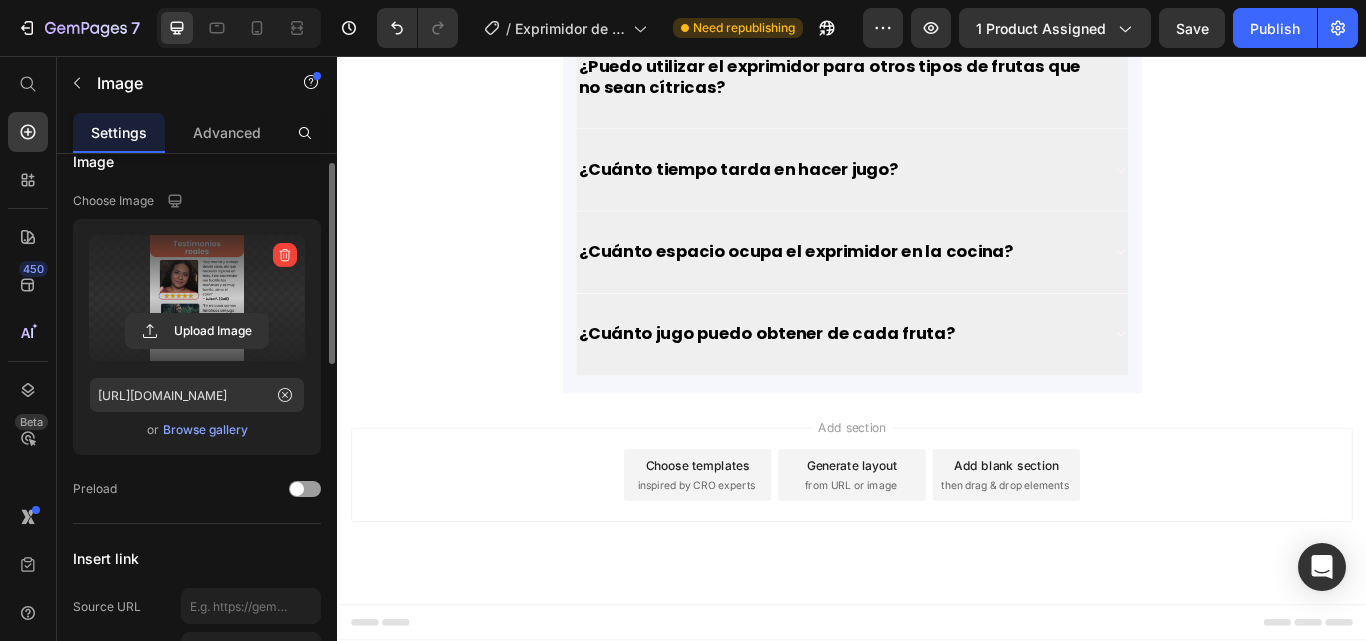 scroll, scrollTop: 7500, scrollLeft: 0, axis: vertical 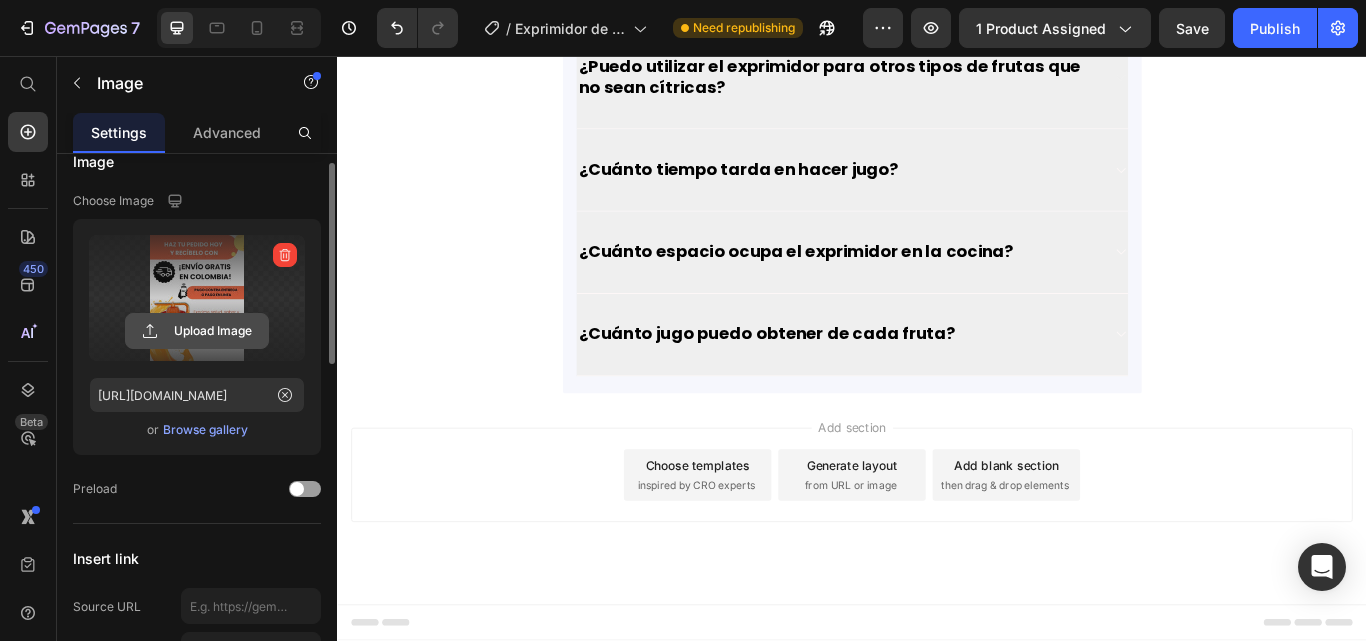 click 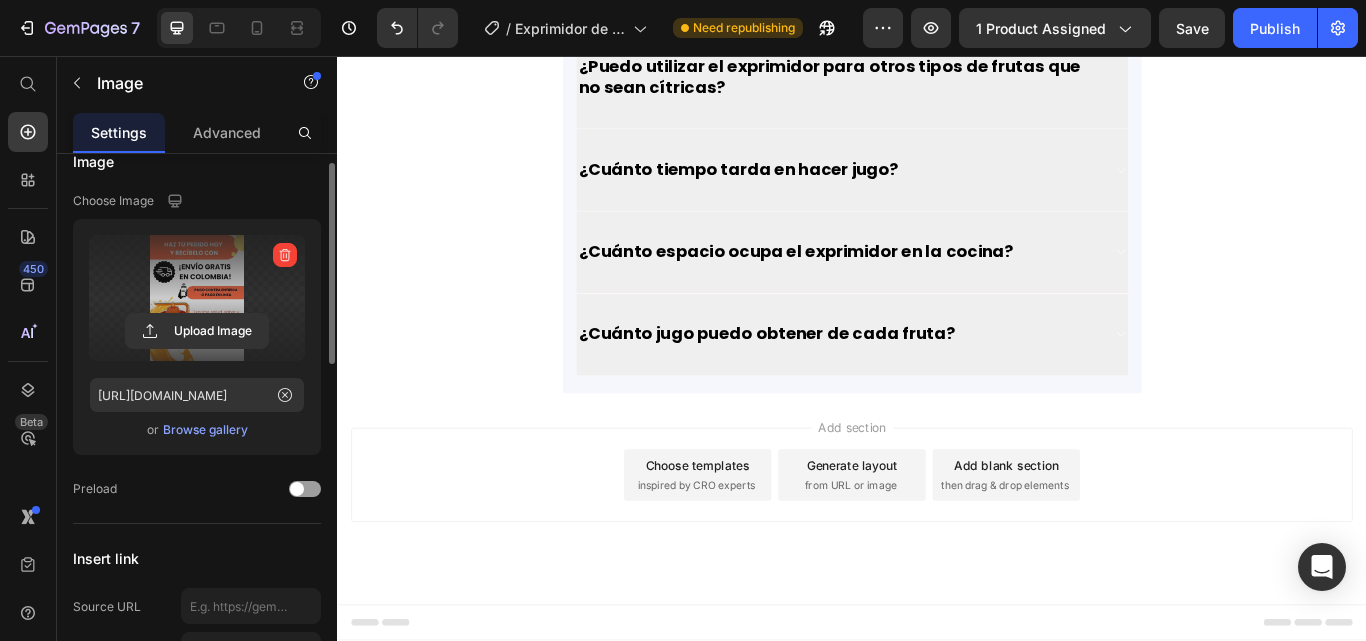 scroll, scrollTop: 8400, scrollLeft: 0, axis: vertical 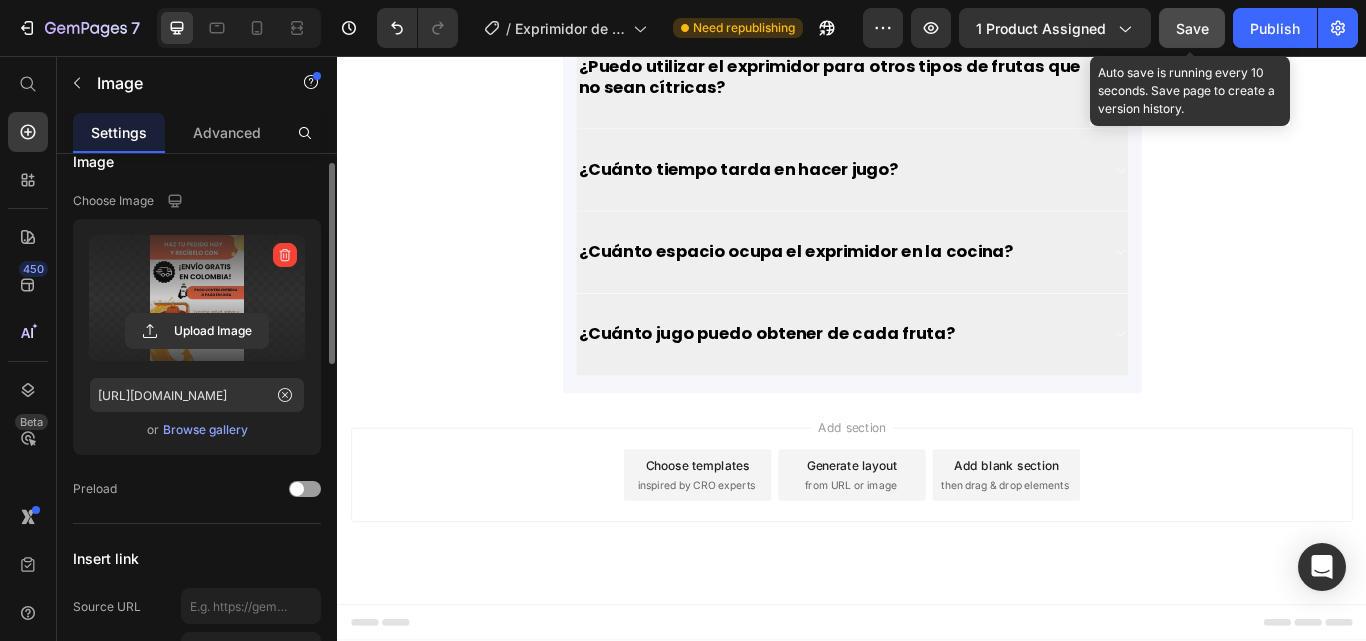 click on "Save" 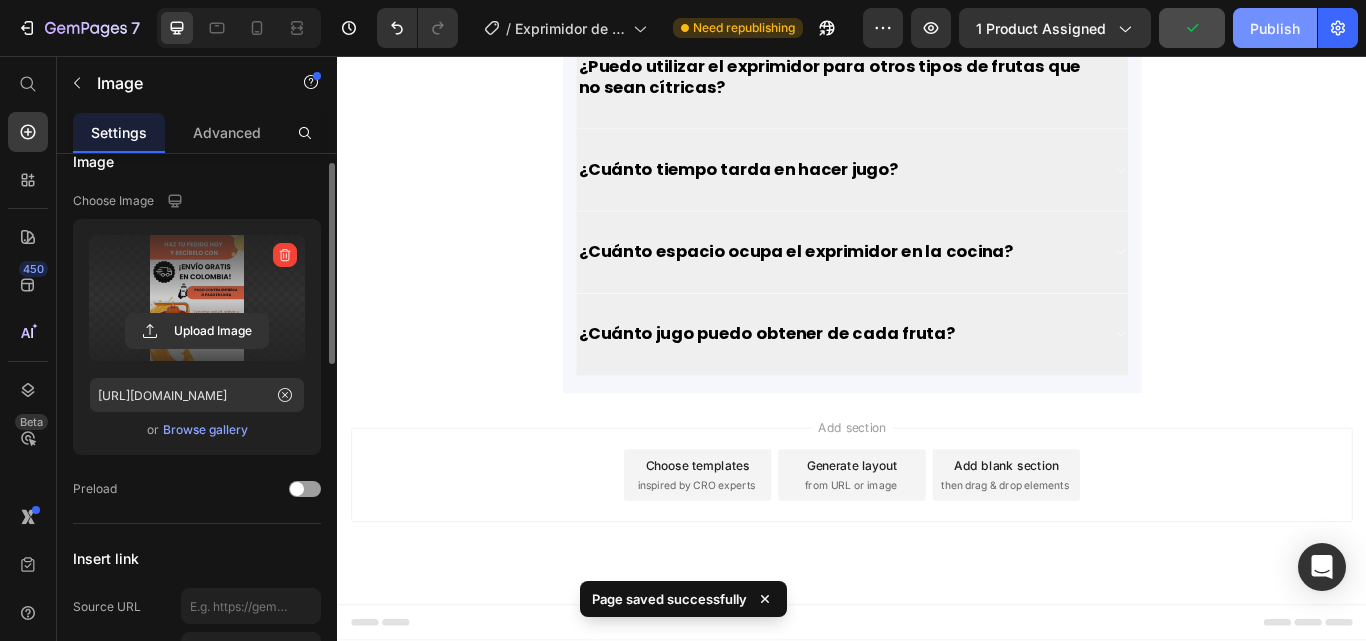 click on "Publish" at bounding box center (1275, 28) 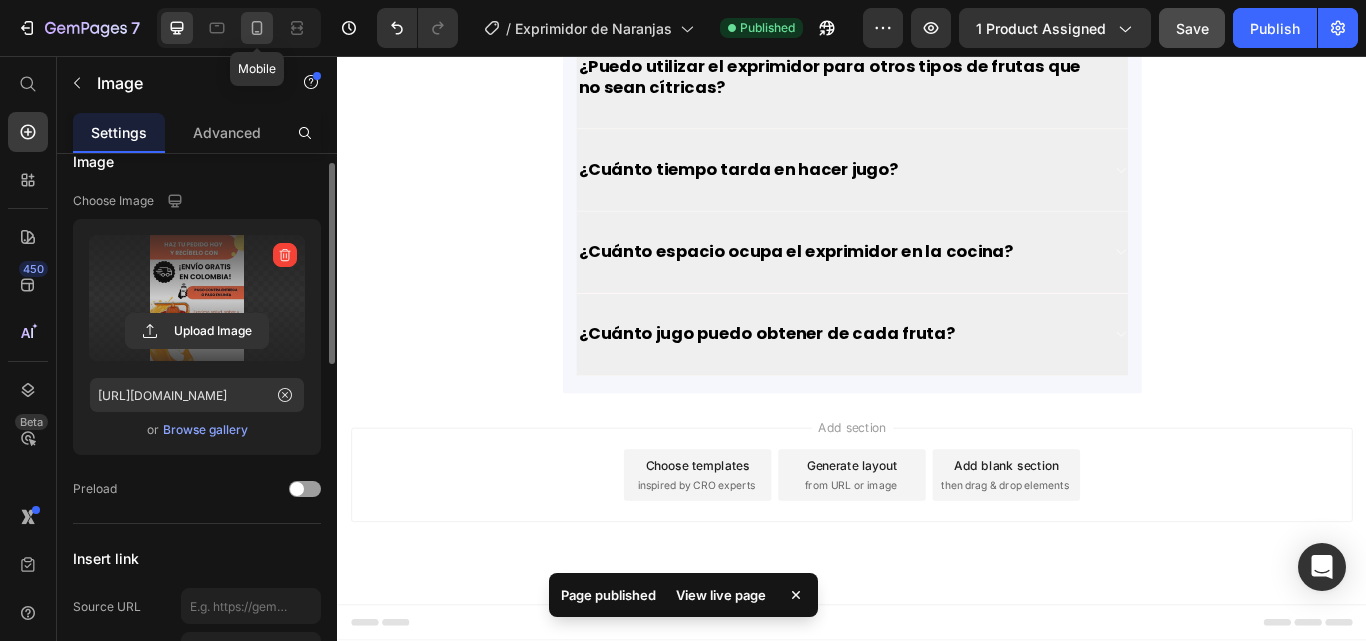 click 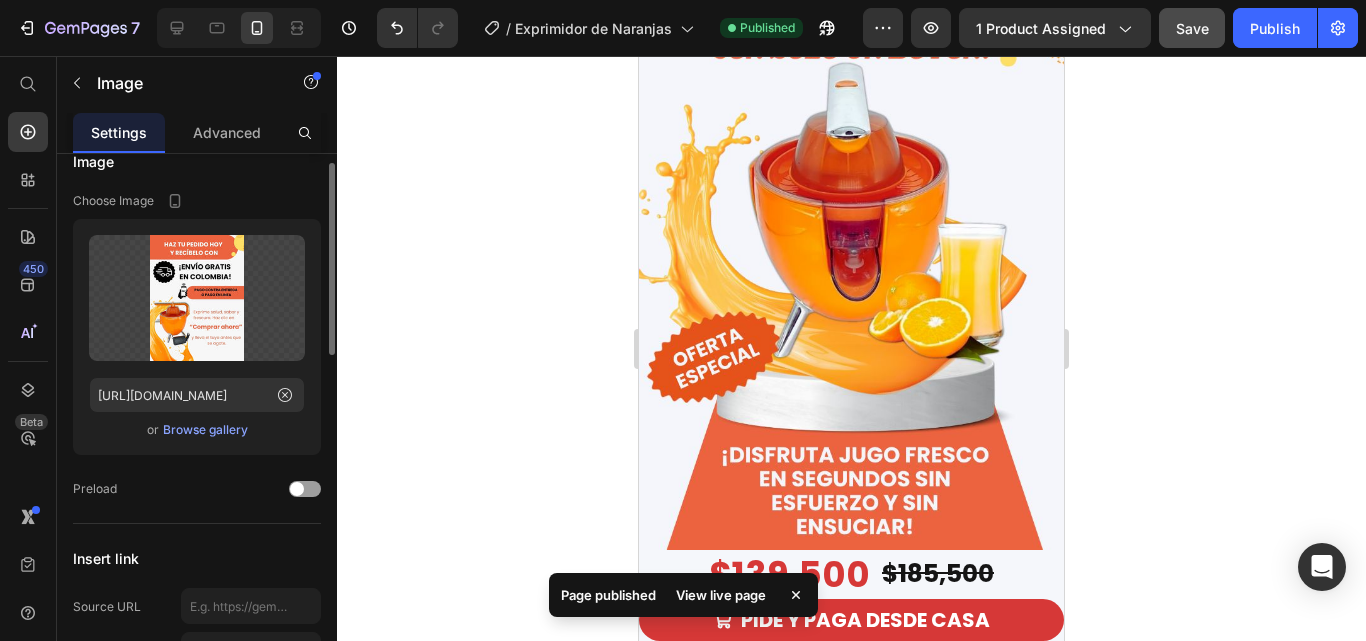 scroll, scrollTop: 0, scrollLeft: 0, axis: both 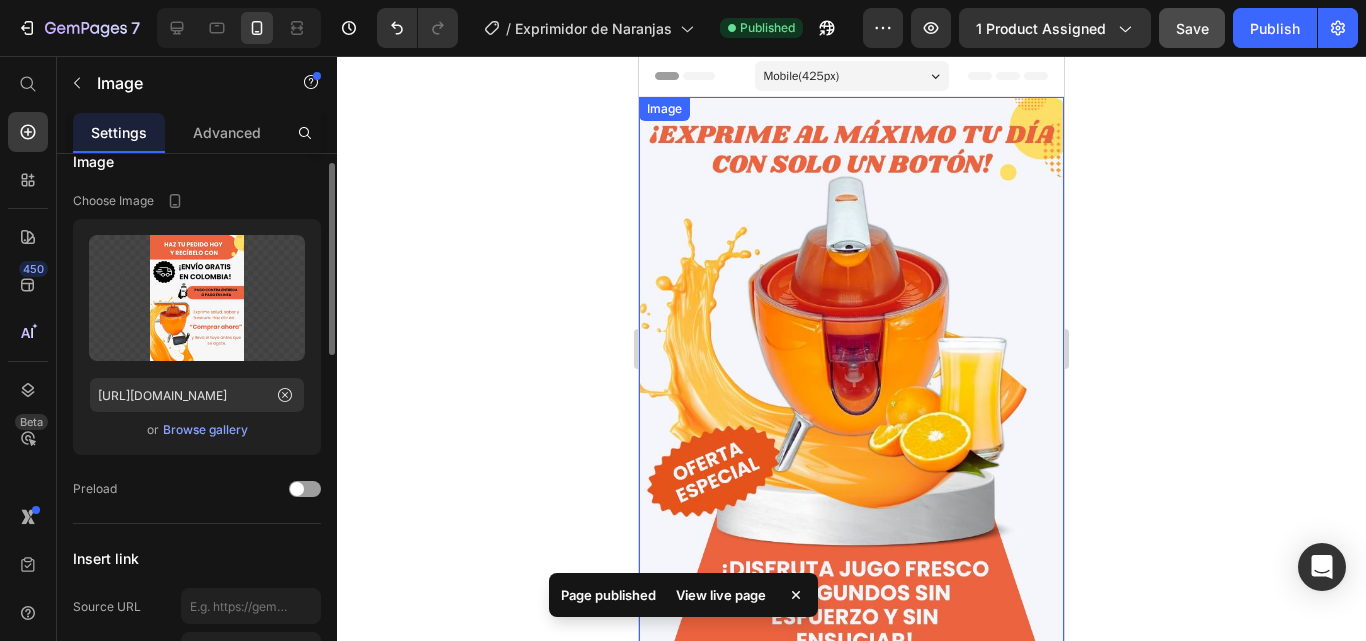 click at bounding box center (851, 380) 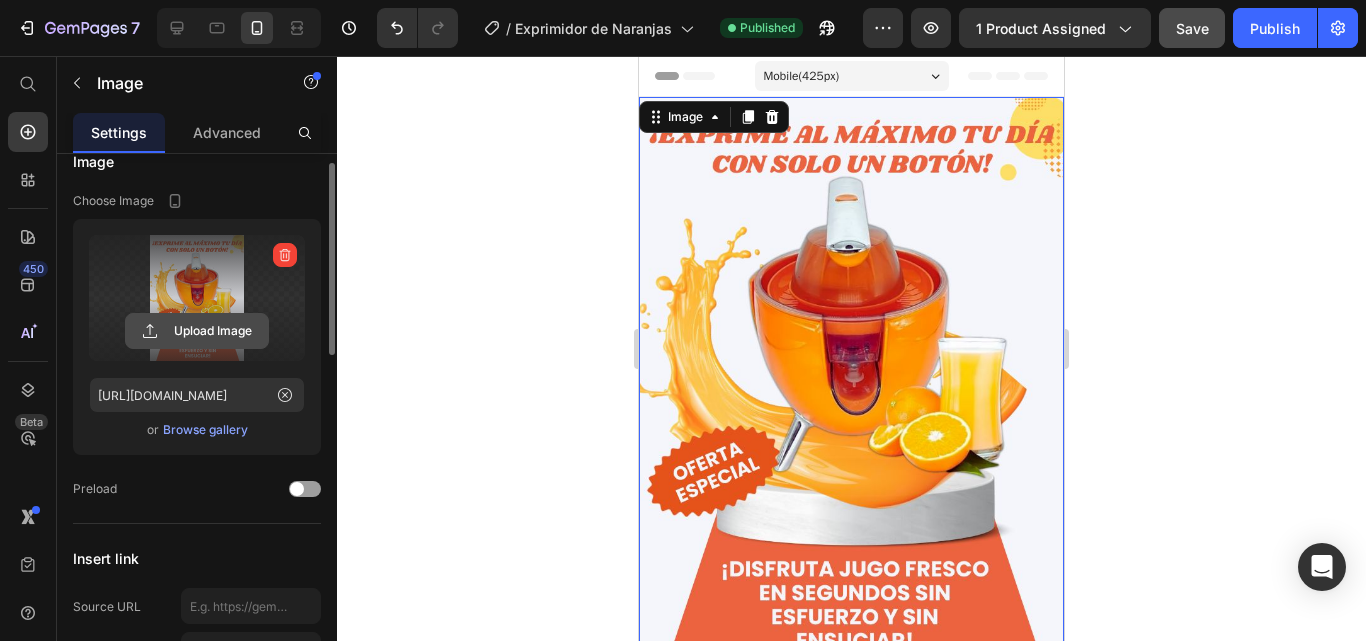 click 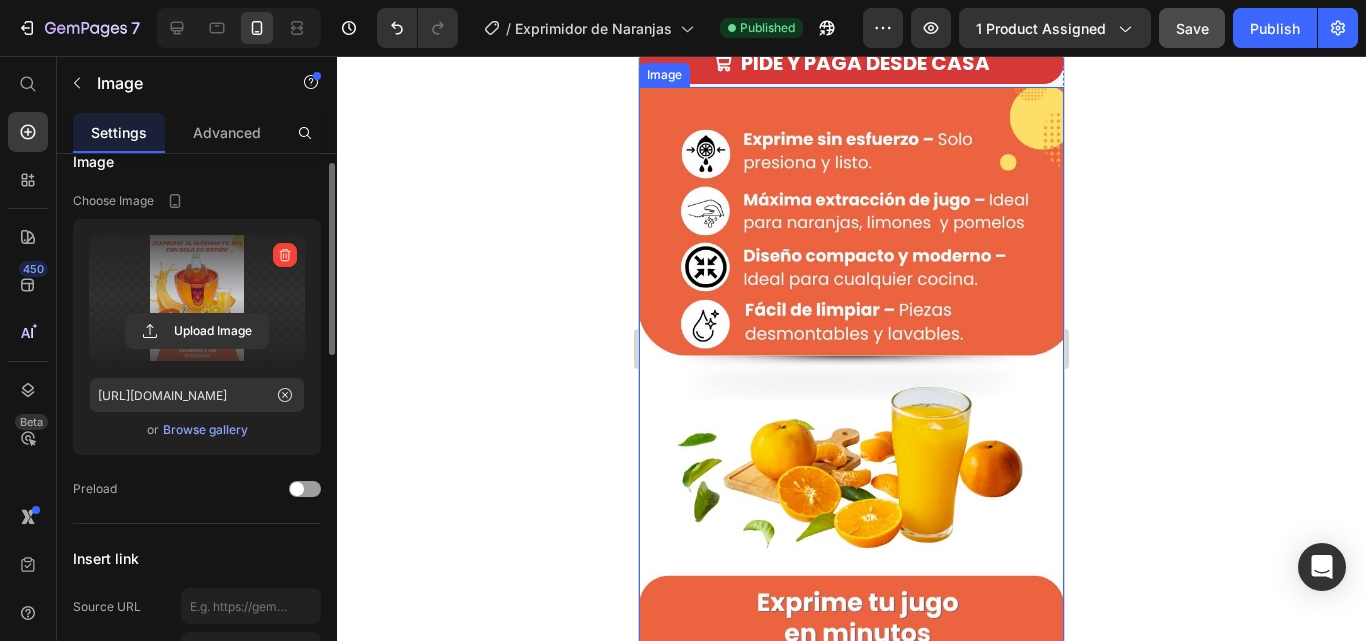 scroll, scrollTop: 900, scrollLeft: 0, axis: vertical 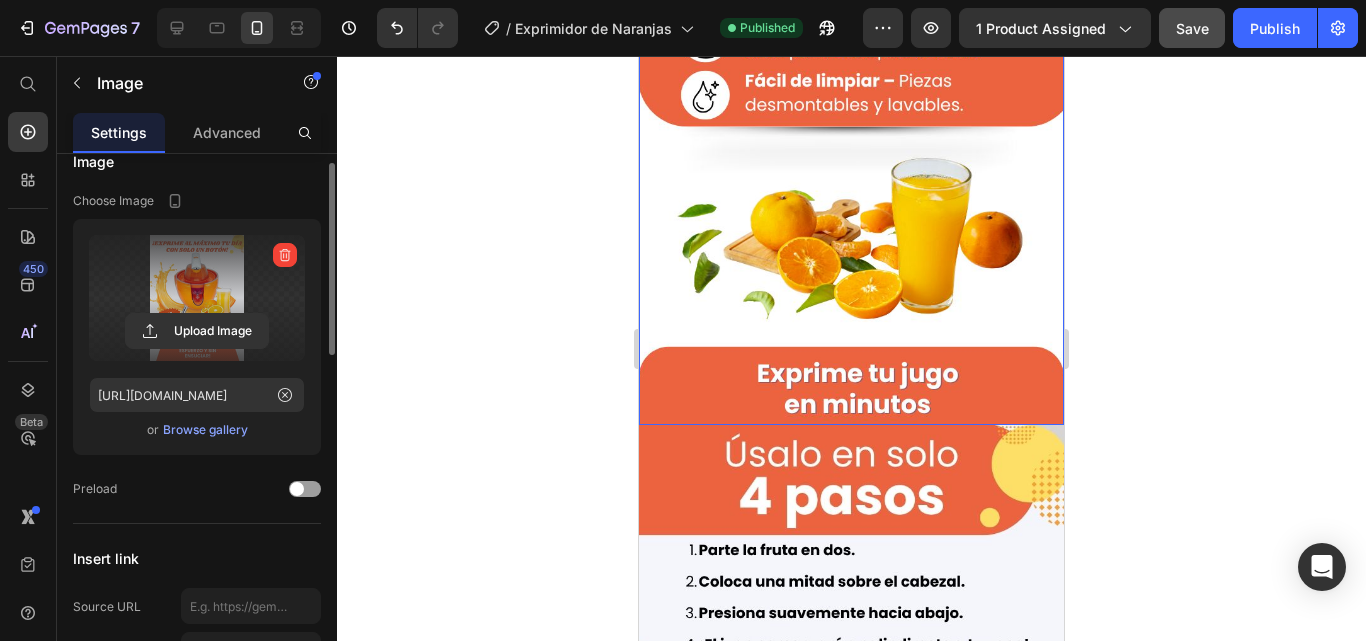 click at bounding box center [851, 141] 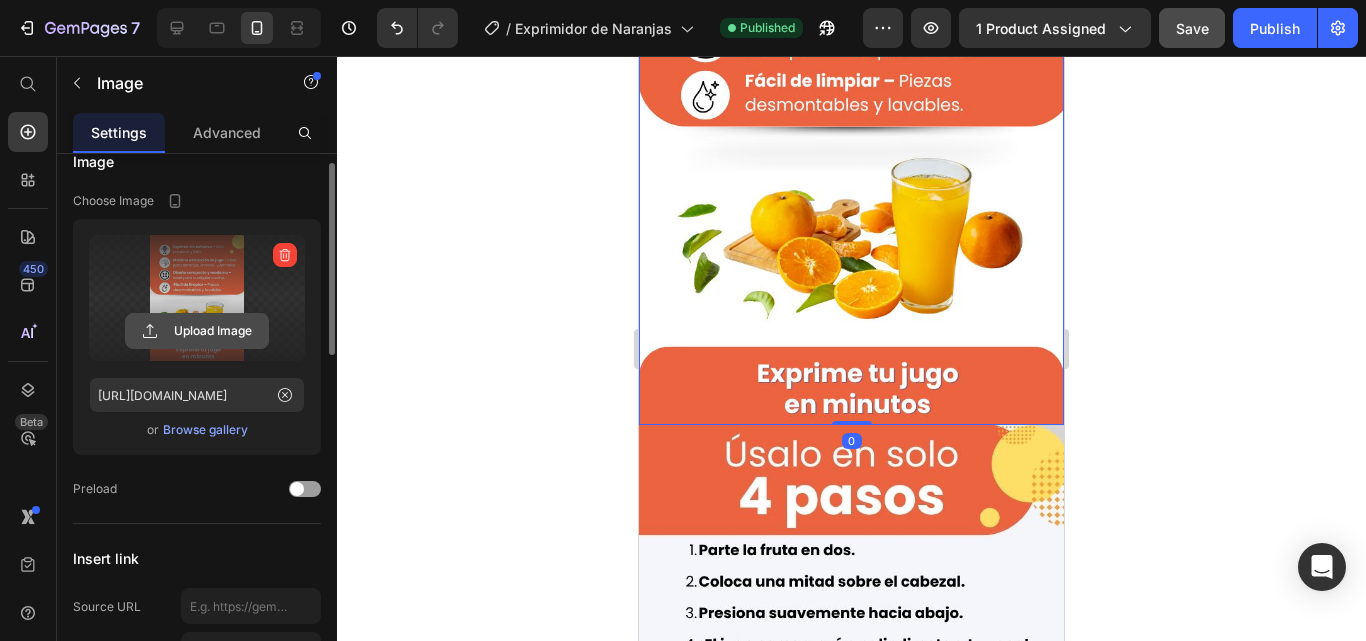 click 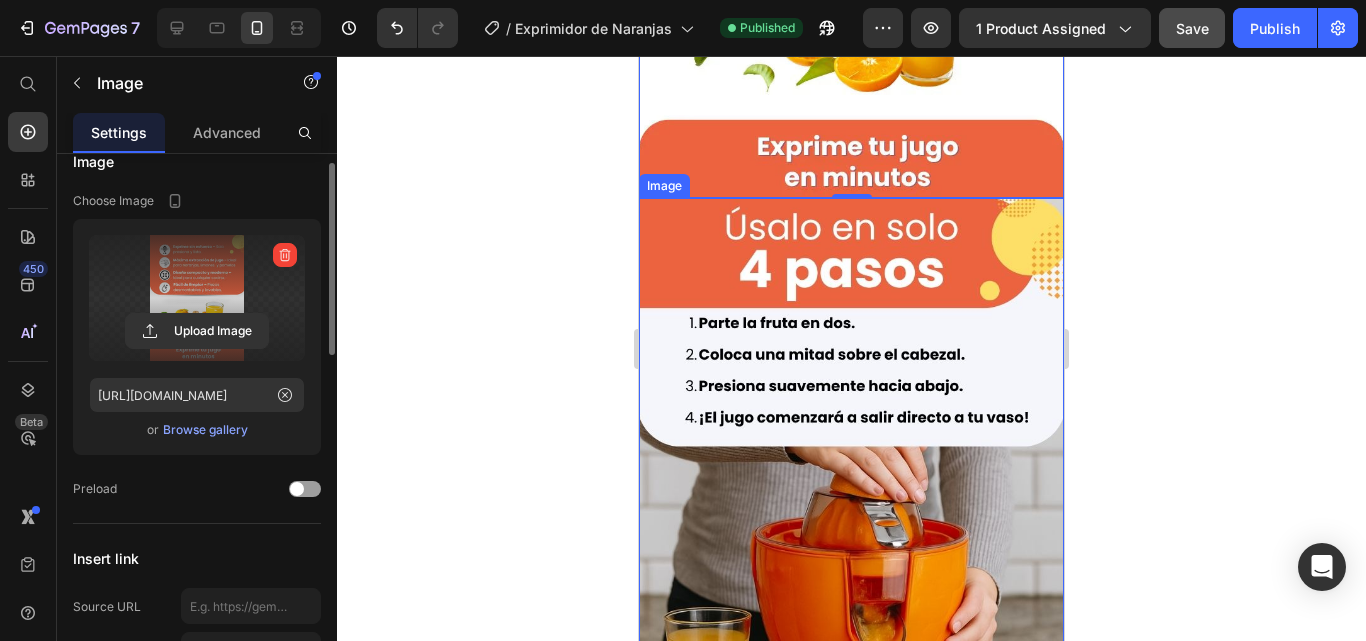 scroll, scrollTop: 1200, scrollLeft: 0, axis: vertical 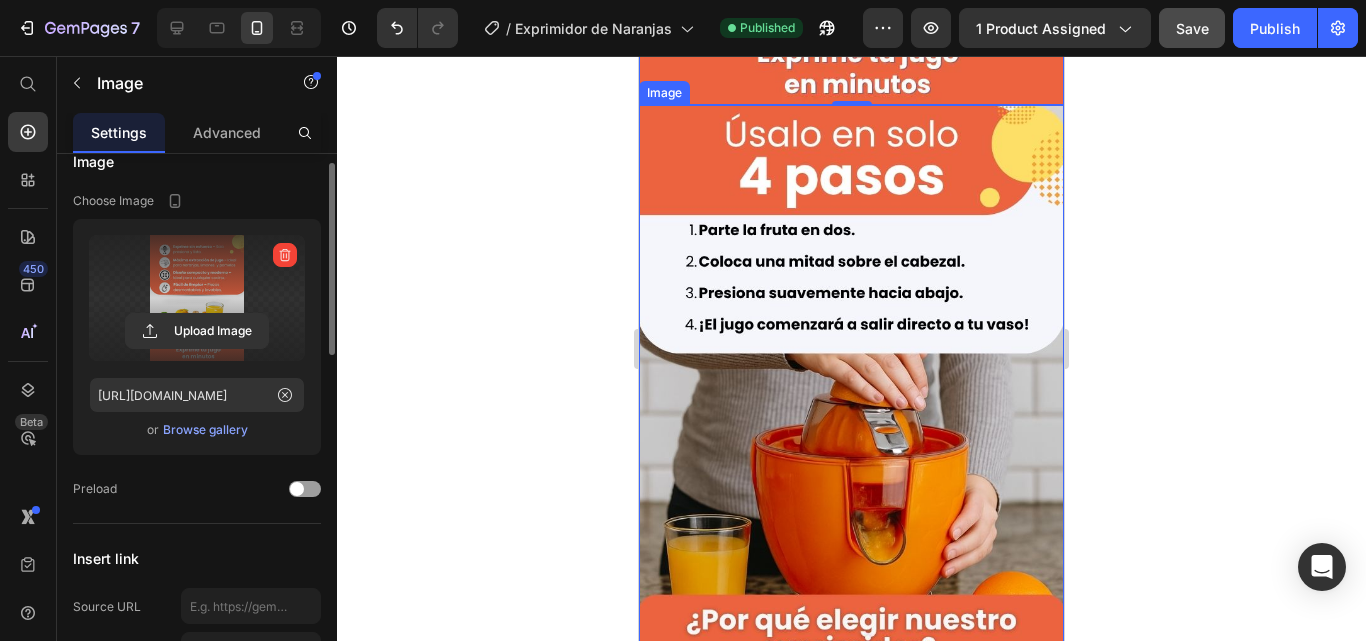 click at bounding box center [851, 388] 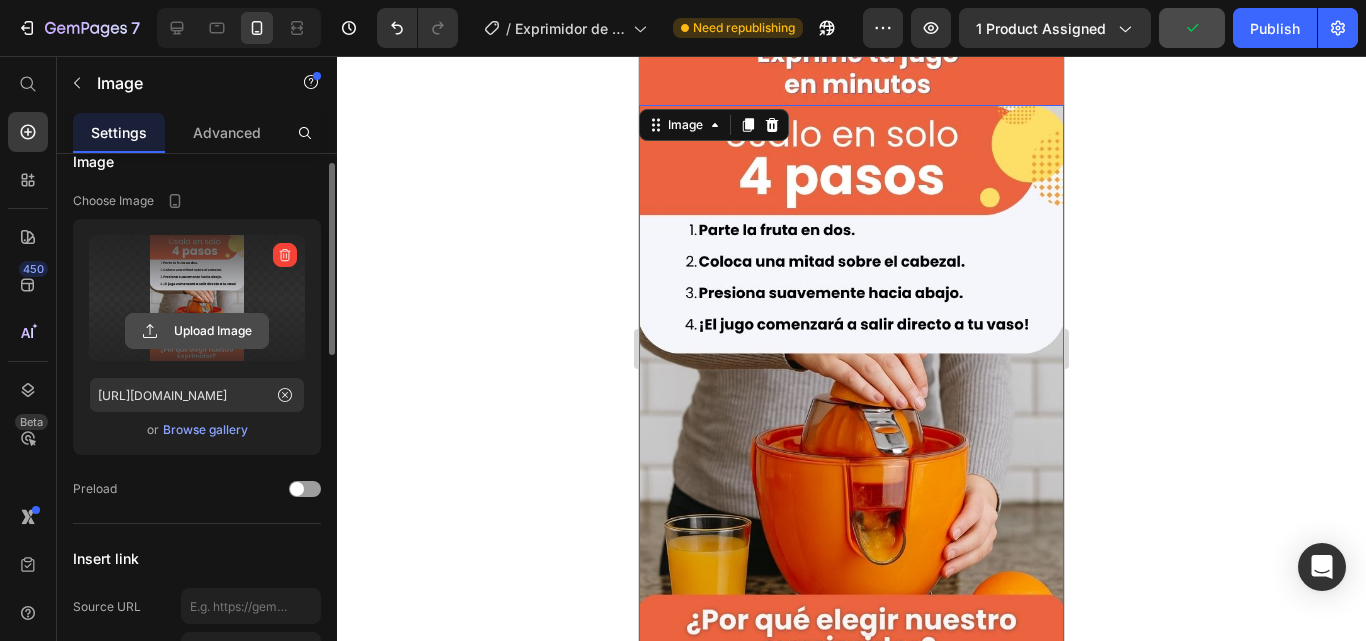 click 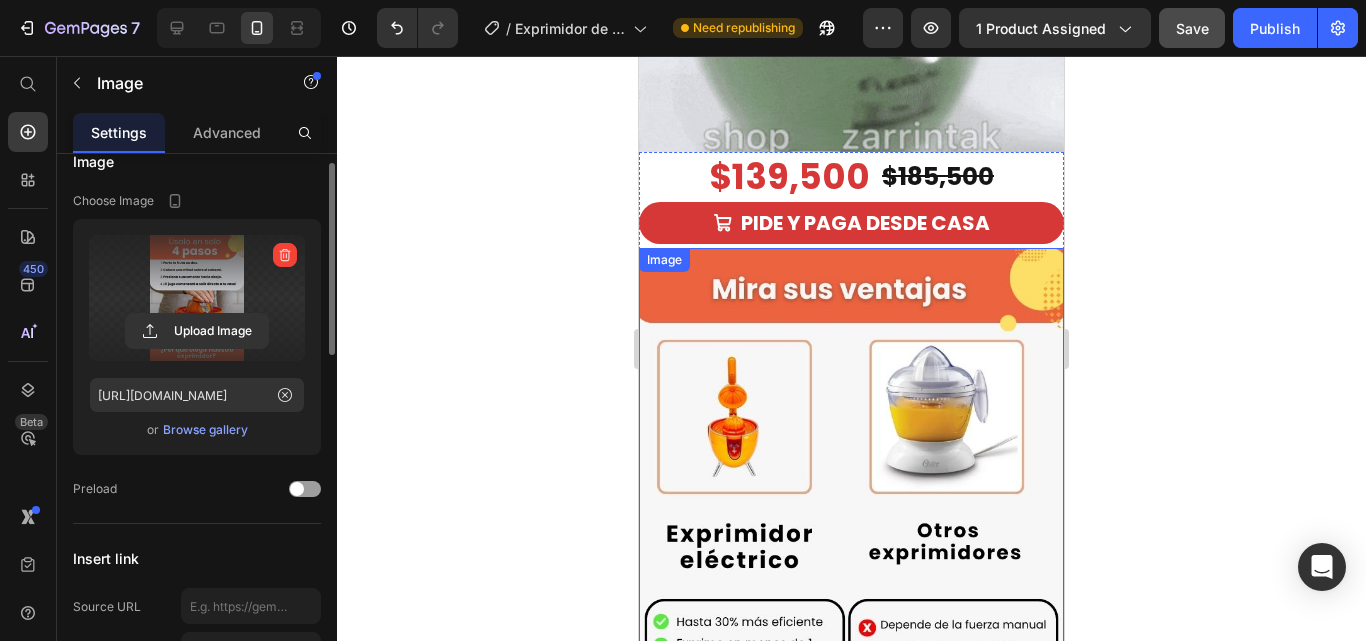 scroll, scrollTop: 2400, scrollLeft: 0, axis: vertical 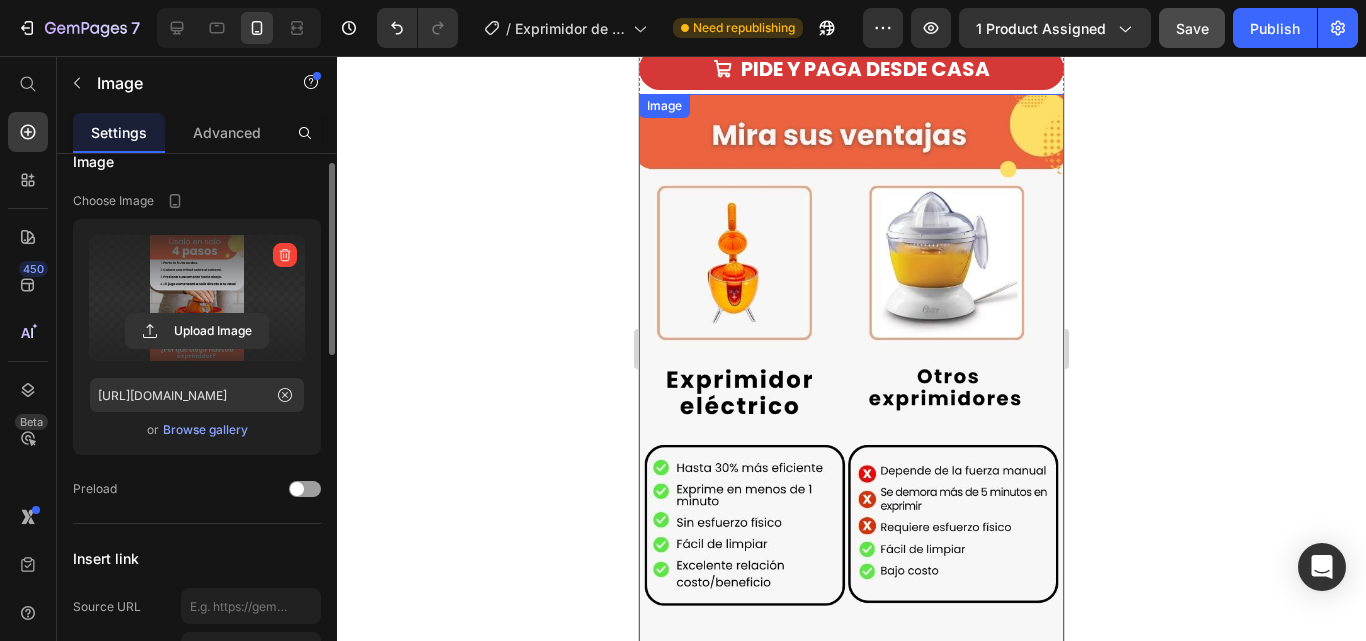 click at bounding box center [851, 377] 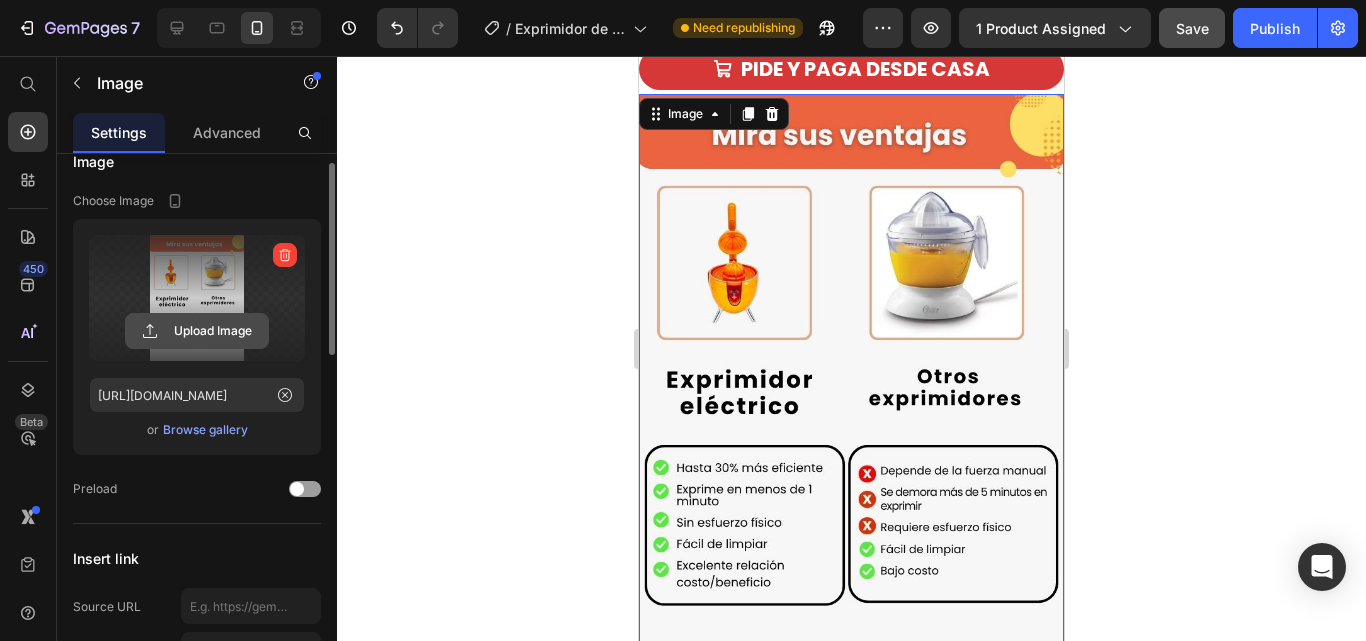 click 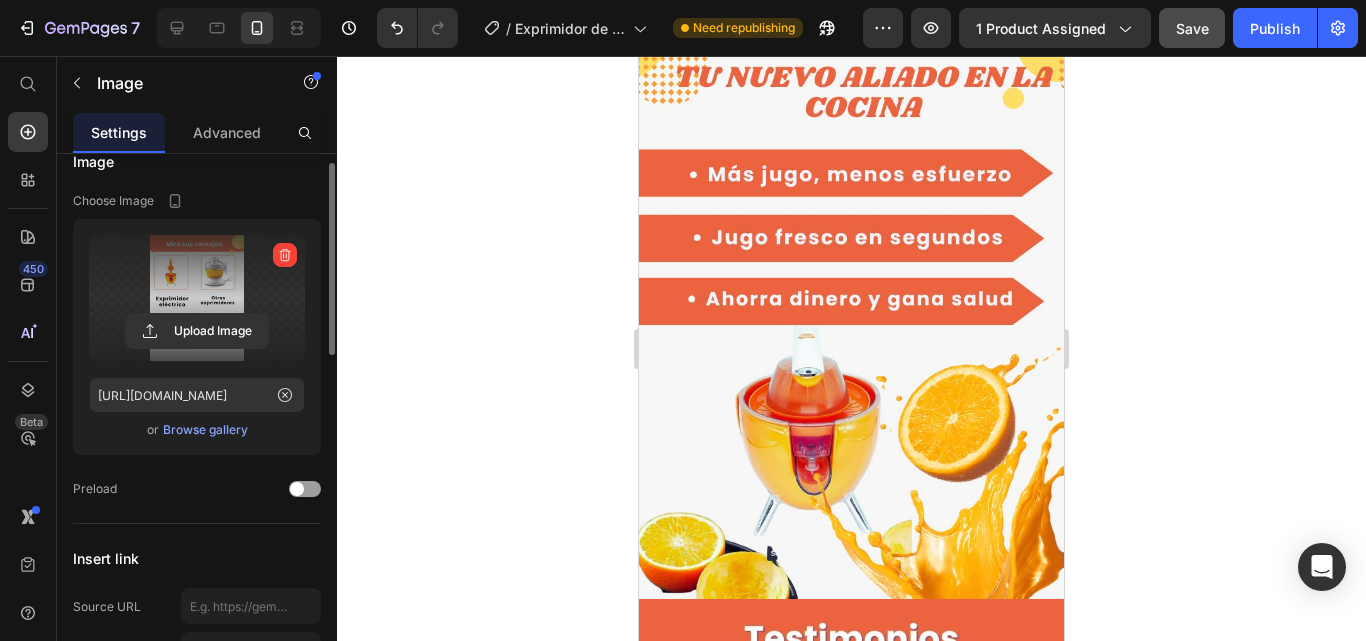 scroll, scrollTop: 3100, scrollLeft: 0, axis: vertical 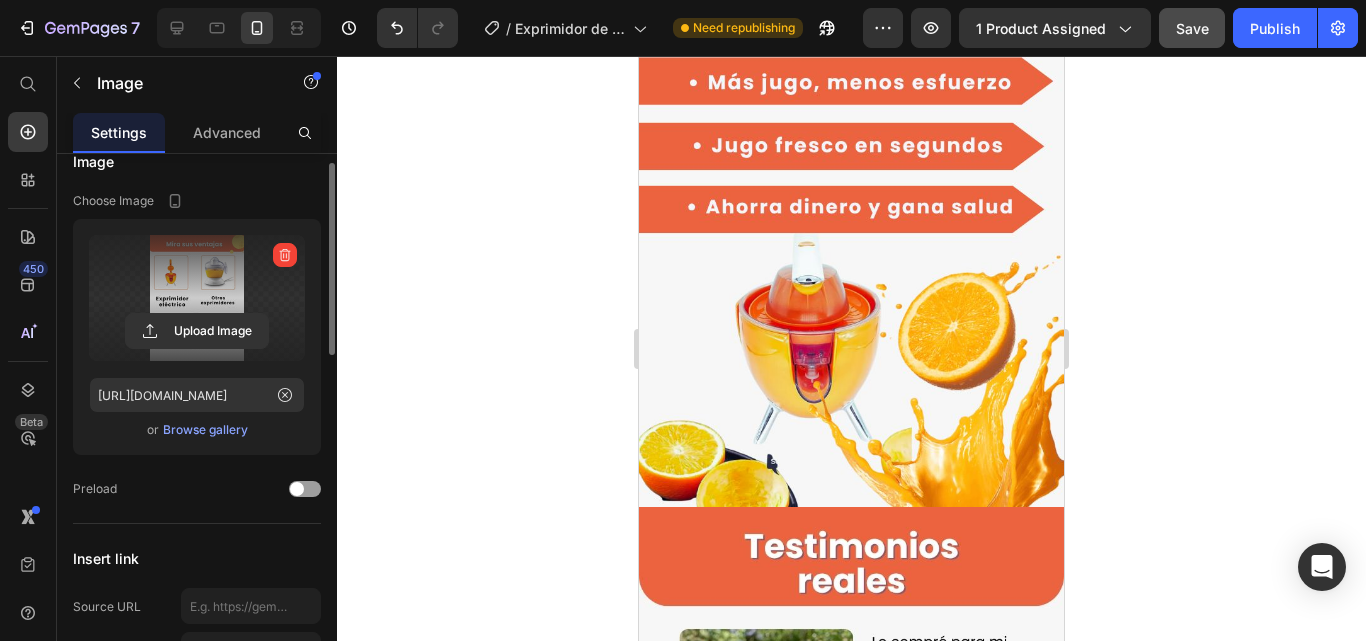 click at bounding box center [851, 223] 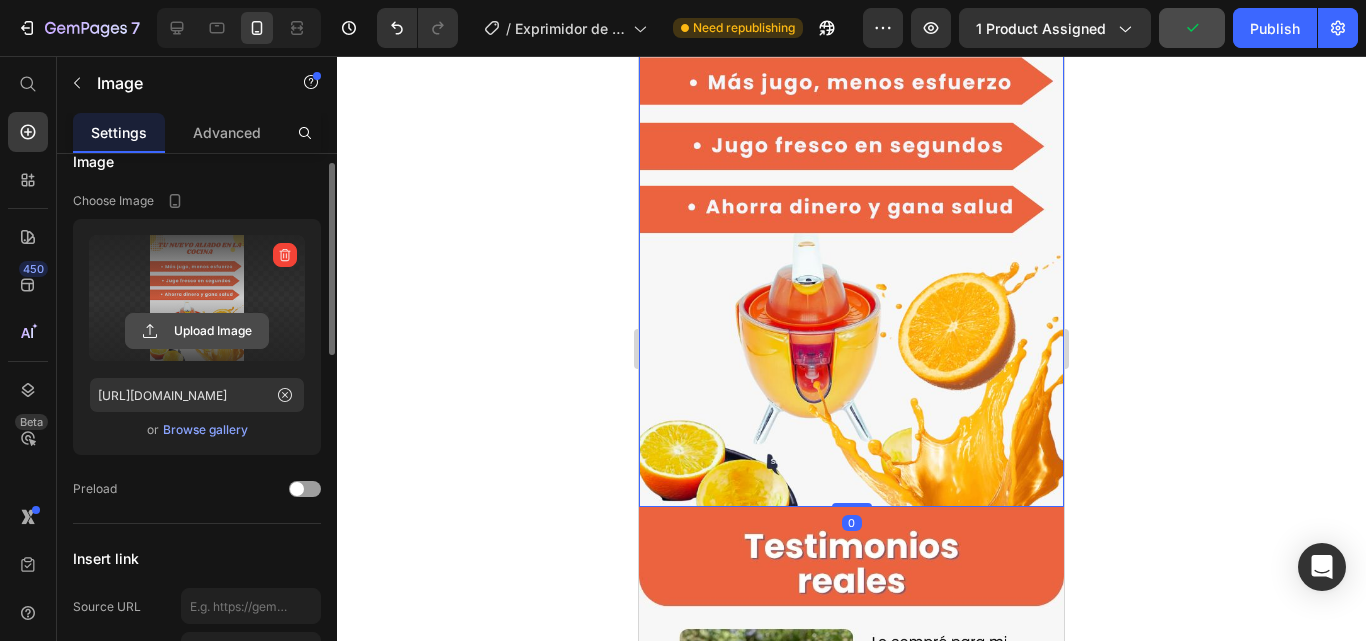 click 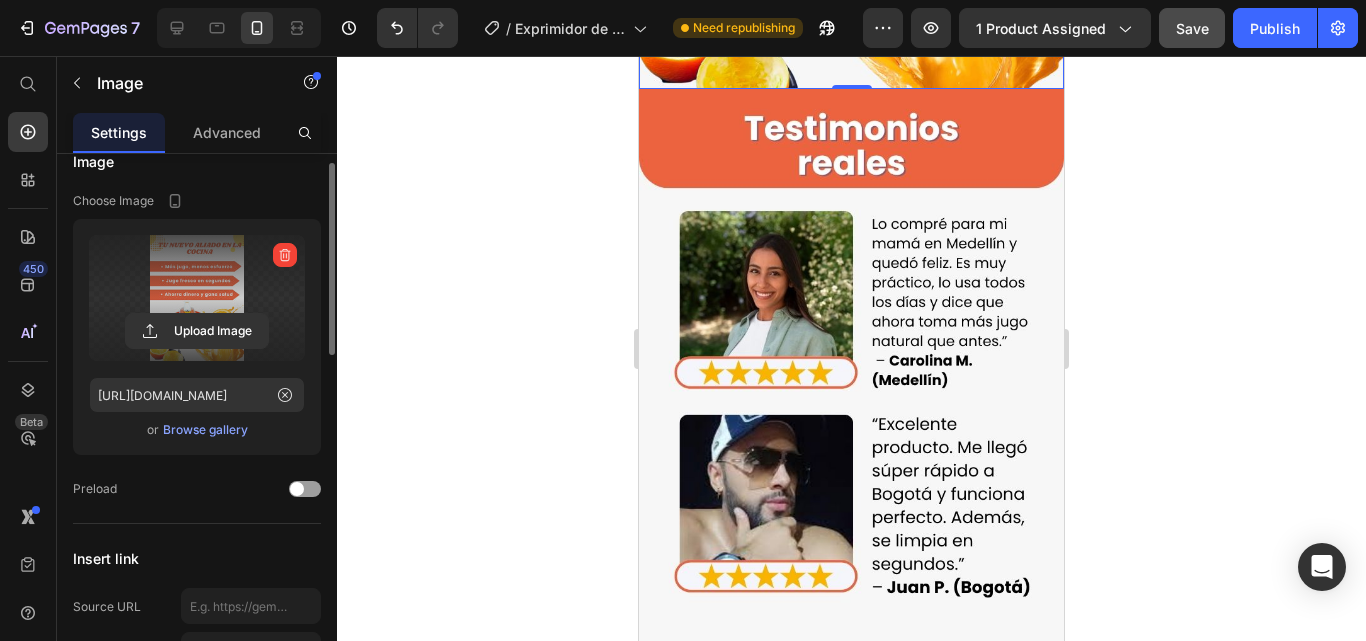 scroll, scrollTop: 3500, scrollLeft: 0, axis: vertical 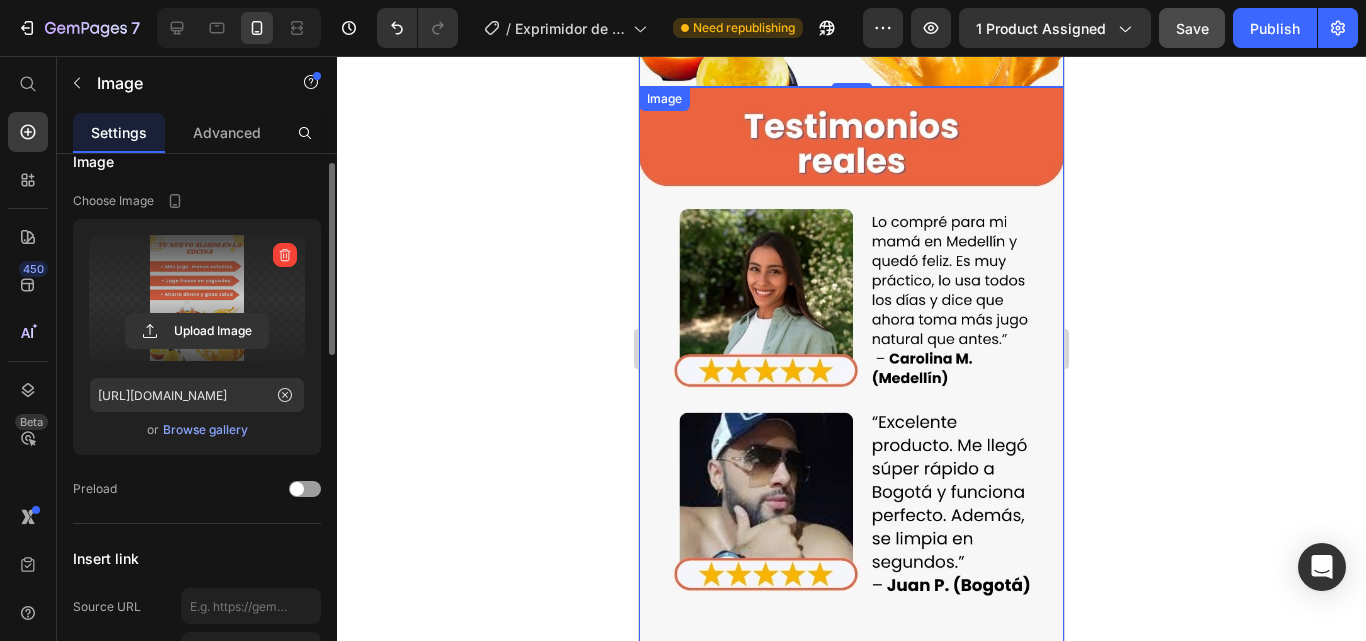 drag, startPoint x: 827, startPoint y: 399, endPoint x: 733, endPoint y: 394, distance: 94.13288 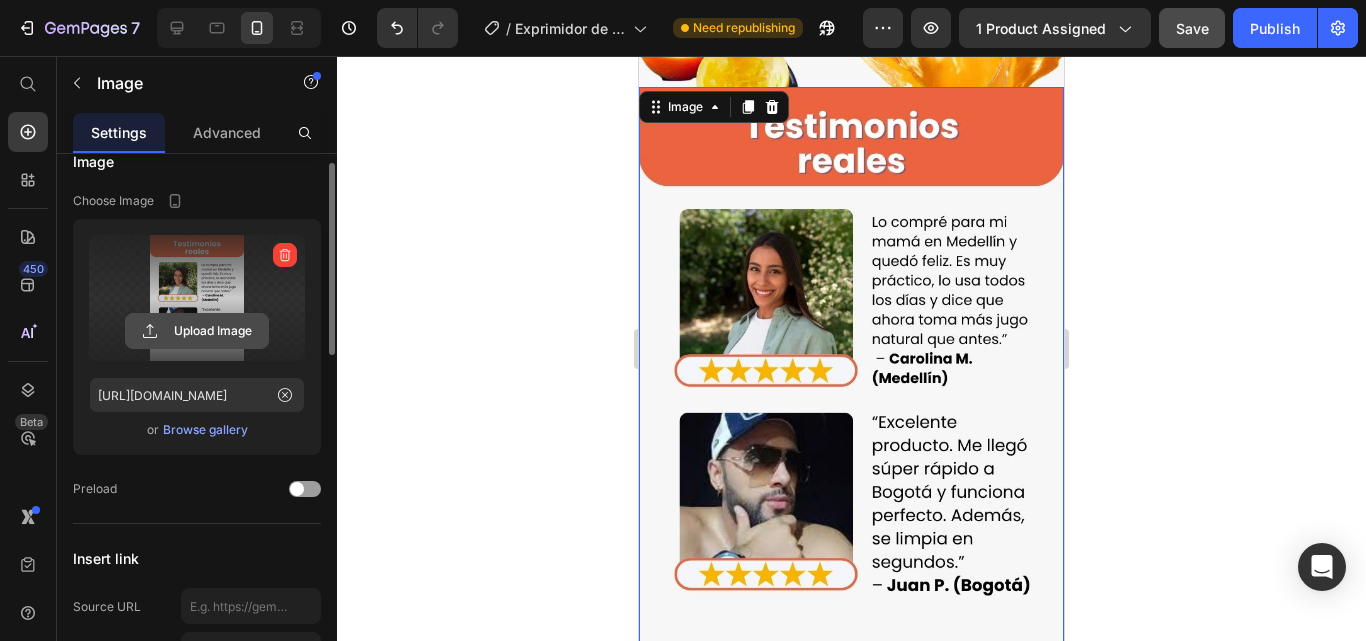 click 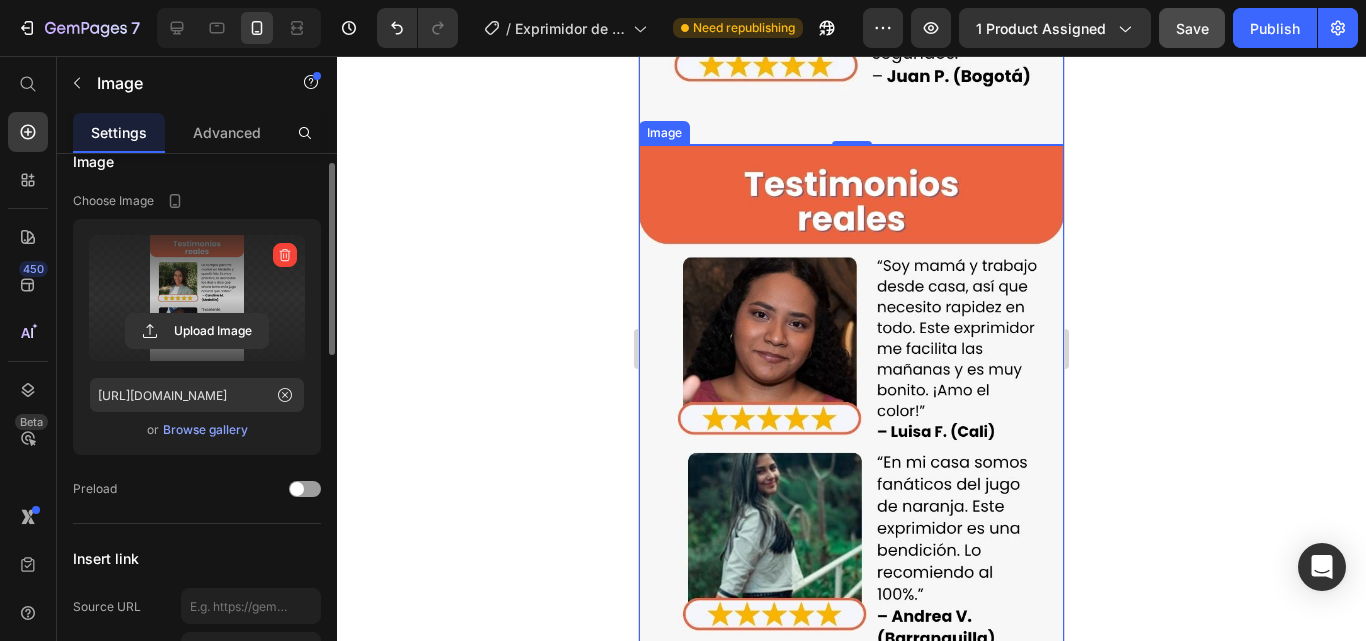 click at bounding box center (851, 428) 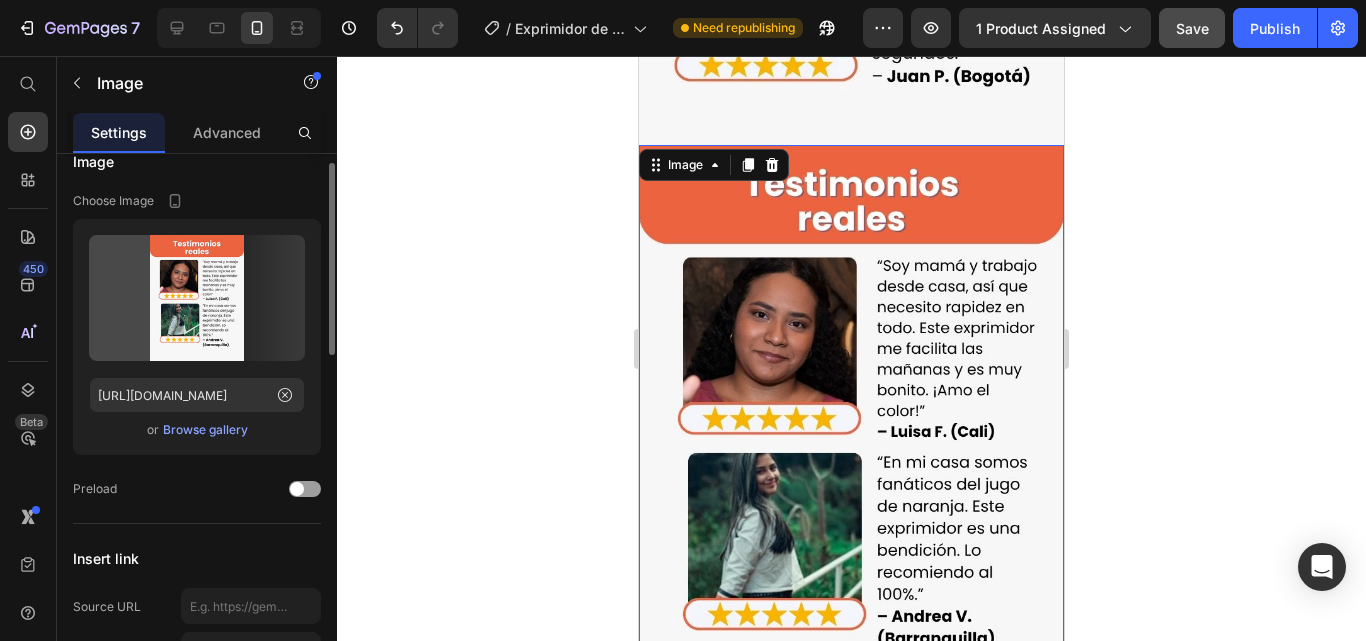 scroll, scrollTop: 4200, scrollLeft: 0, axis: vertical 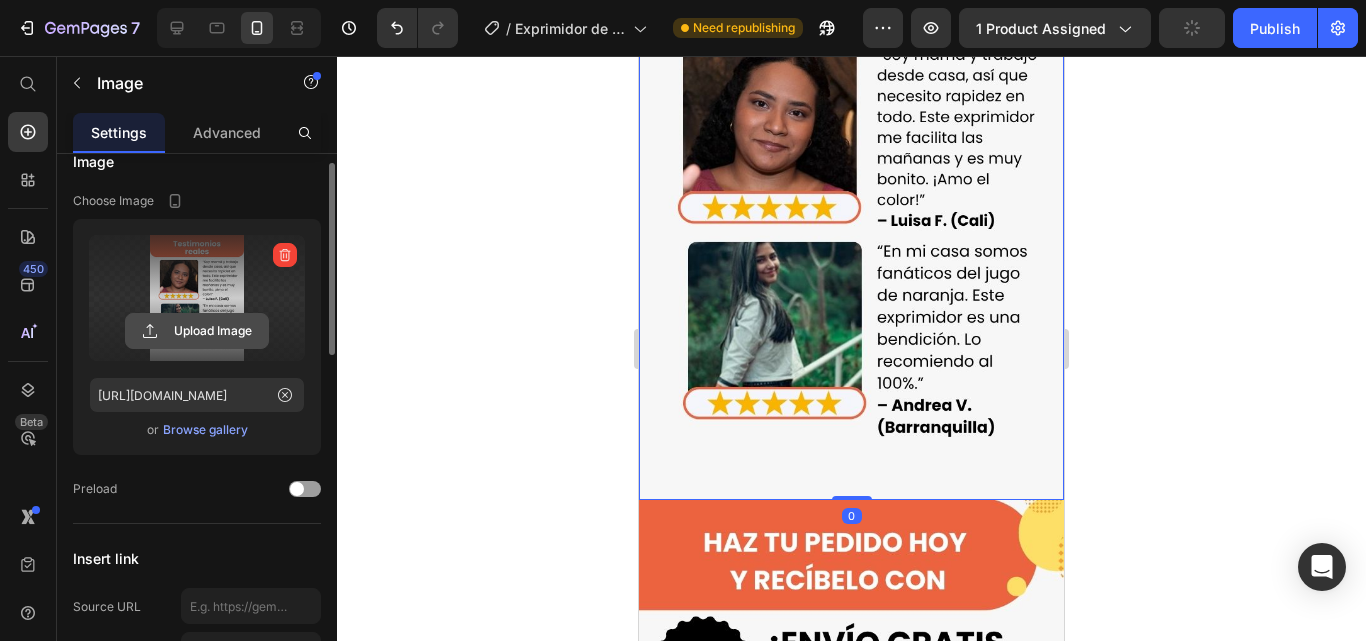 click 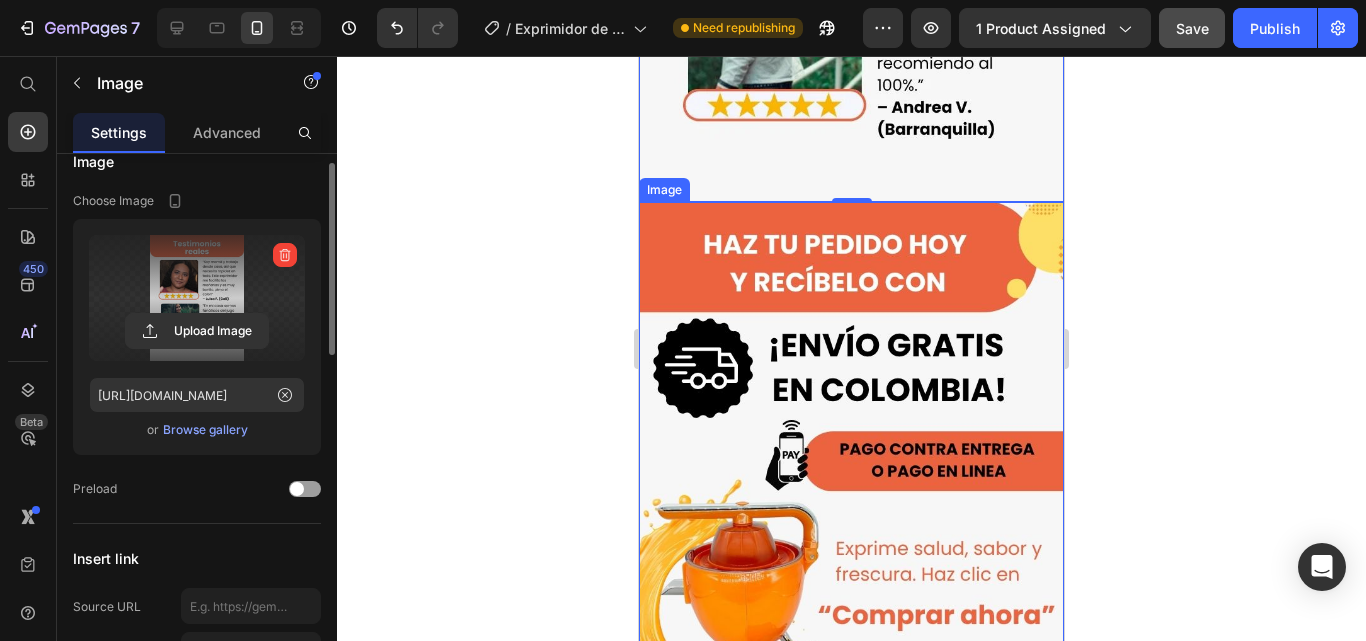 scroll, scrollTop: 4500, scrollLeft: 0, axis: vertical 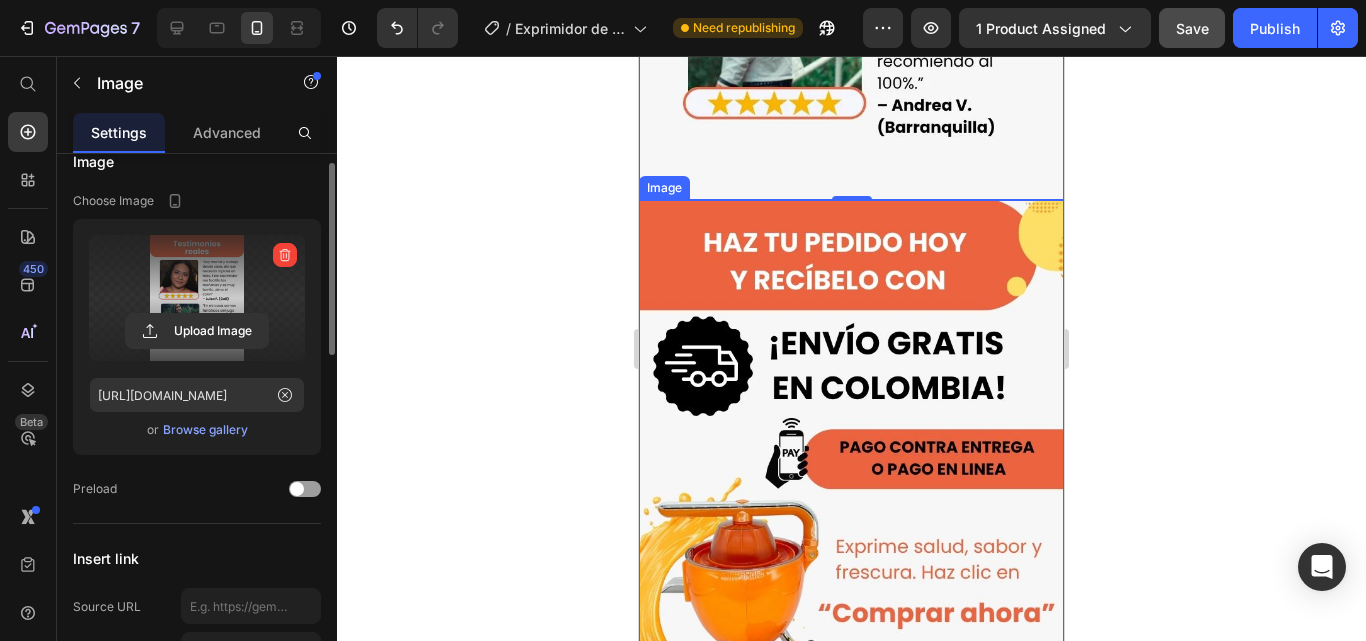 click at bounding box center (851, 483) 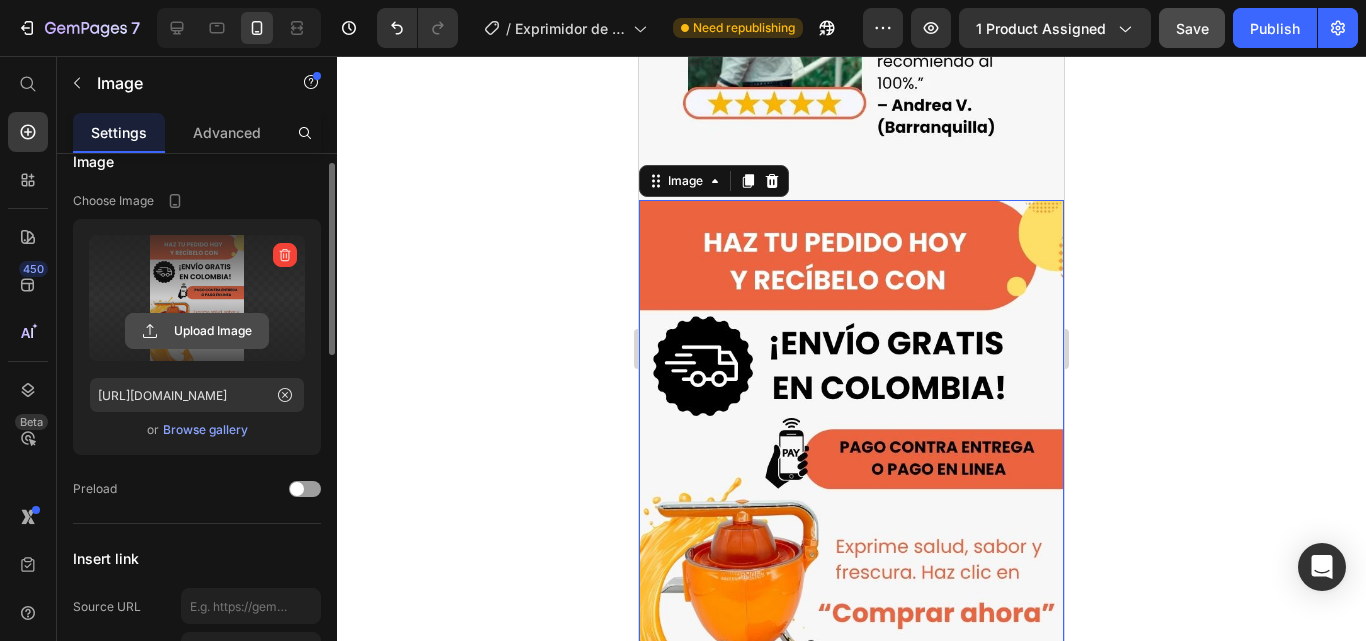 click 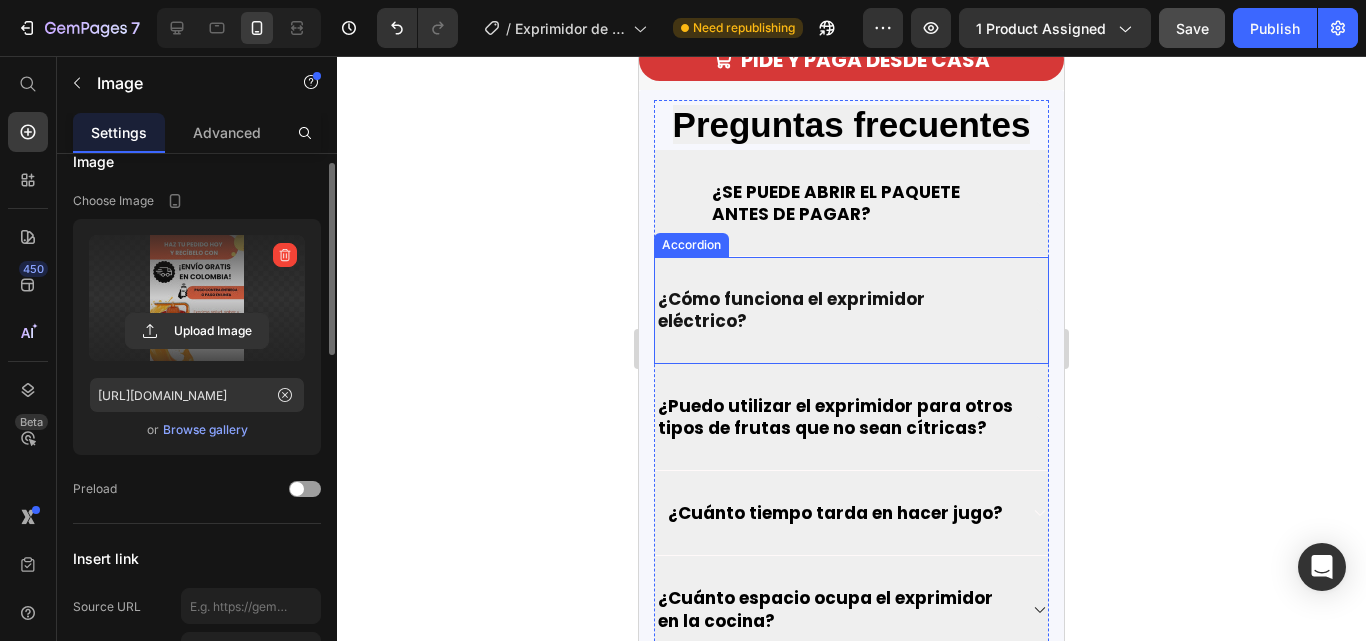 scroll, scrollTop: 5300, scrollLeft: 0, axis: vertical 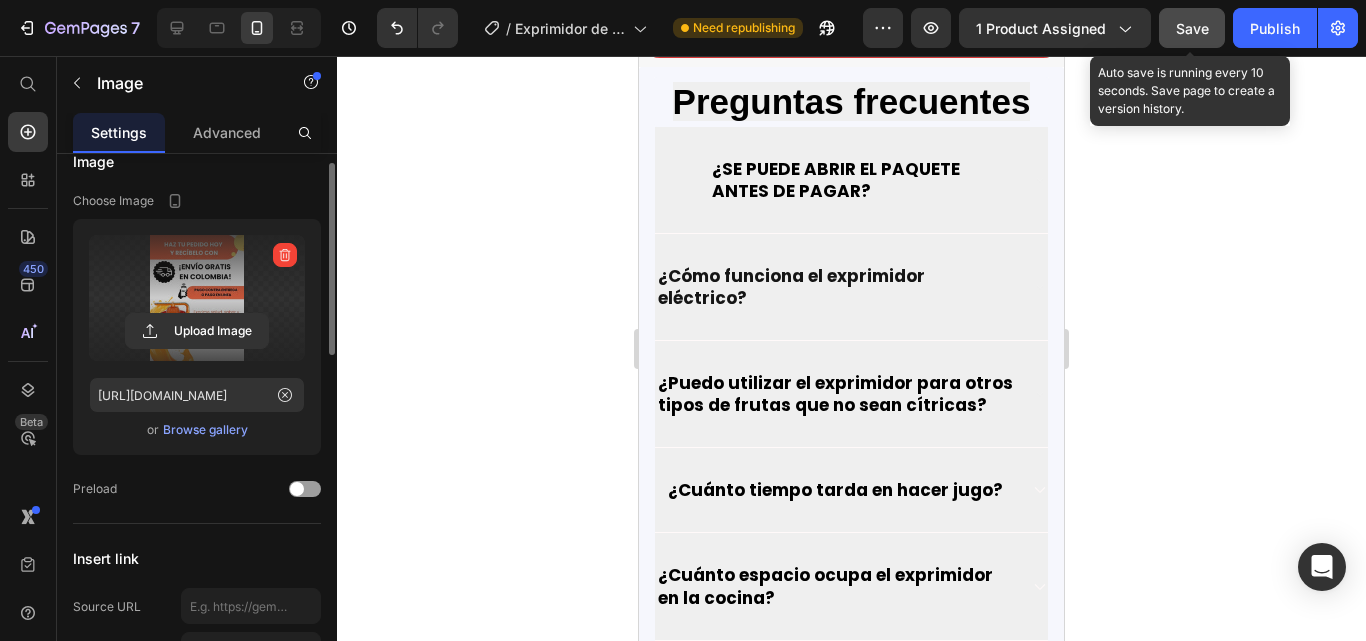click on "Save" at bounding box center [1192, 28] 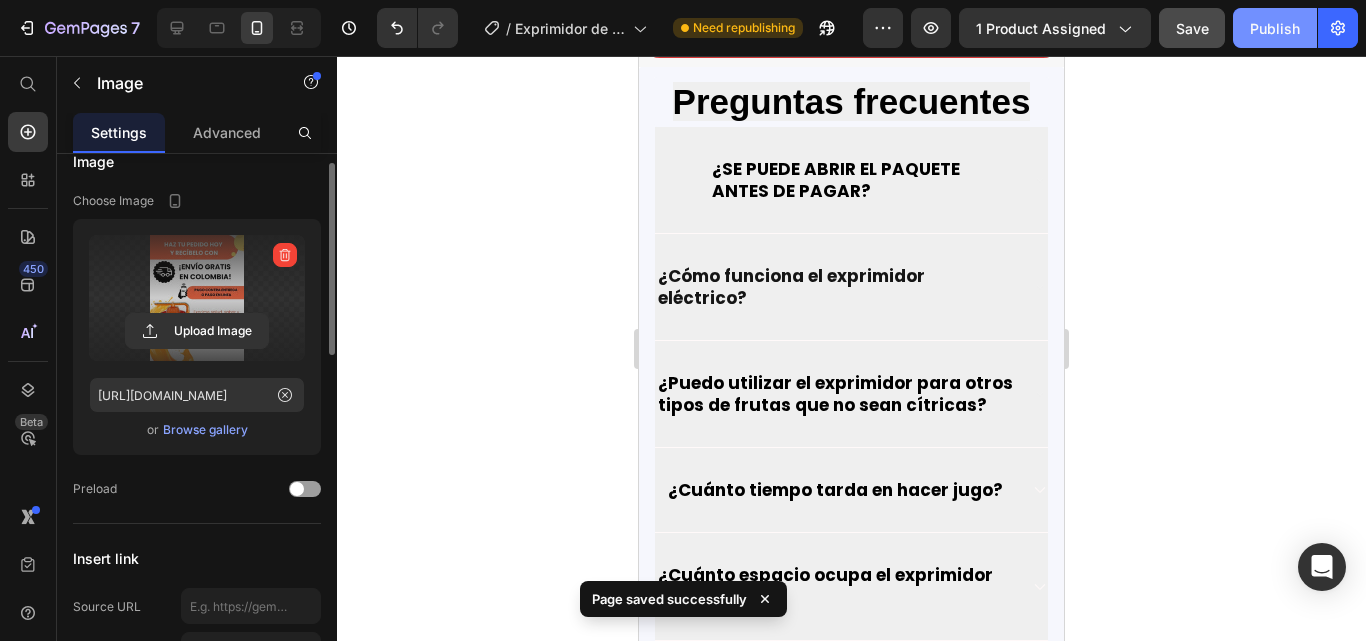 click on "Publish" at bounding box center (1275, 28) 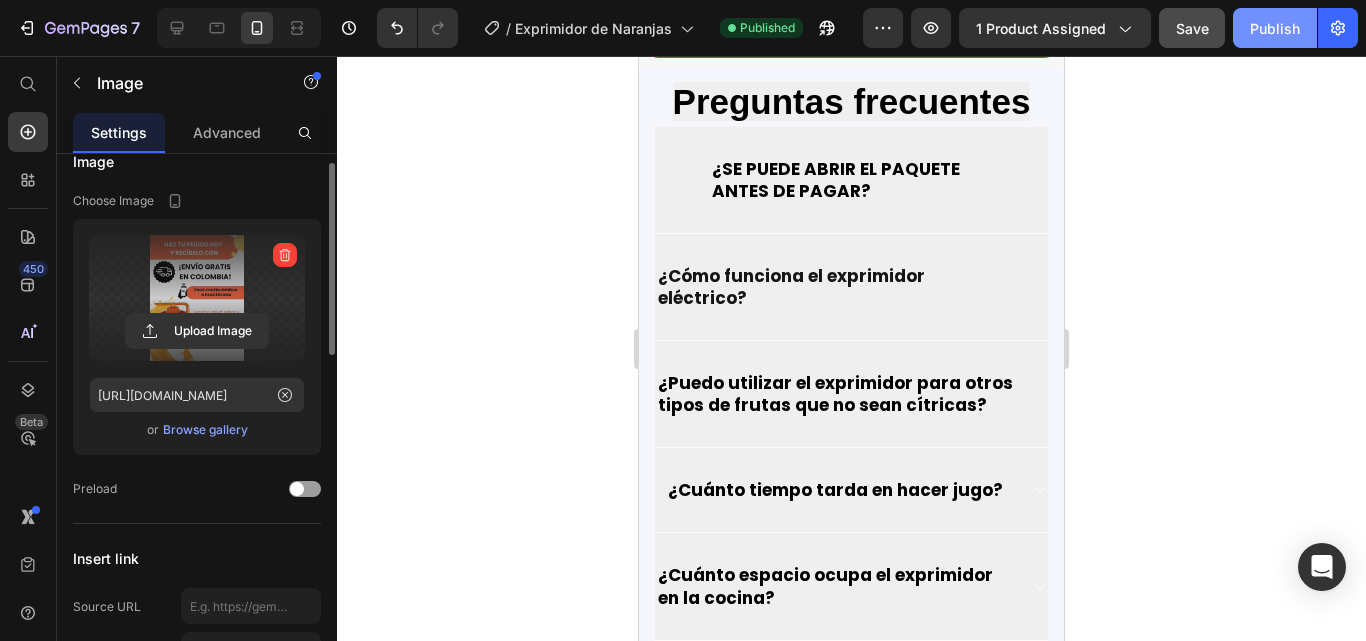 drag, startPoint x: 1282, startPoint y: 42, endPoint x: 1124, endPoint y: 36, distance: 158.11388 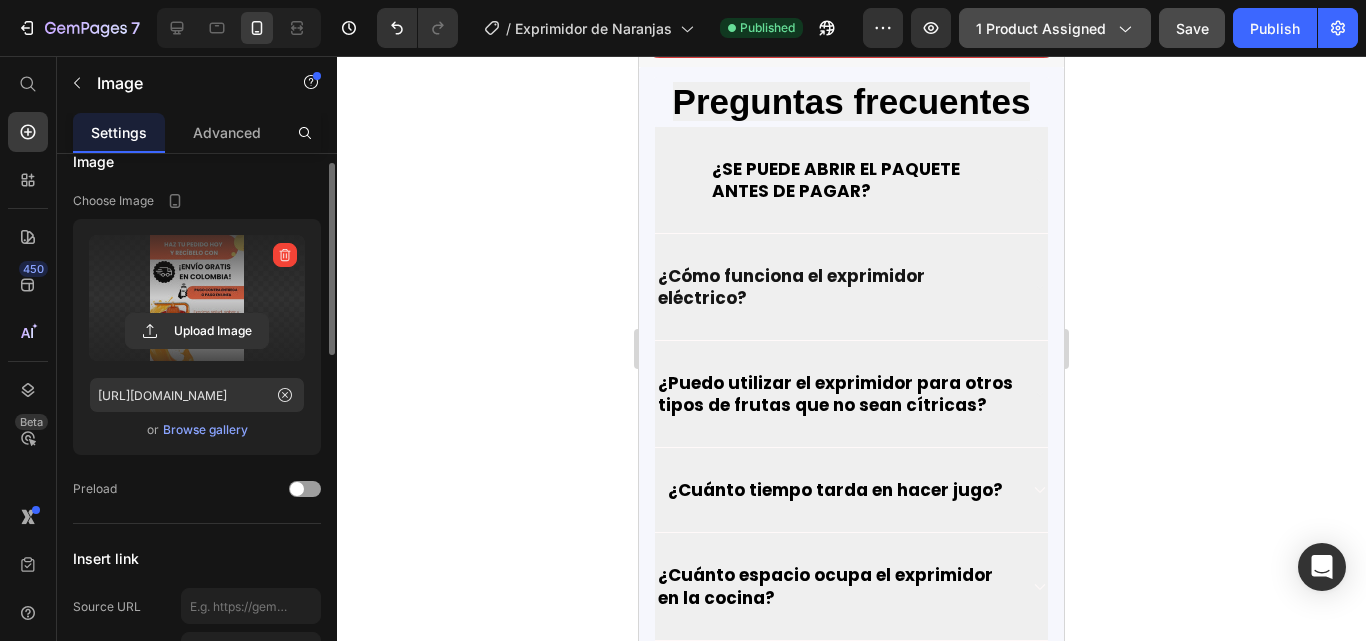 click on "Publish" 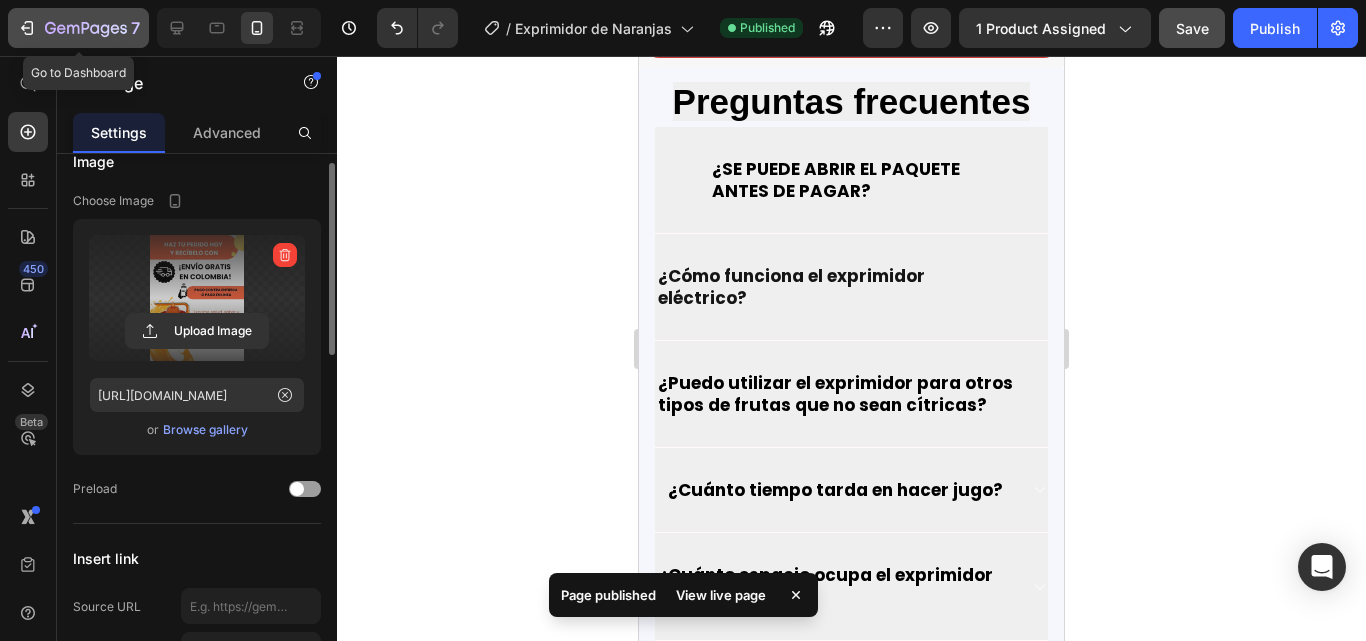 click on "7" 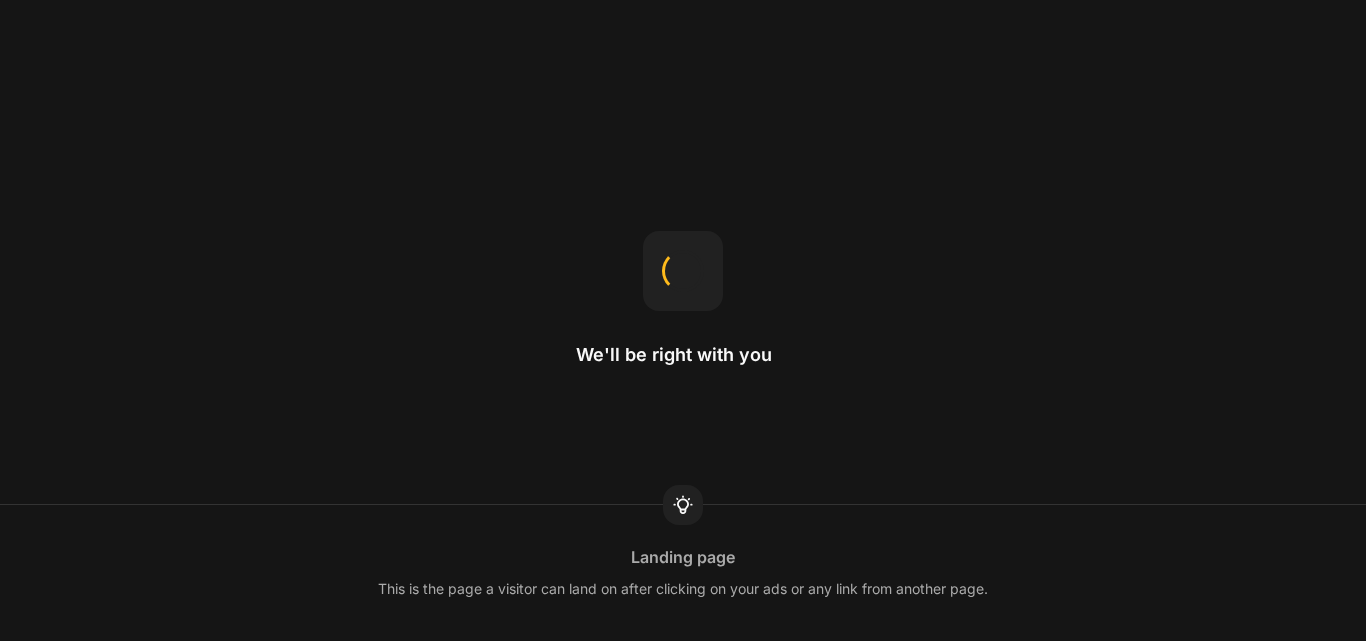 scroll, scrollTop: 0, scrollLeft: 0, axis: both 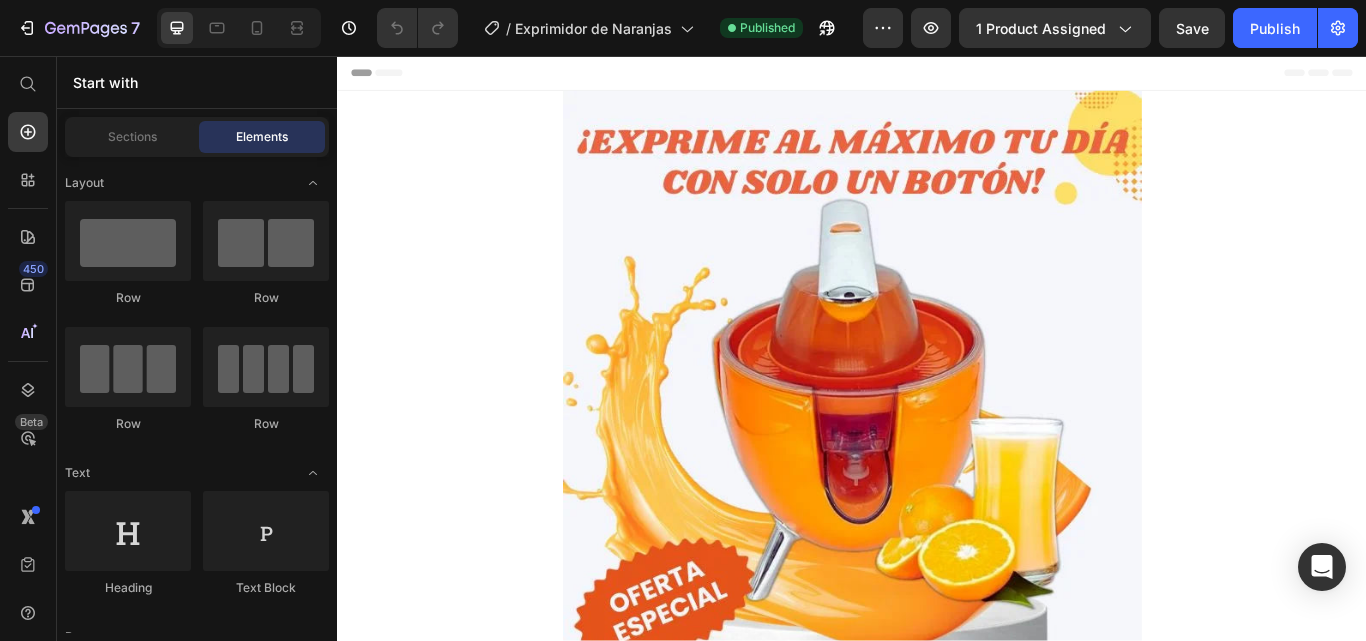 click 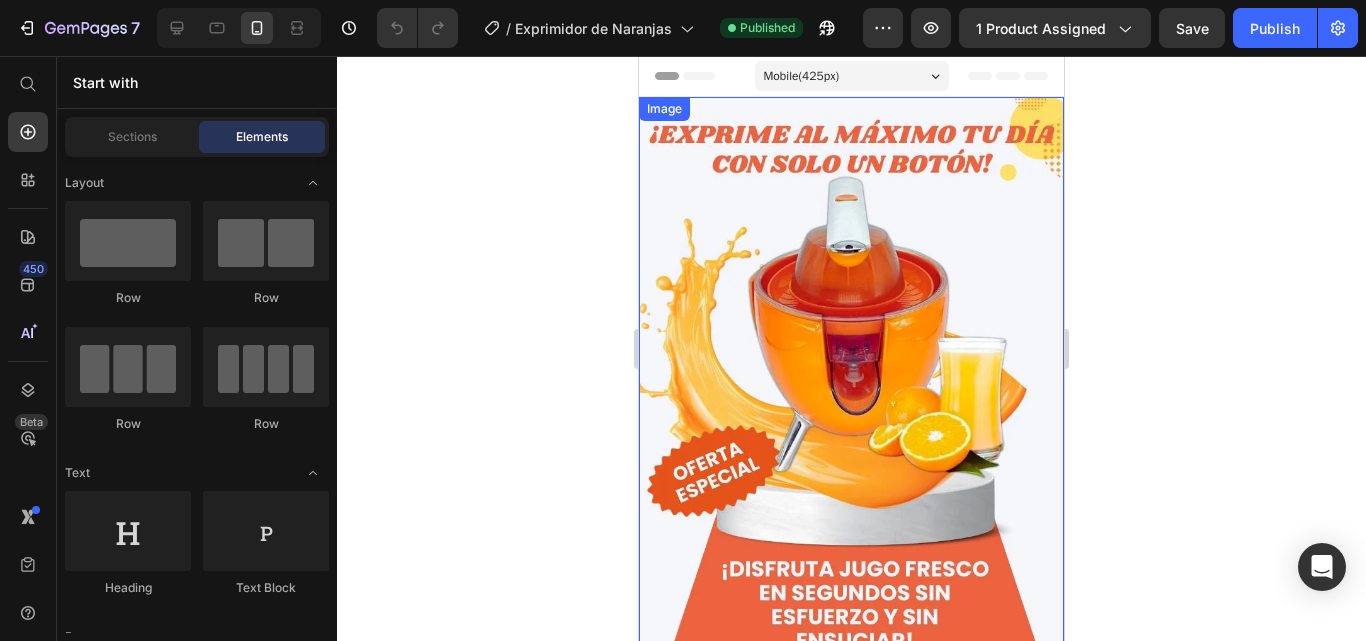 click at bounding box center [851, 380] 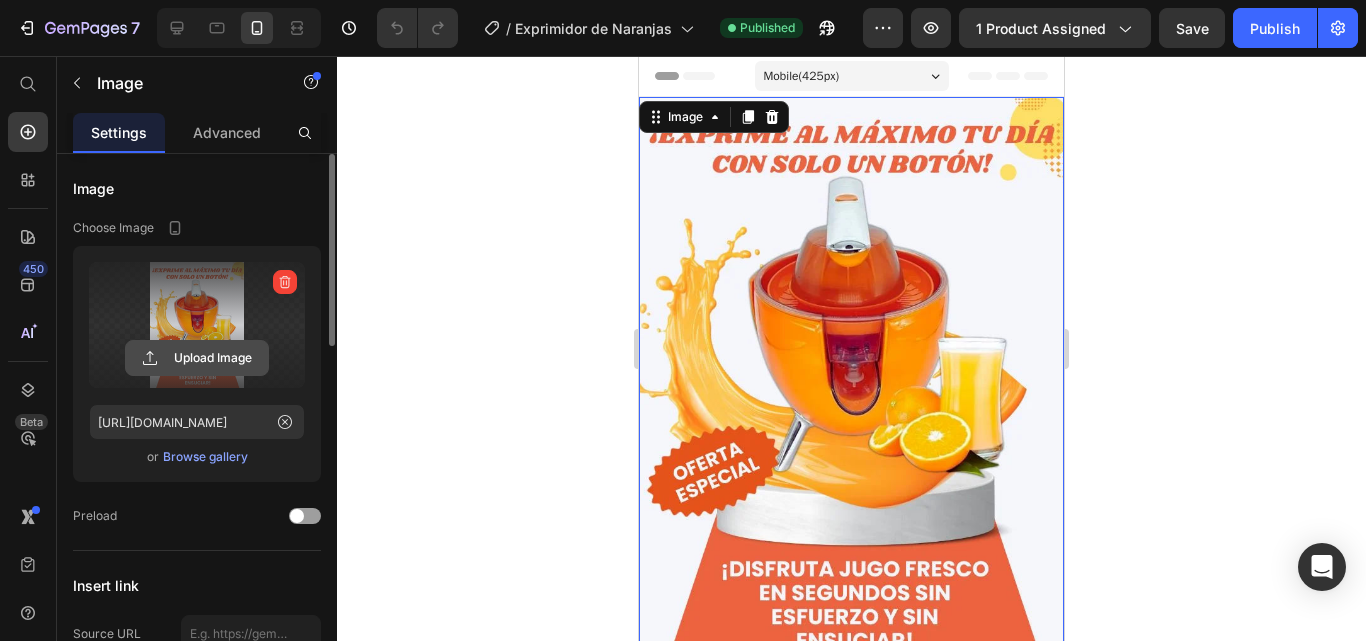 click 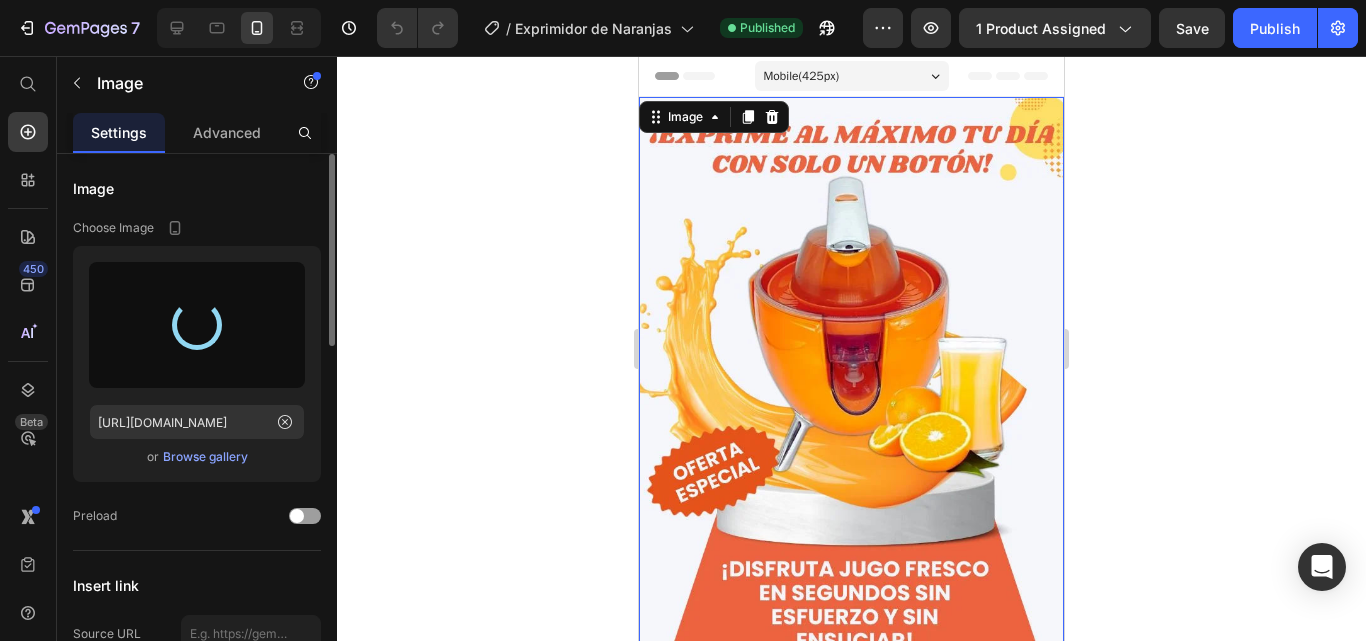 type on "[URL][DOMAIN_NAME]" 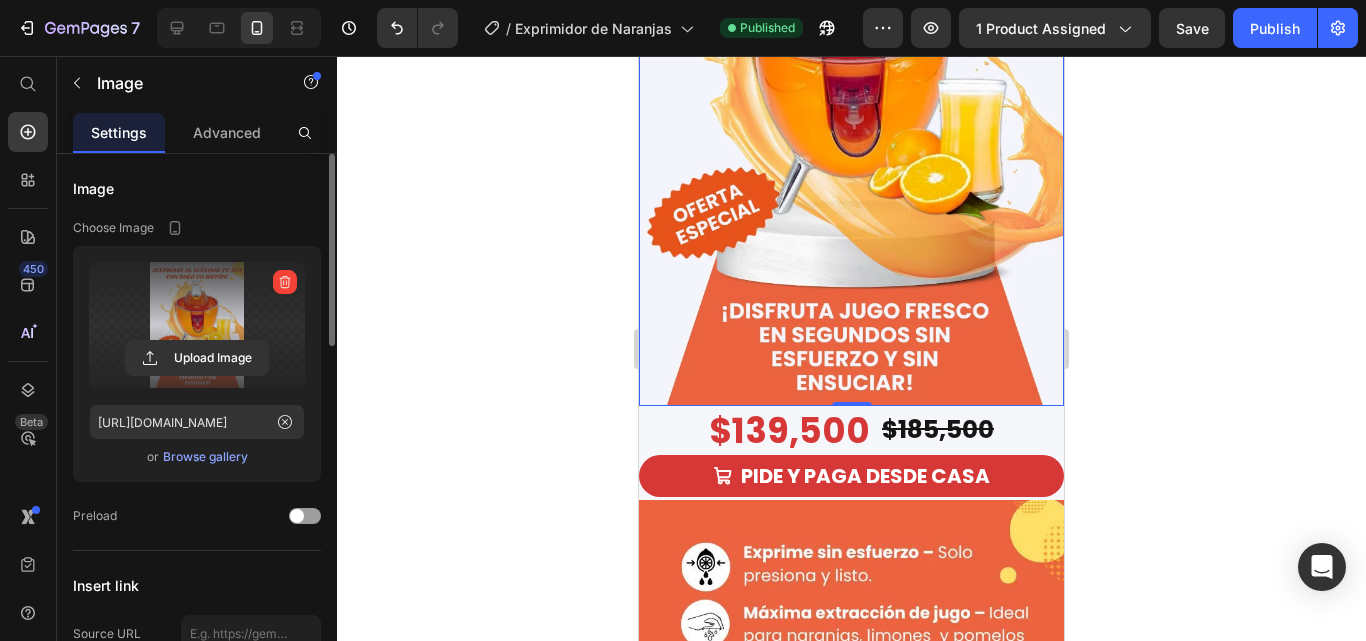 scroll, scrollTop: 500, scrollLeft: 0, axis: vertical 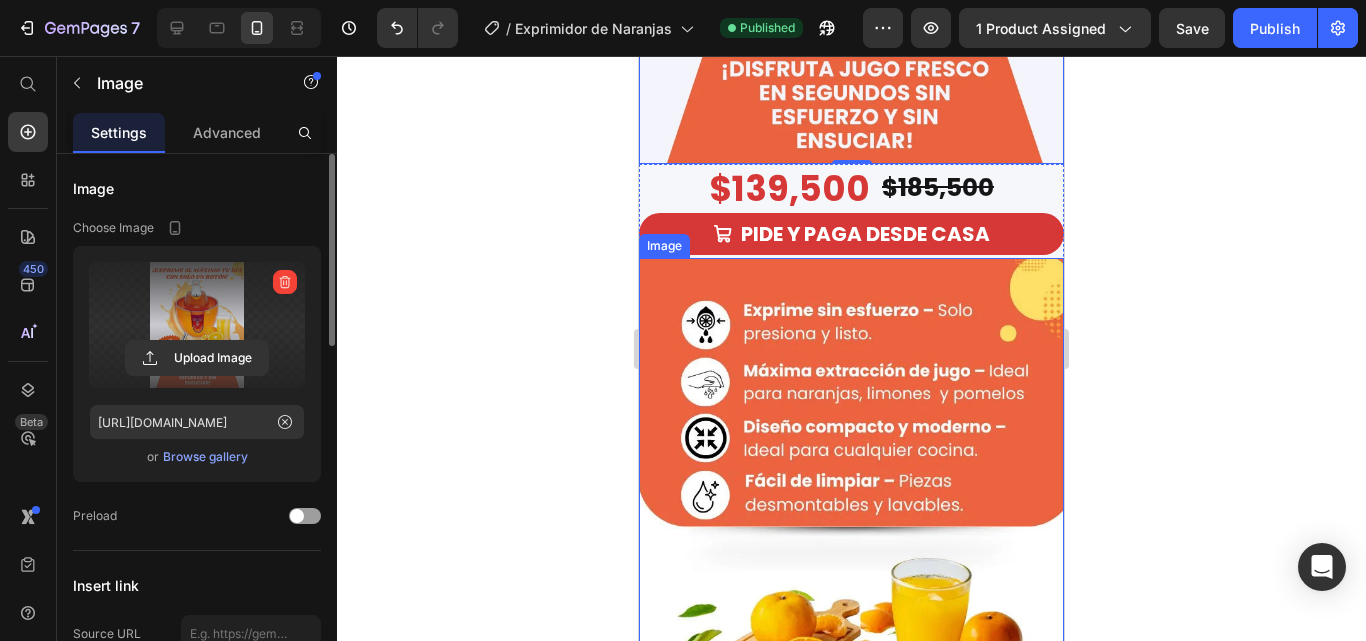 drag, startPoint x: 889, startPoint y: 491, endPoint x: 959, endPoint y: 417, distance: 101.862656 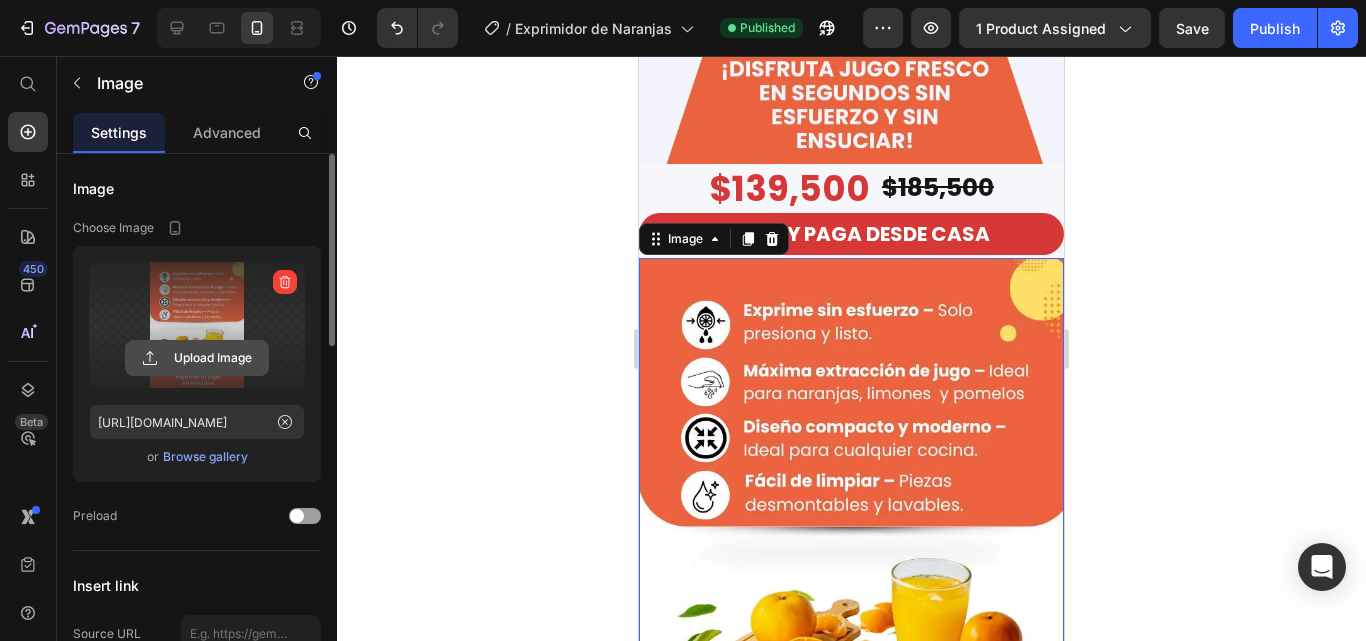 click 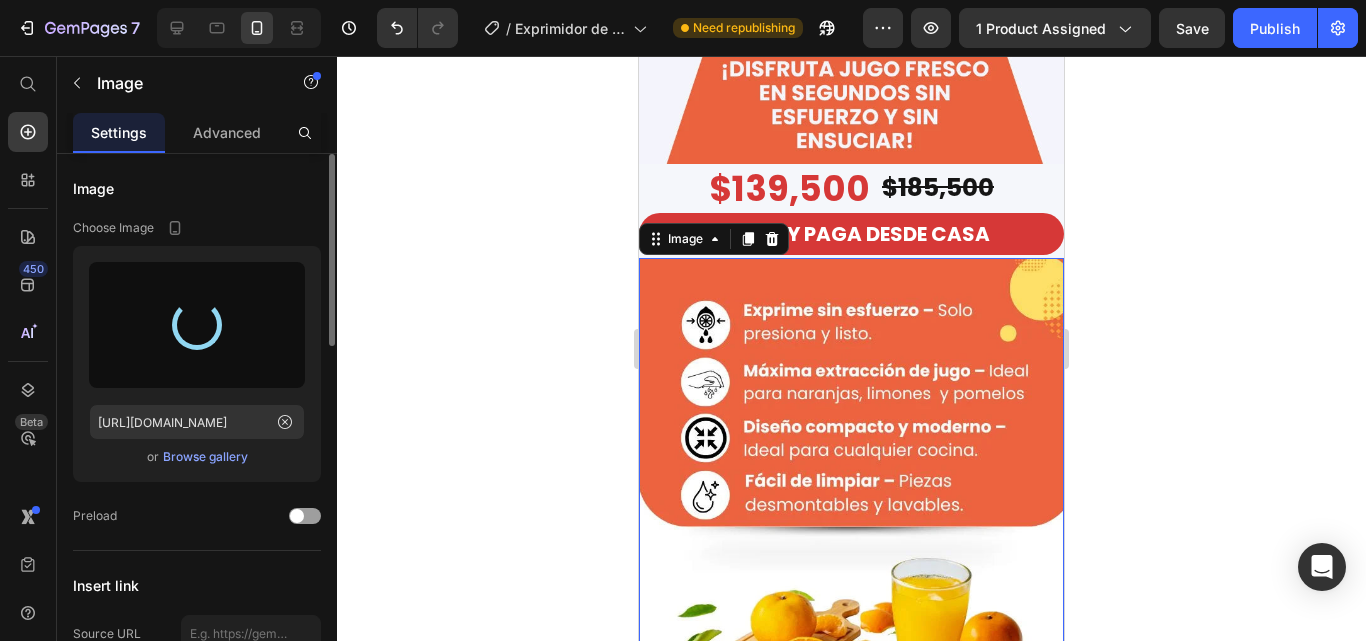 type on "[URL][DOMAIN_NAME]" 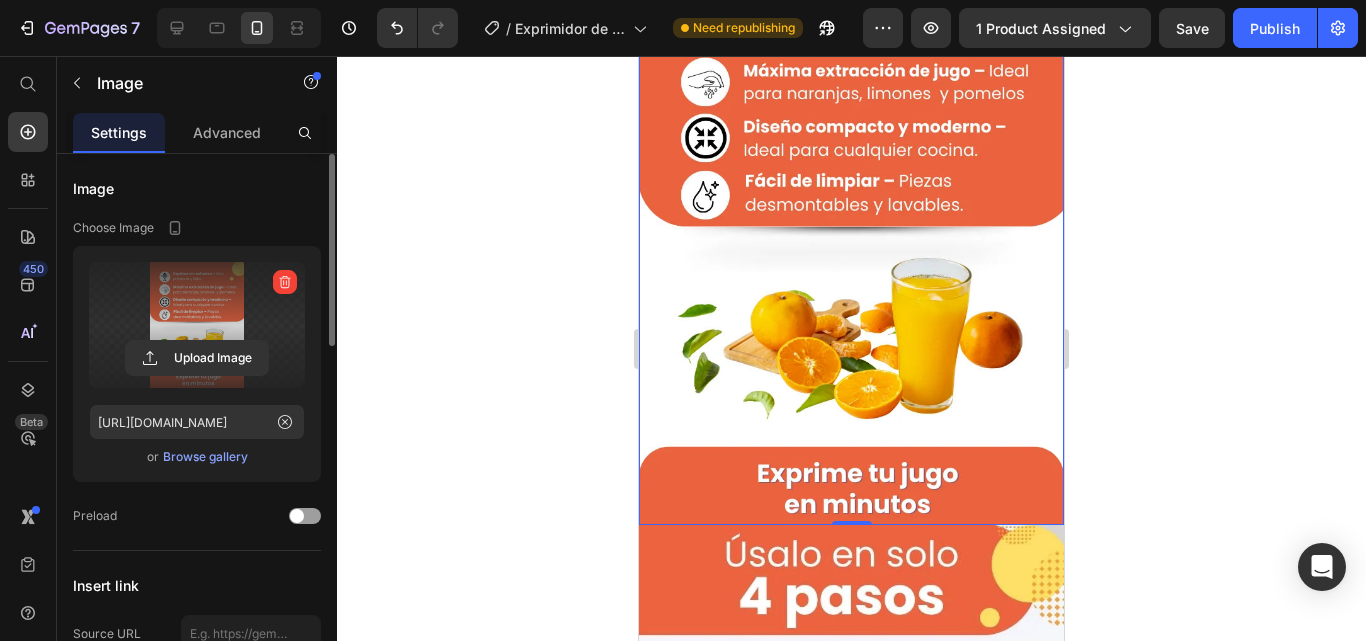 scroll, scrollTop: 1200, scrollLeft: 0, axis: vertical 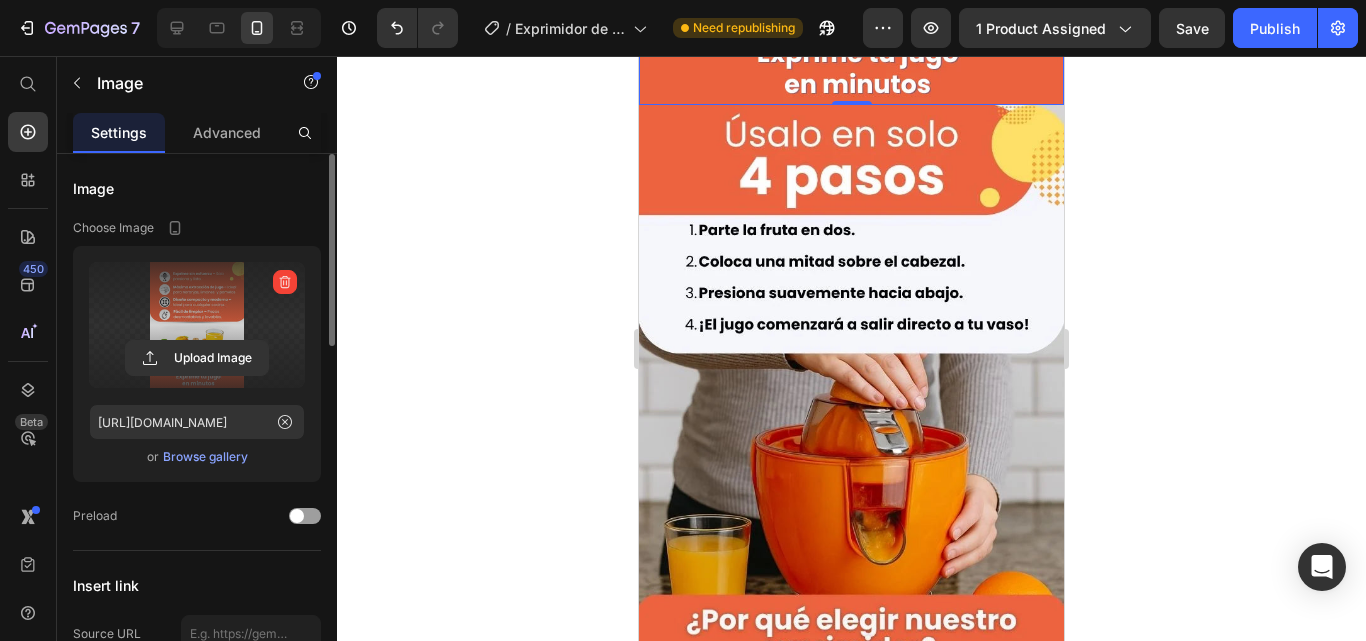 click at bounding box center [851, 388] 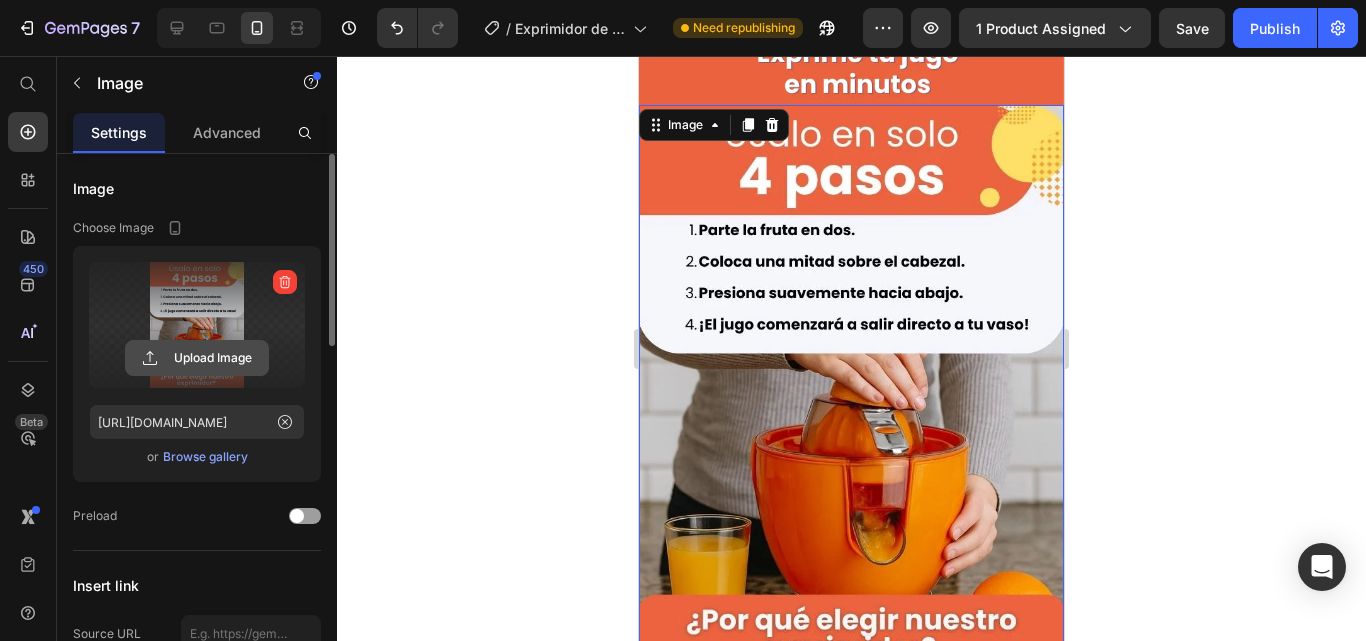 click 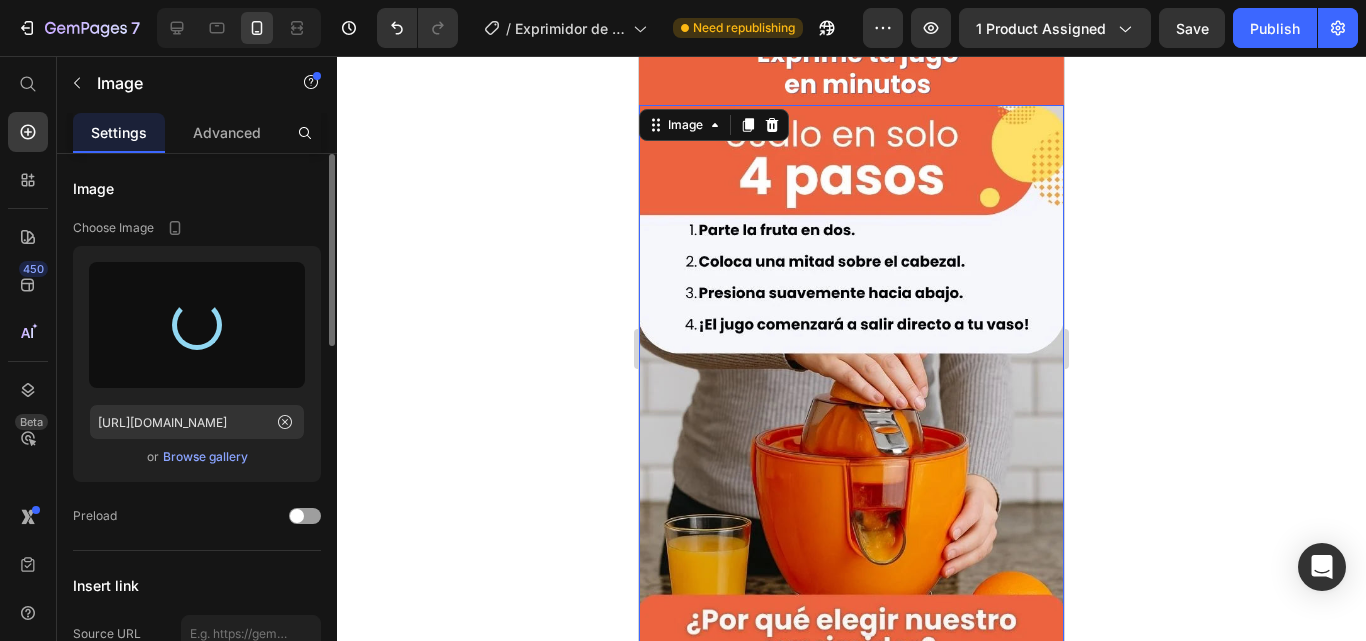 type on "[URL][DOMAIN_NAME]" 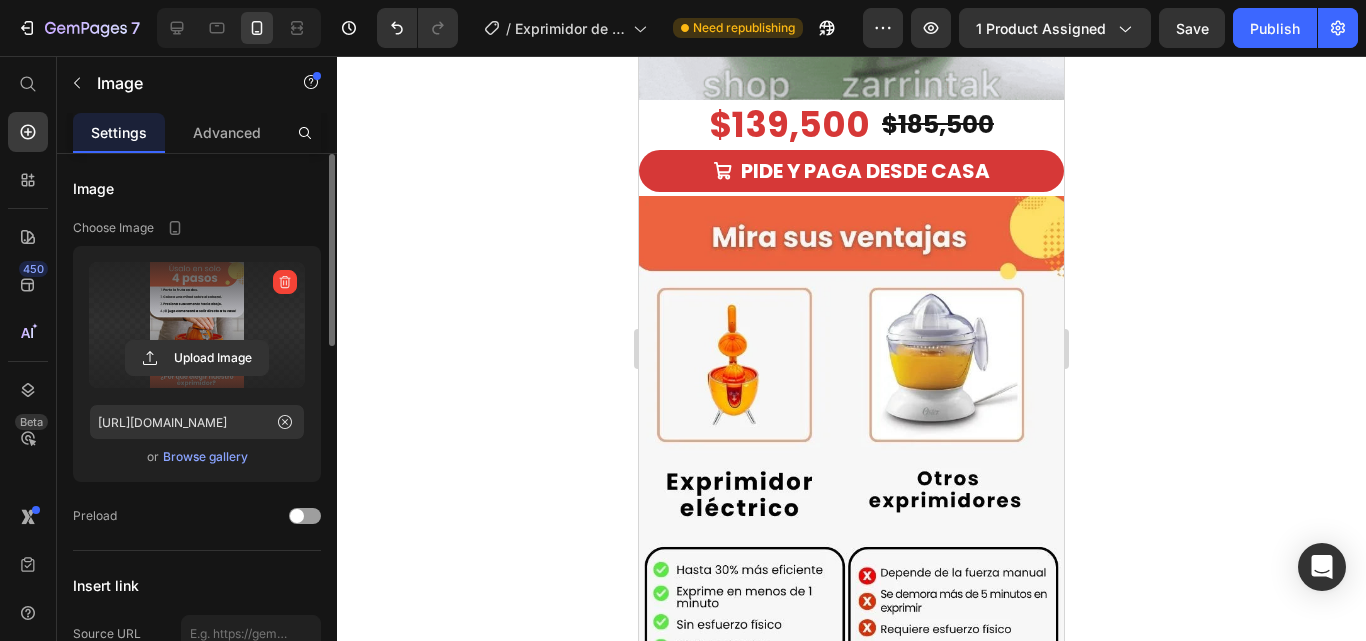 scroll, scrollTop: 2400, scrollLeft: 0, axis: vertical 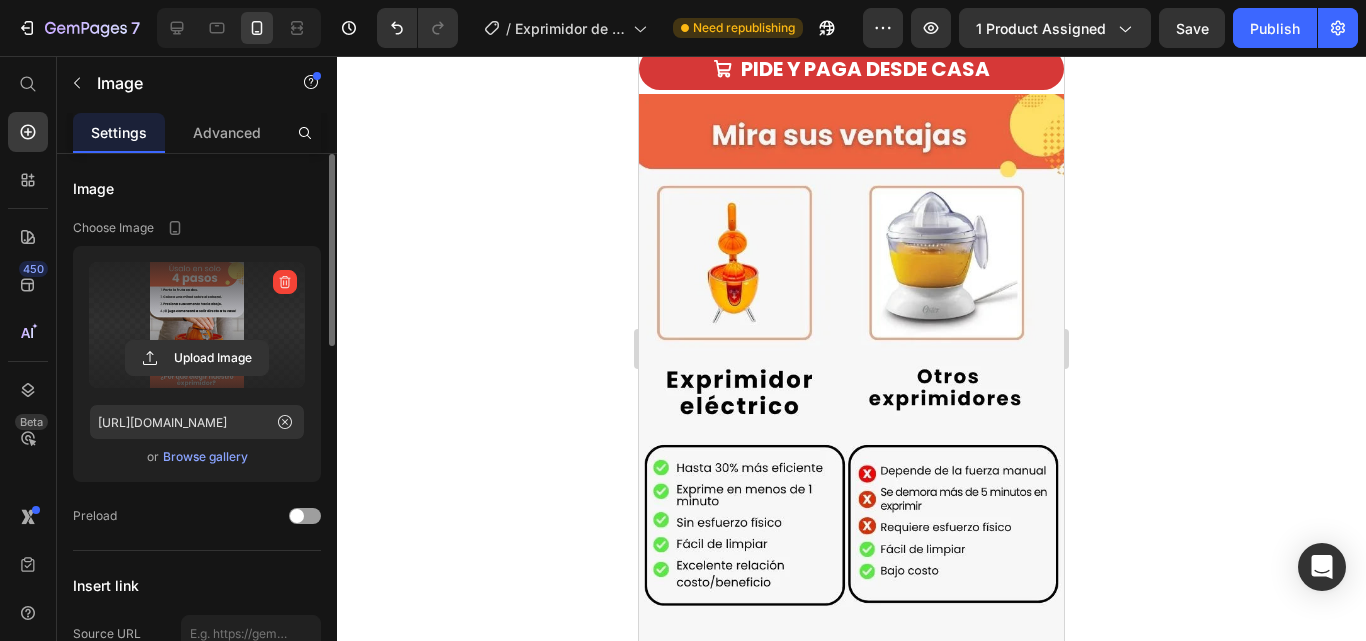 click at bounding box center (851, 377) 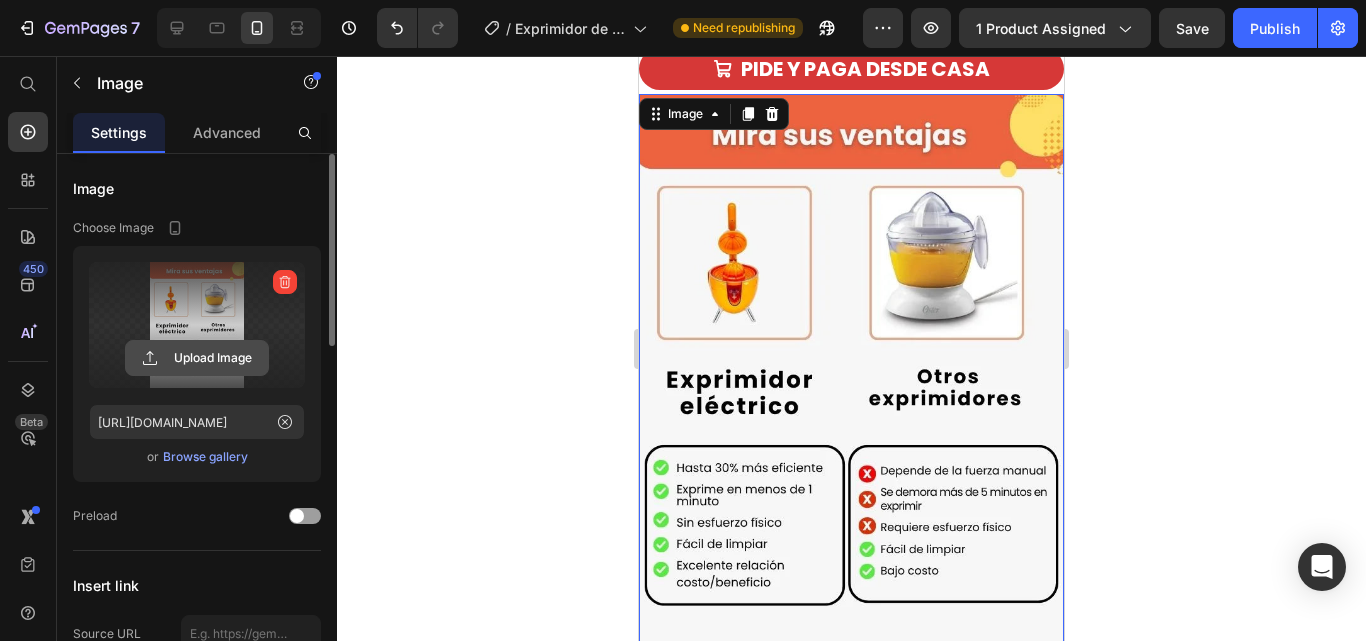 click 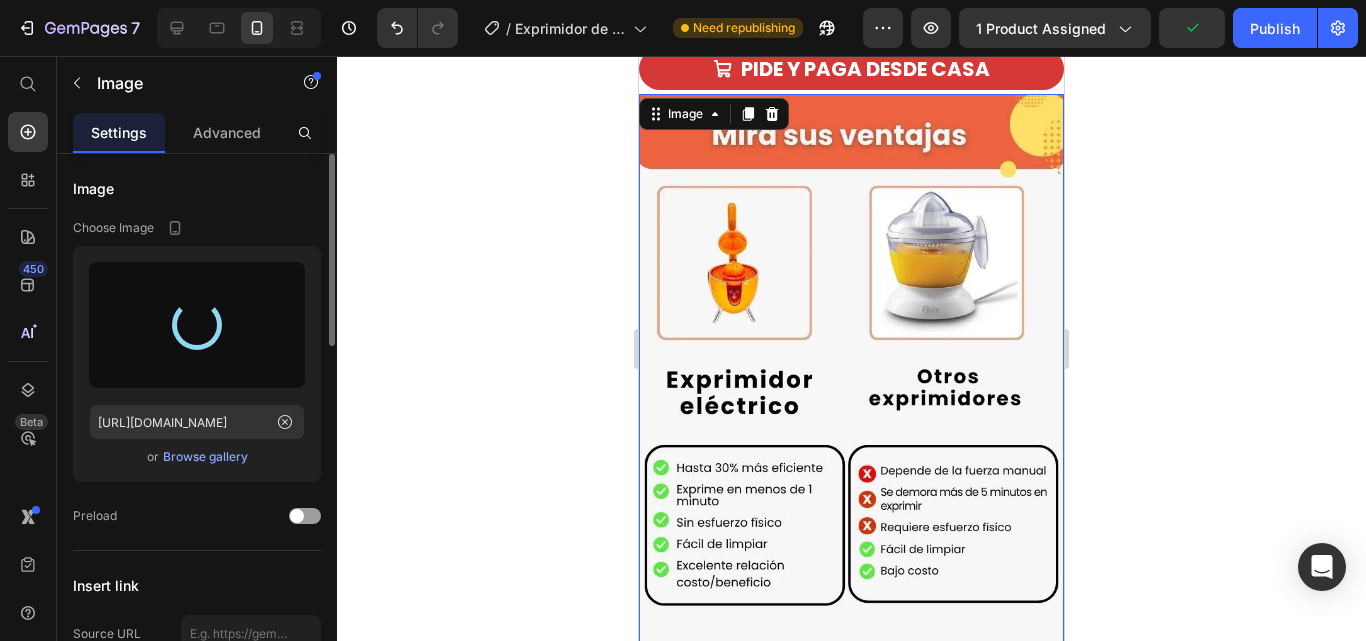 type on "[URL][DOMAIN_NAME]" 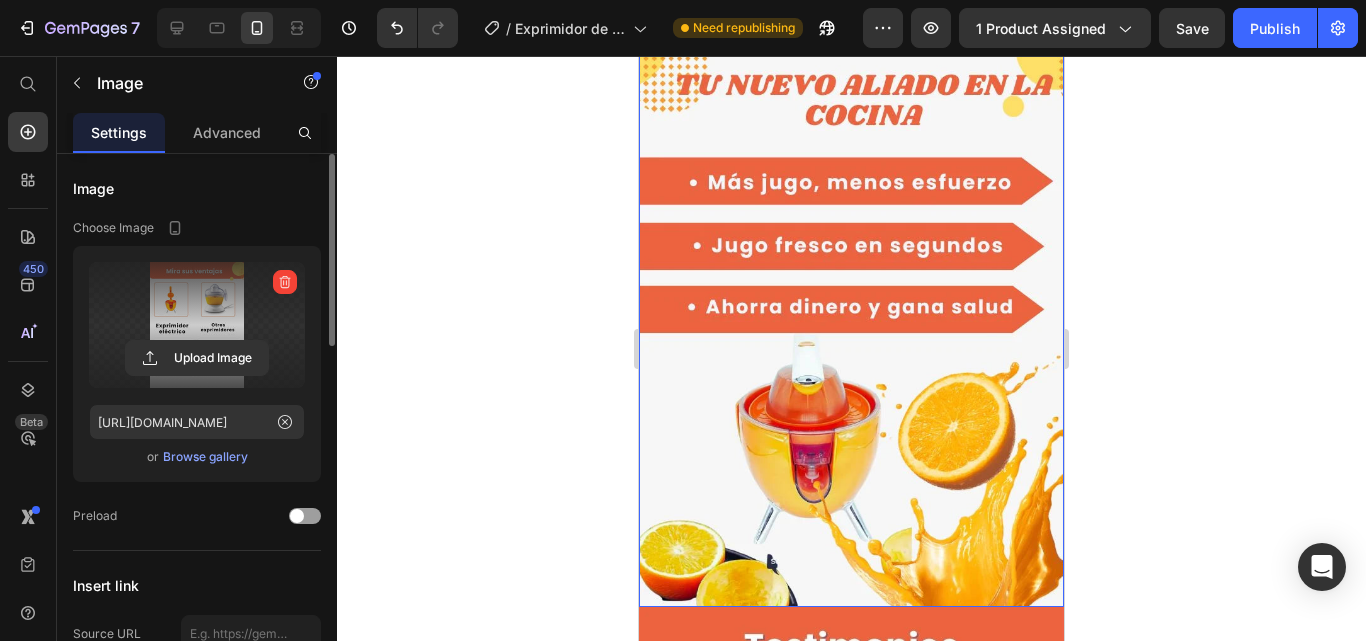 scroll, scrollTop: 3100, scrollLeft: 0, axis: vertical 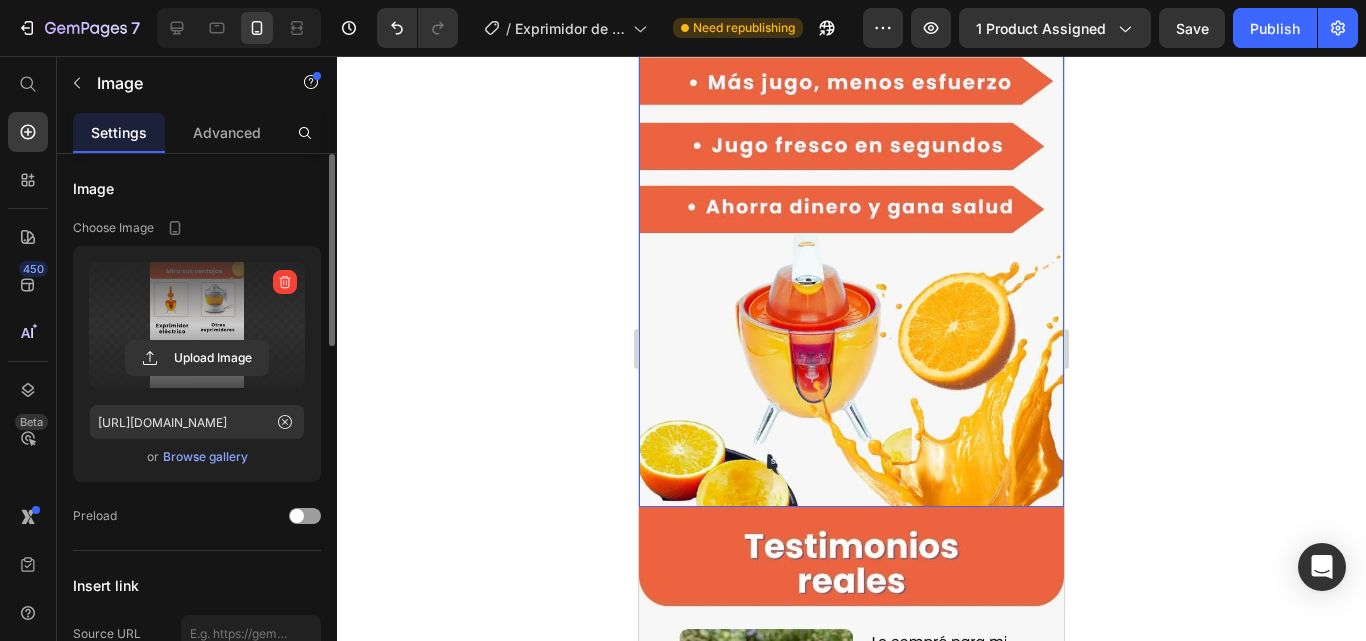click at bounding box center [851, 790] 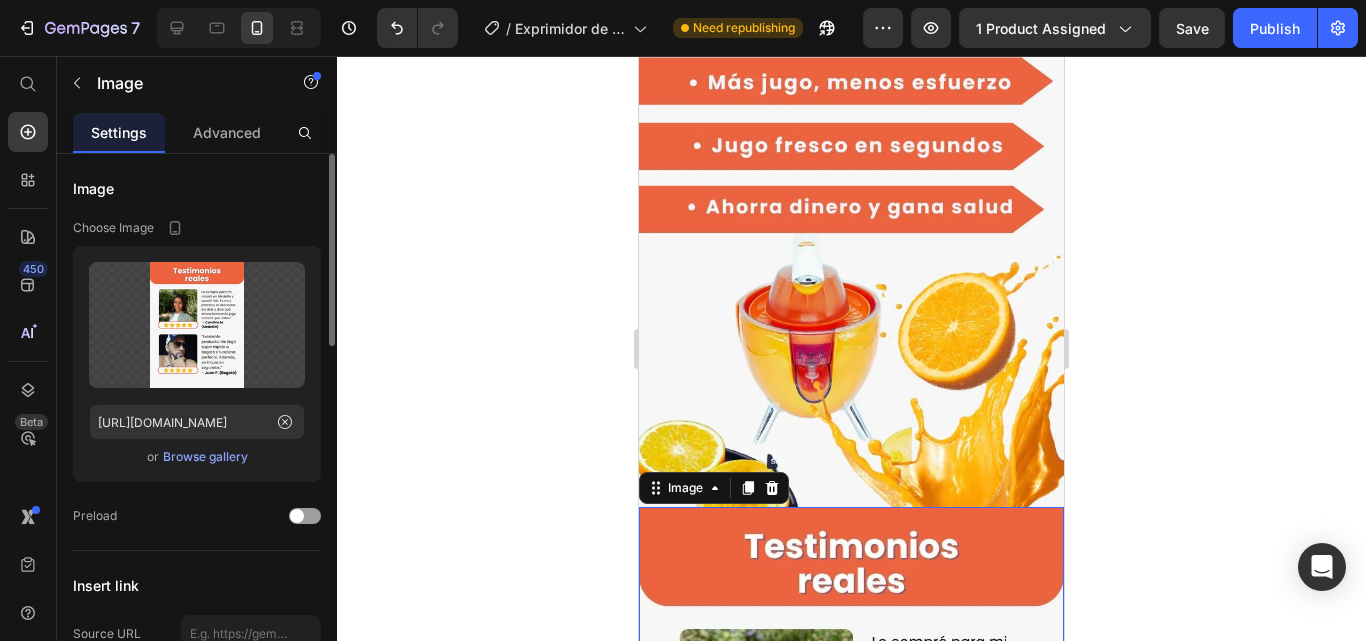 click at bounding box center [851, 223] 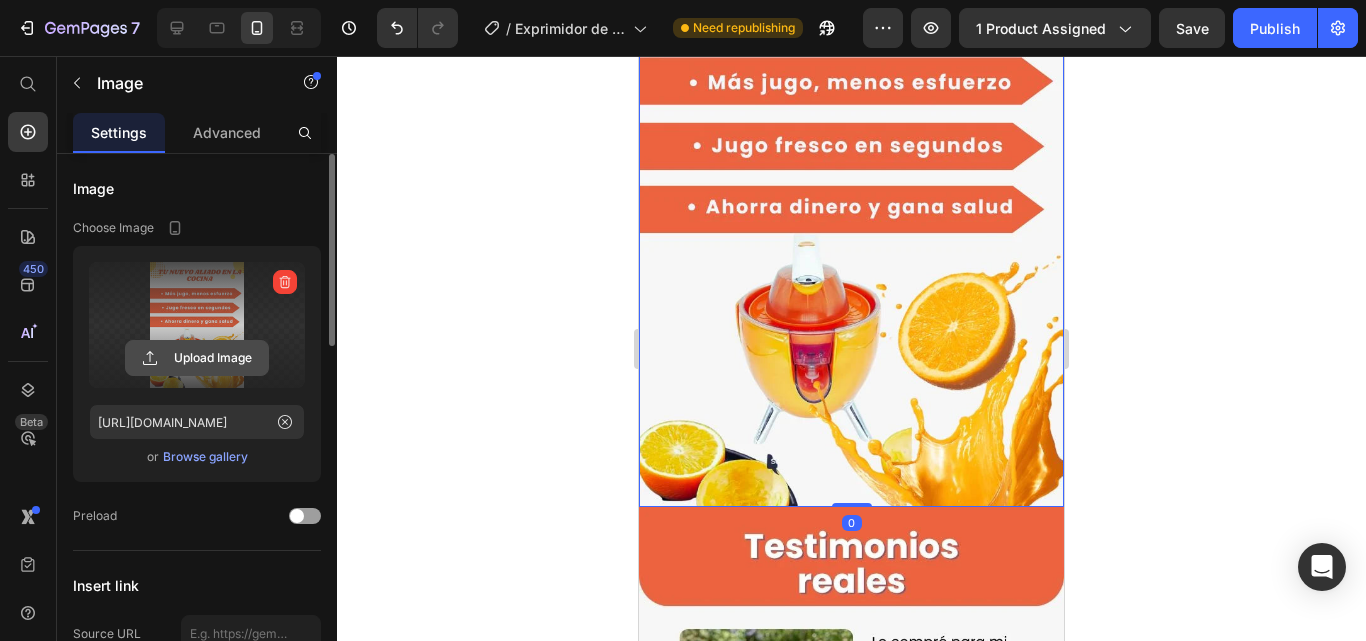 click 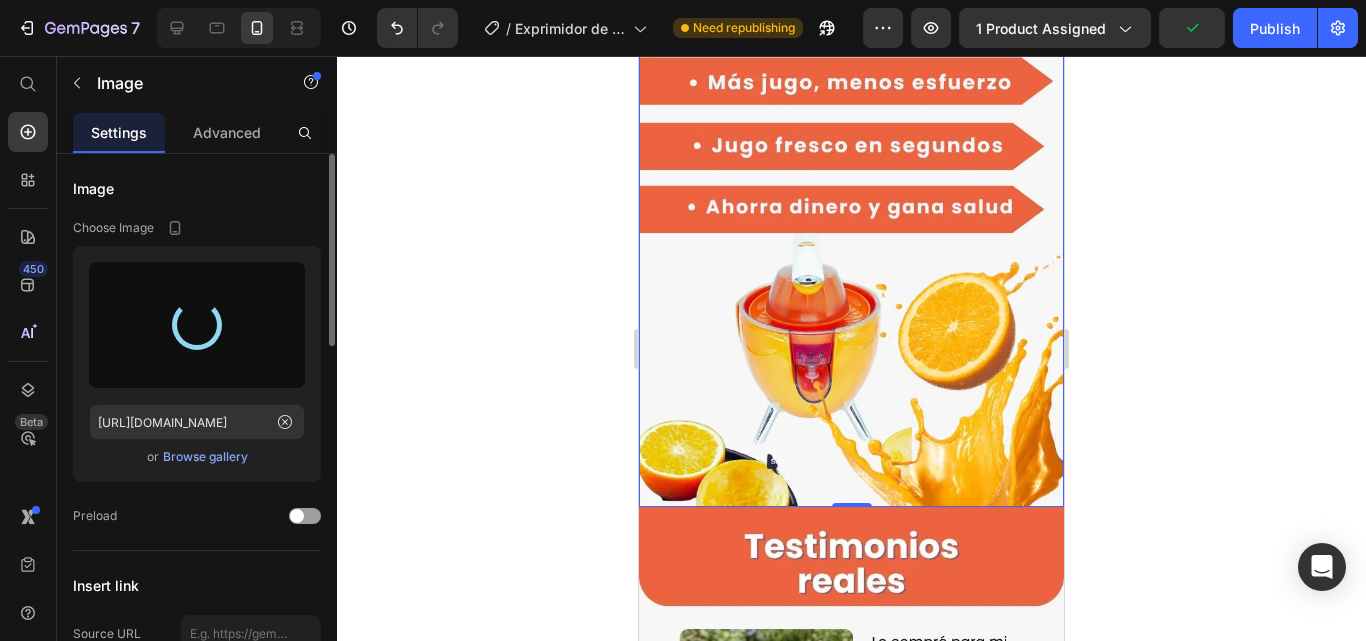 type on "[URL][DOMAIN_NAME]" 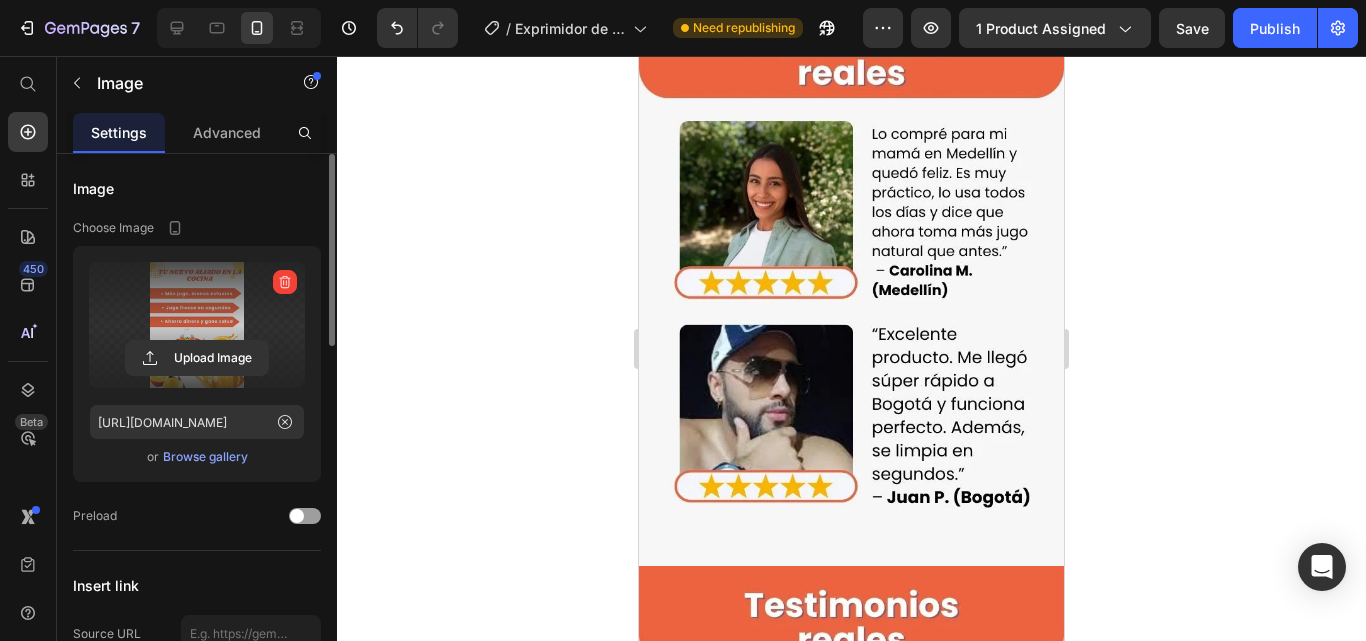 scroll, scrollTop: 3600, scrollLeft: 0, axis: vertical 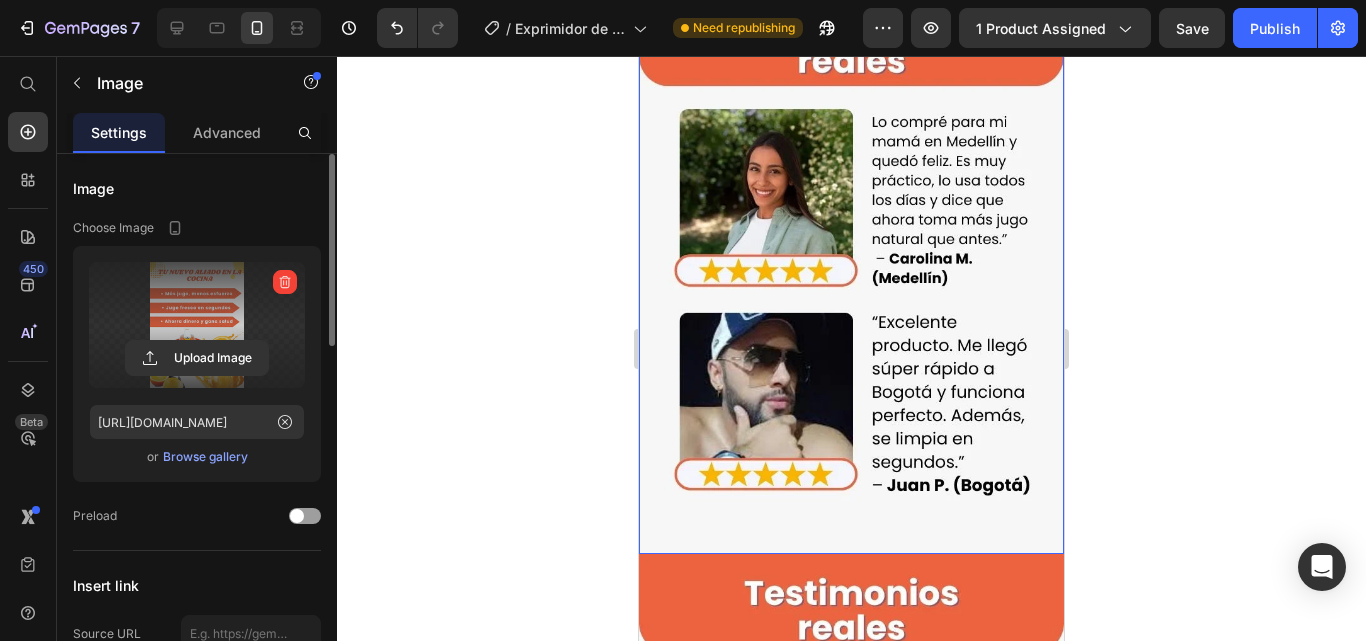 click at bounding box center [851, 270] 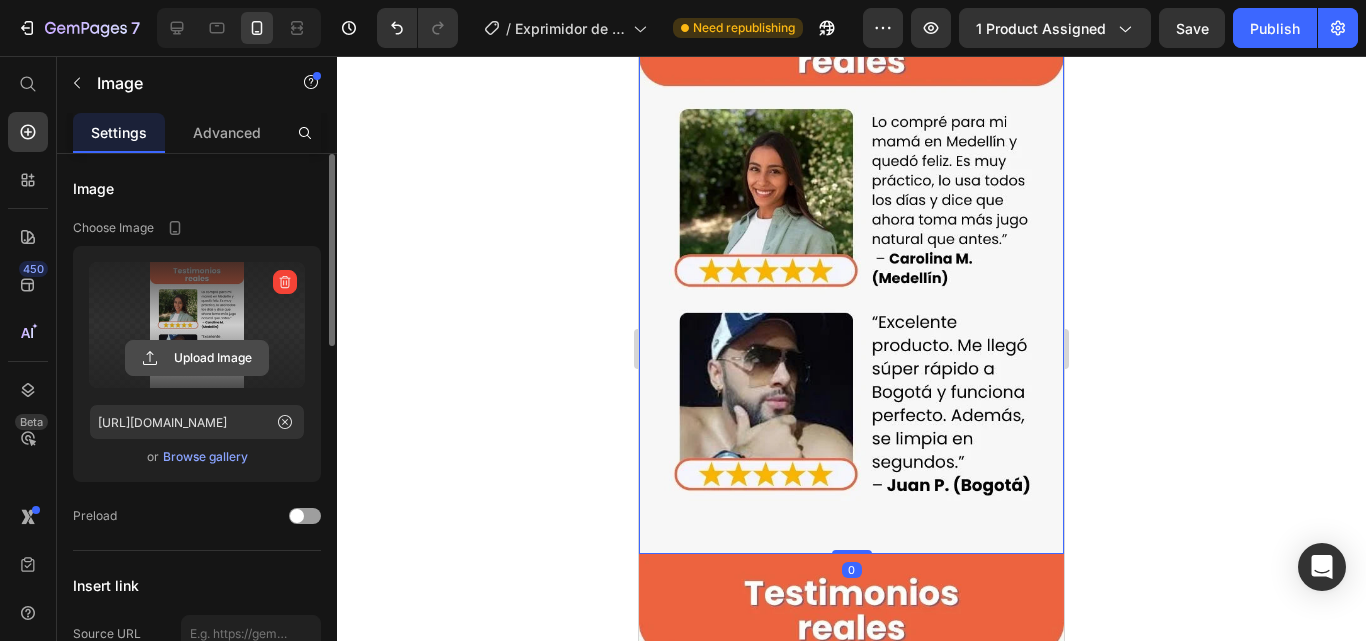 click 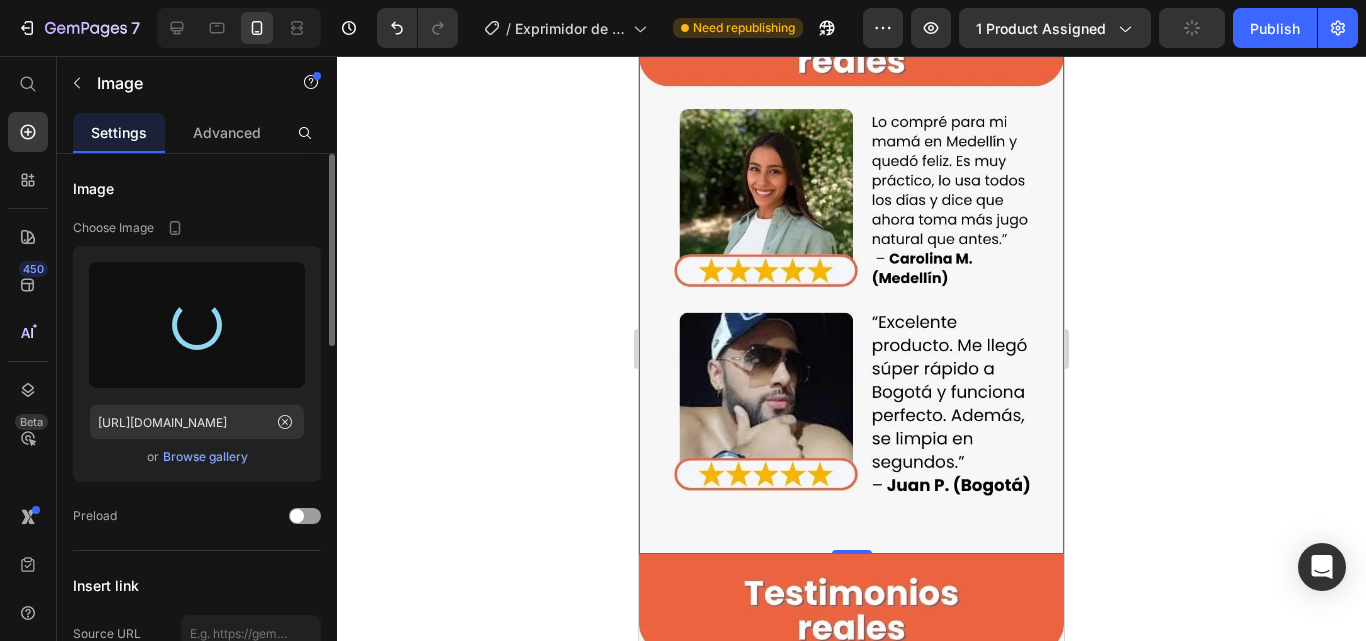type on "[URL][DOMAIN_NAME]" 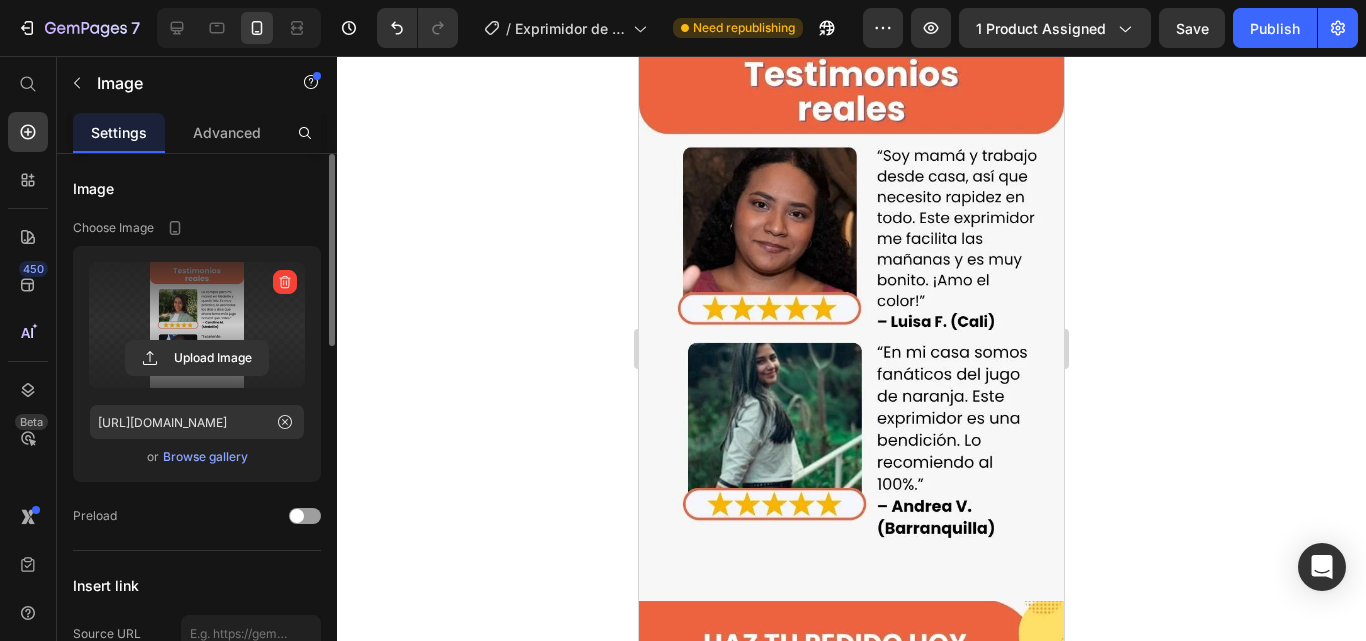 scroll, scrollTop: 4100, scrollLeft: 0, axis: vertical 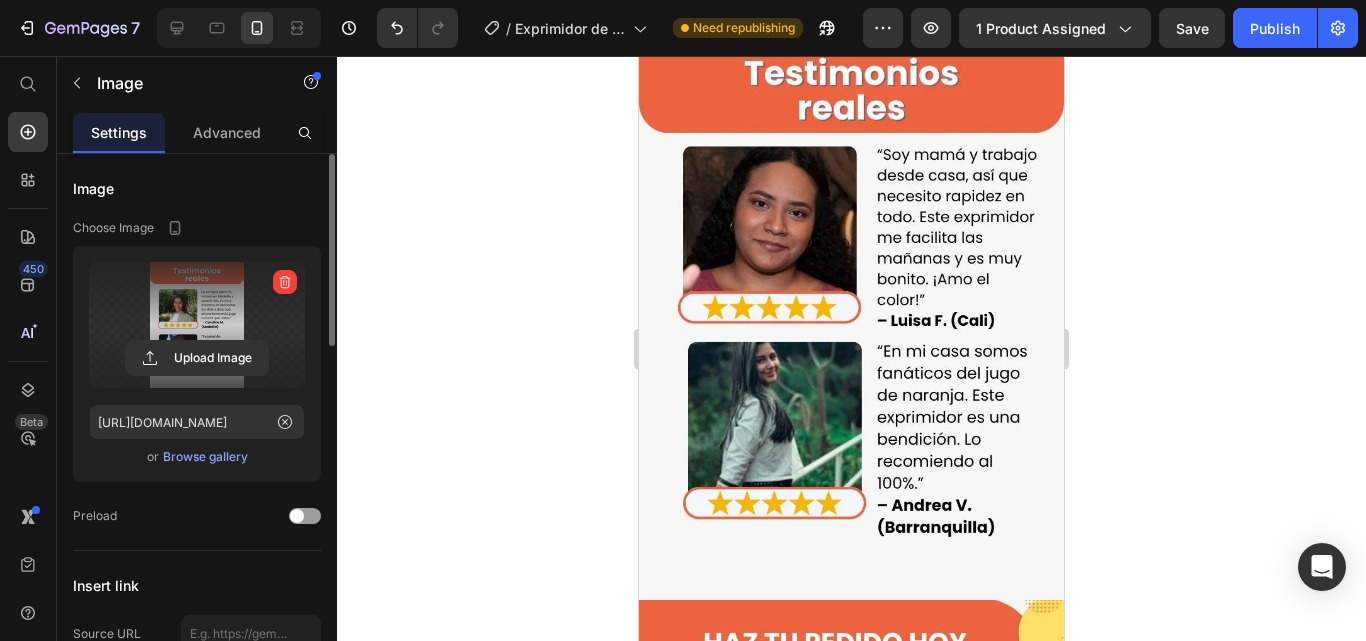 click at bounding box center [851, 317] 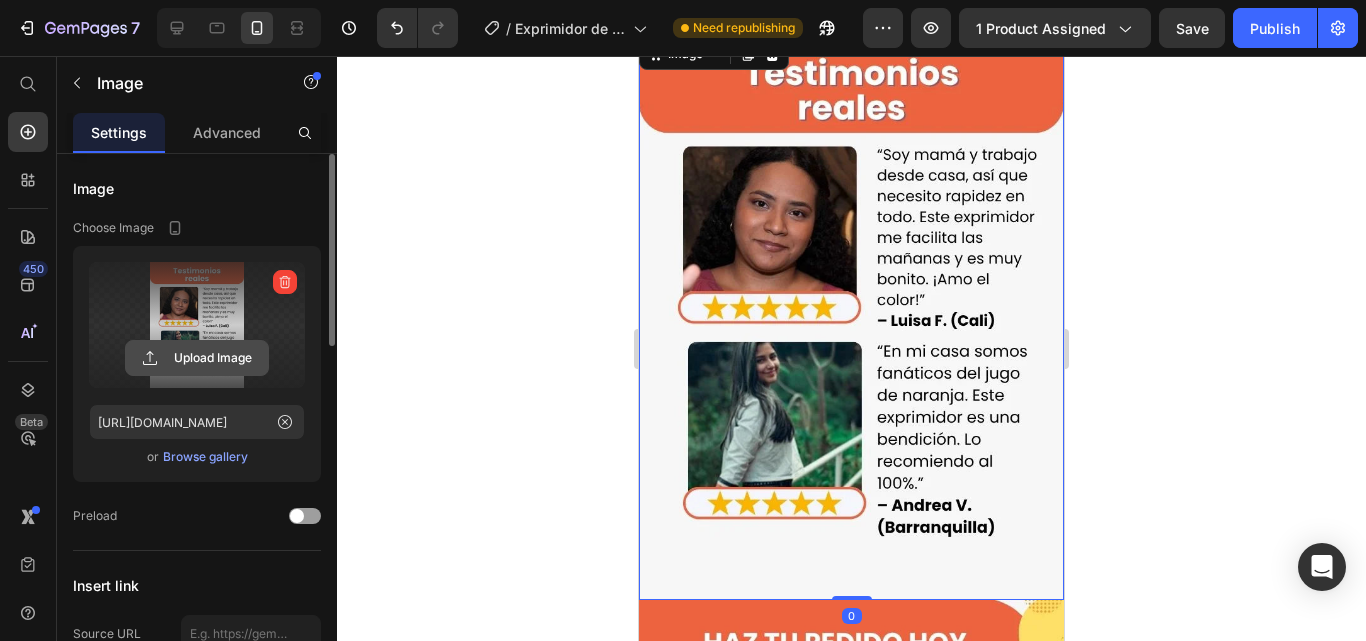click 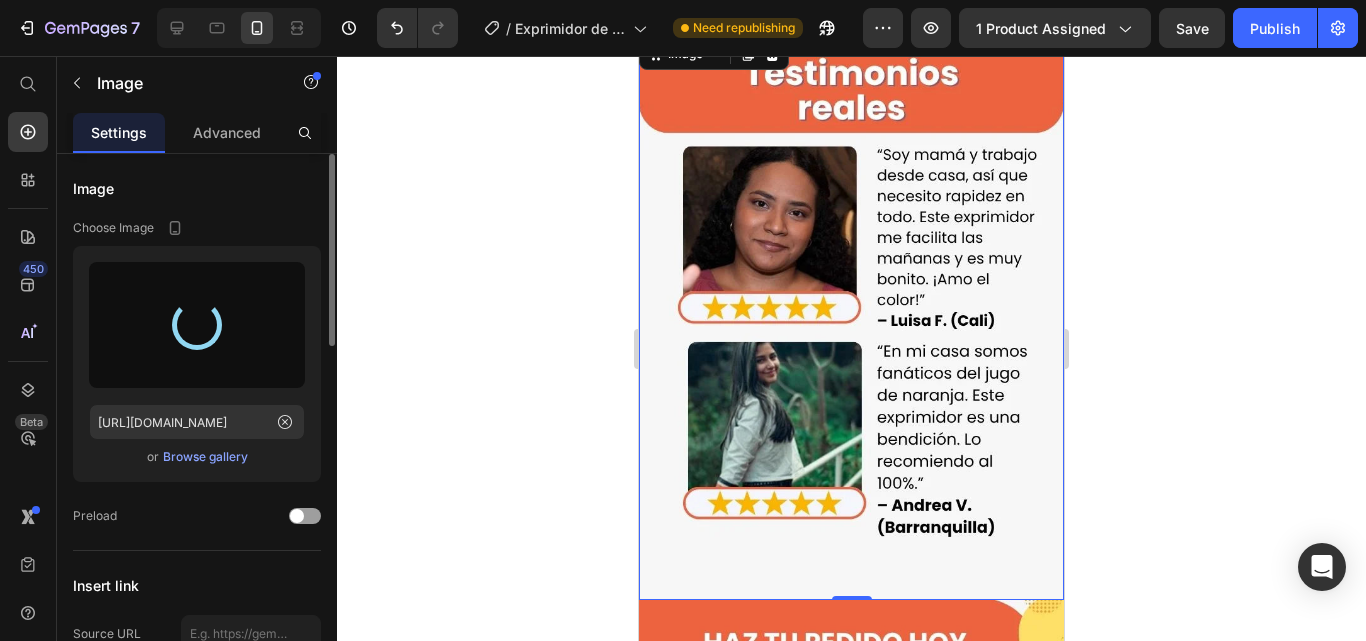 type on "[URL][DOMAIN_NAME]" 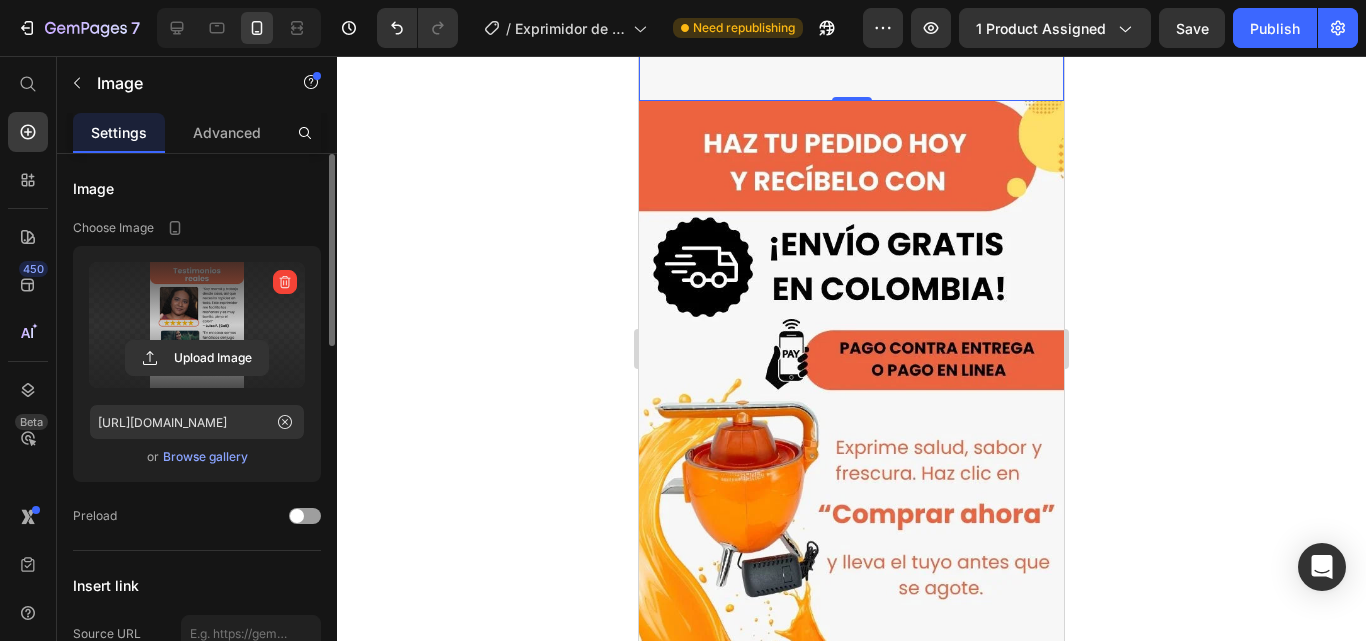 scroll, scrollTop: 4600, scrollLeft: 0, axis: vertical 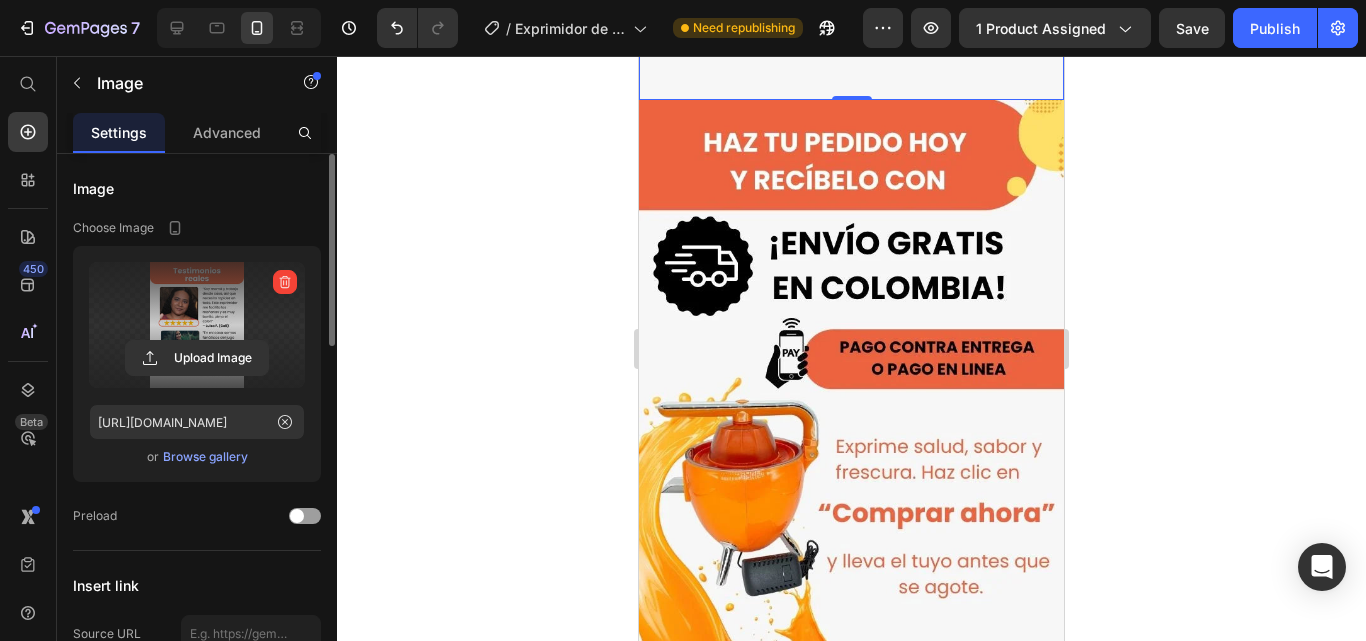 click at bounding box center [851, 383] 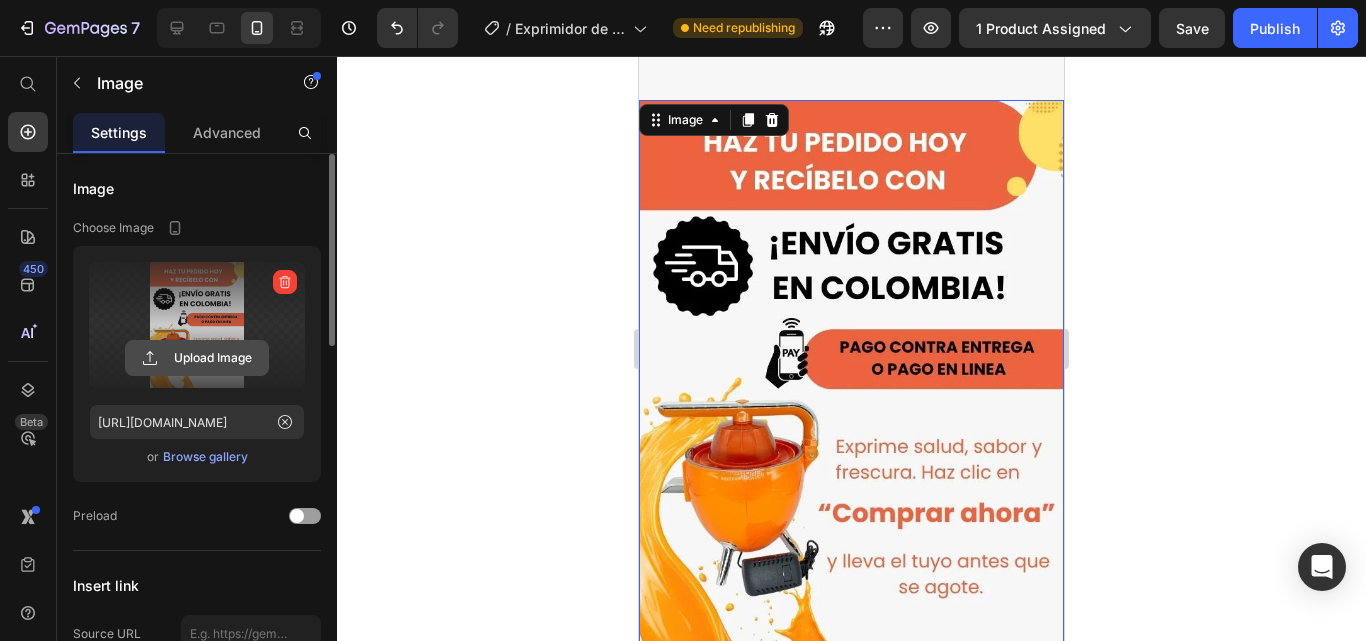 click 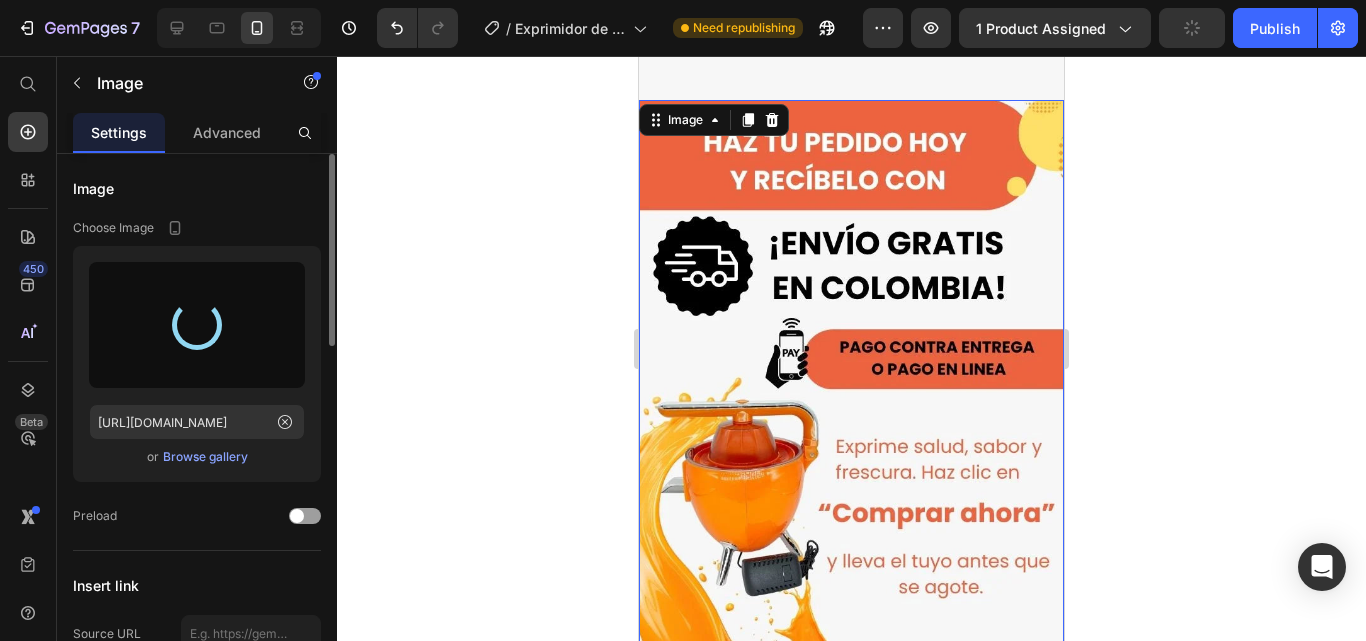 type on "[URL][DOMAIN_NAME]" 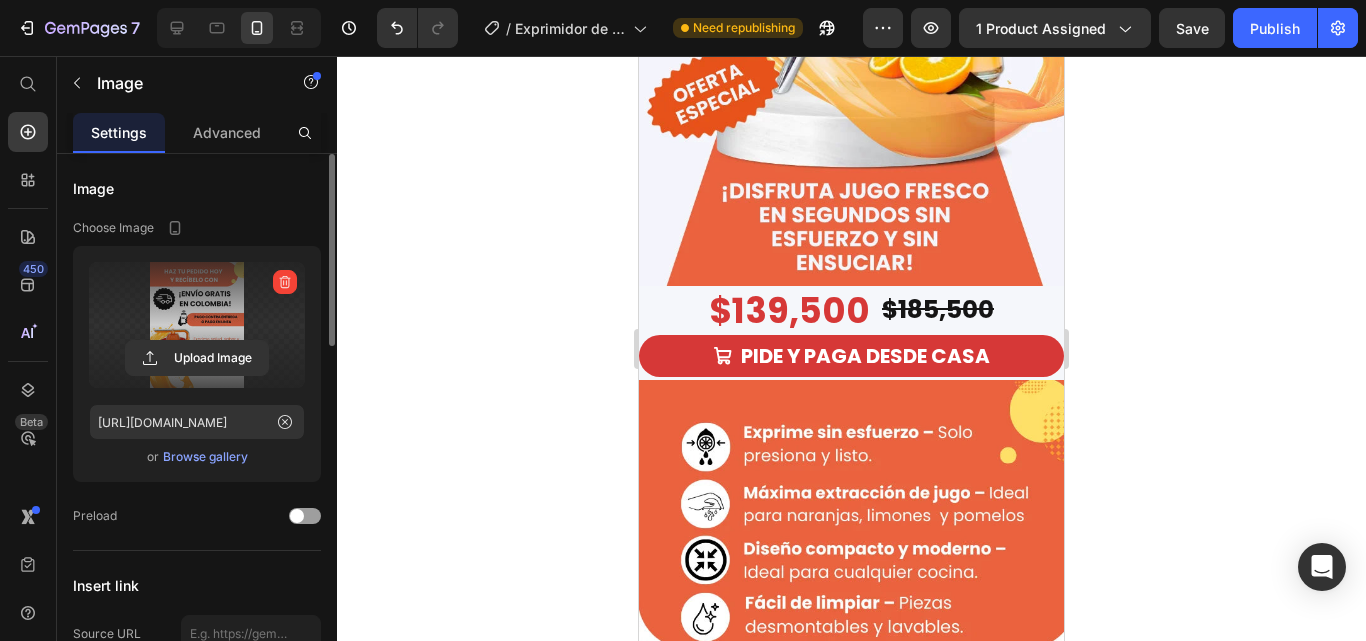 scroll, scrollTop: 0, scrollLeft: 0, axis: both 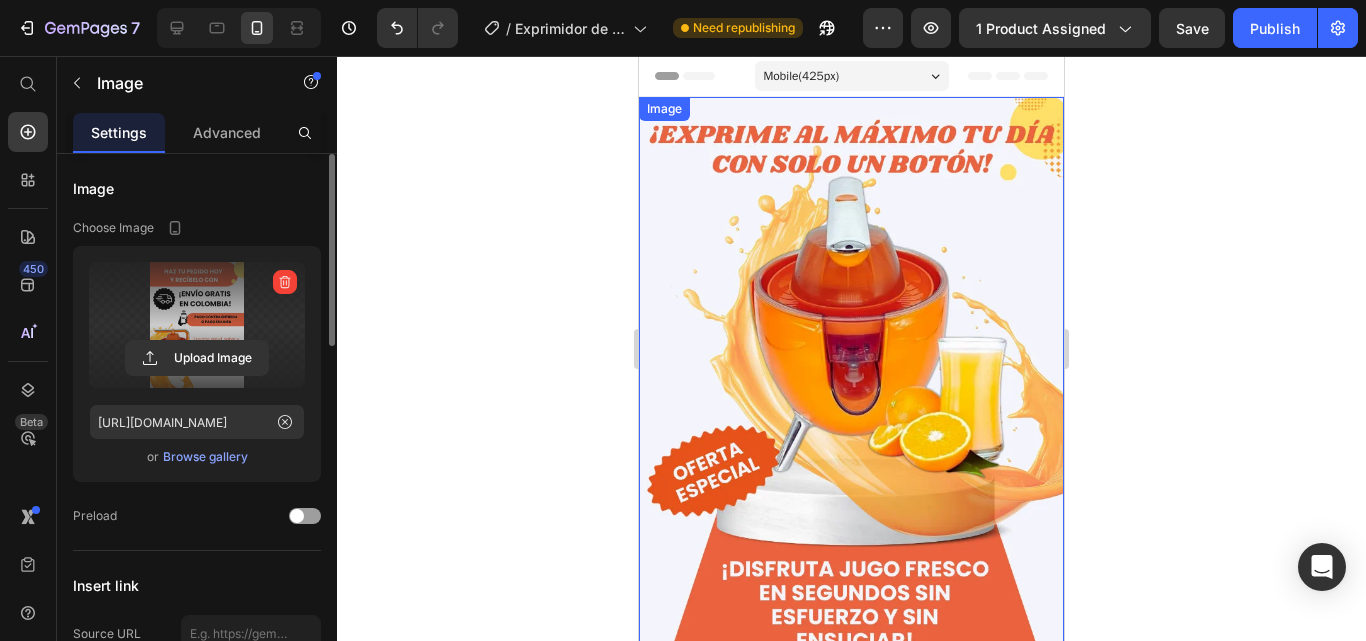 click at bounding box center (851, 380) 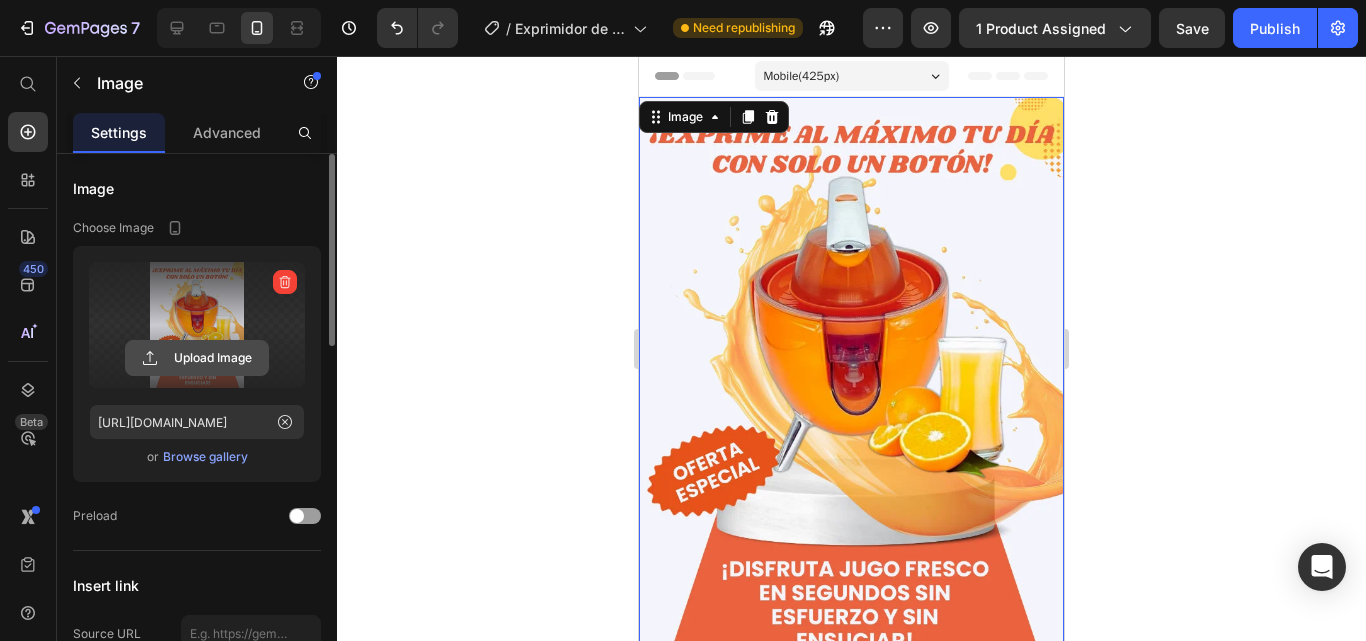 click 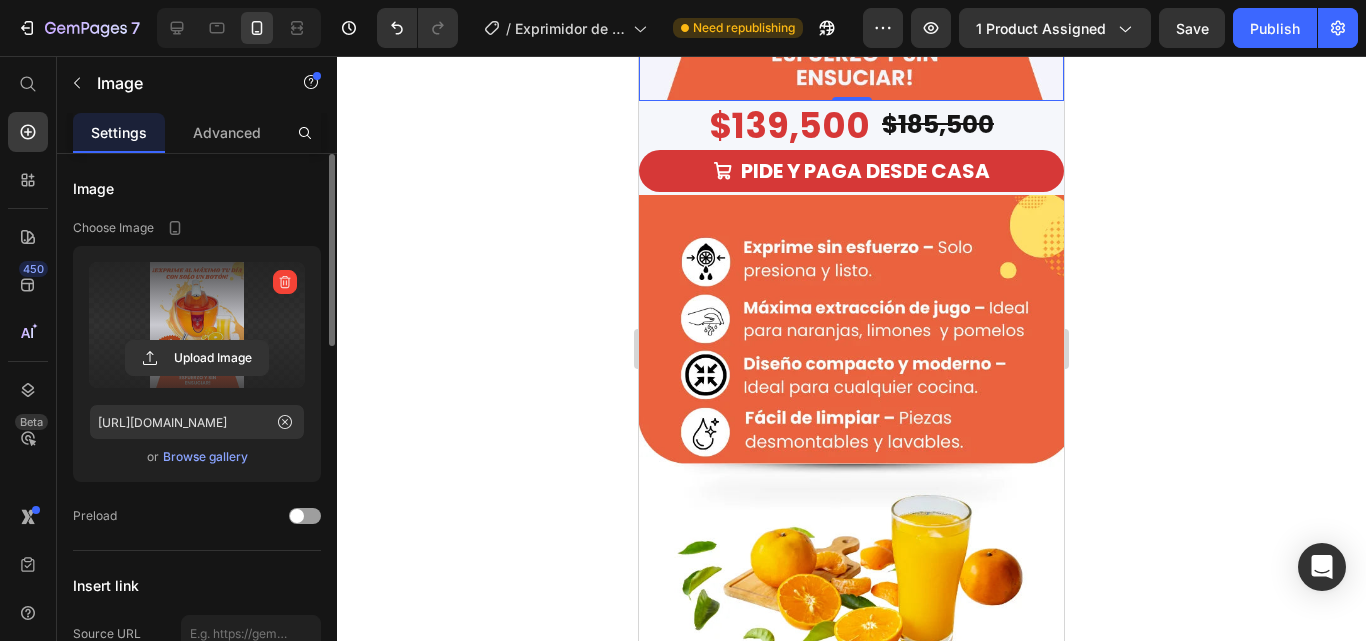 scroll, scrollTop: 600, scrollLeft: 0, axis: vertical 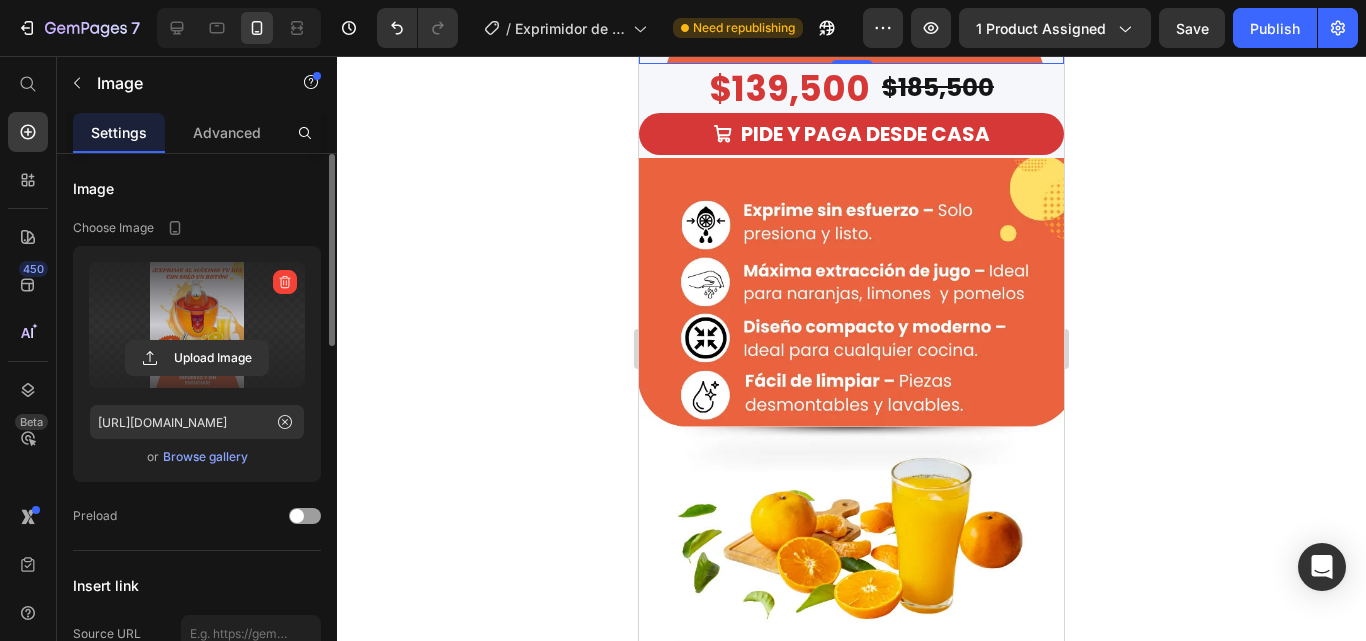 click at bounding box center (851, 441) 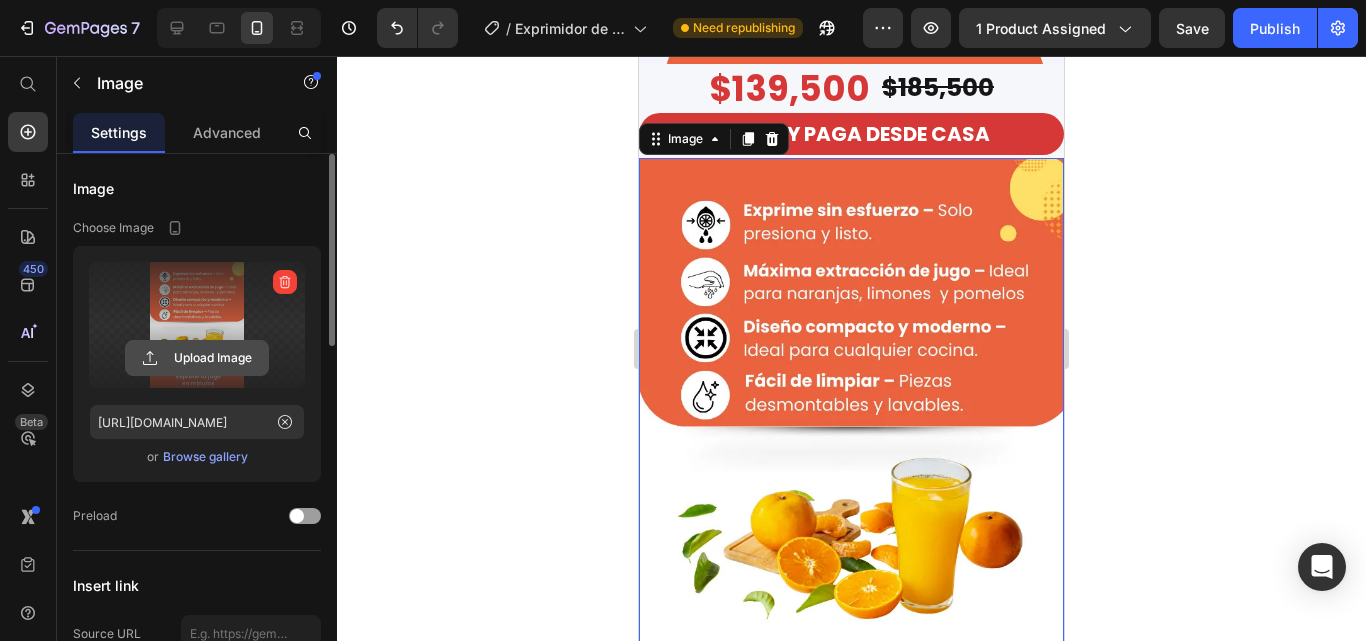 click 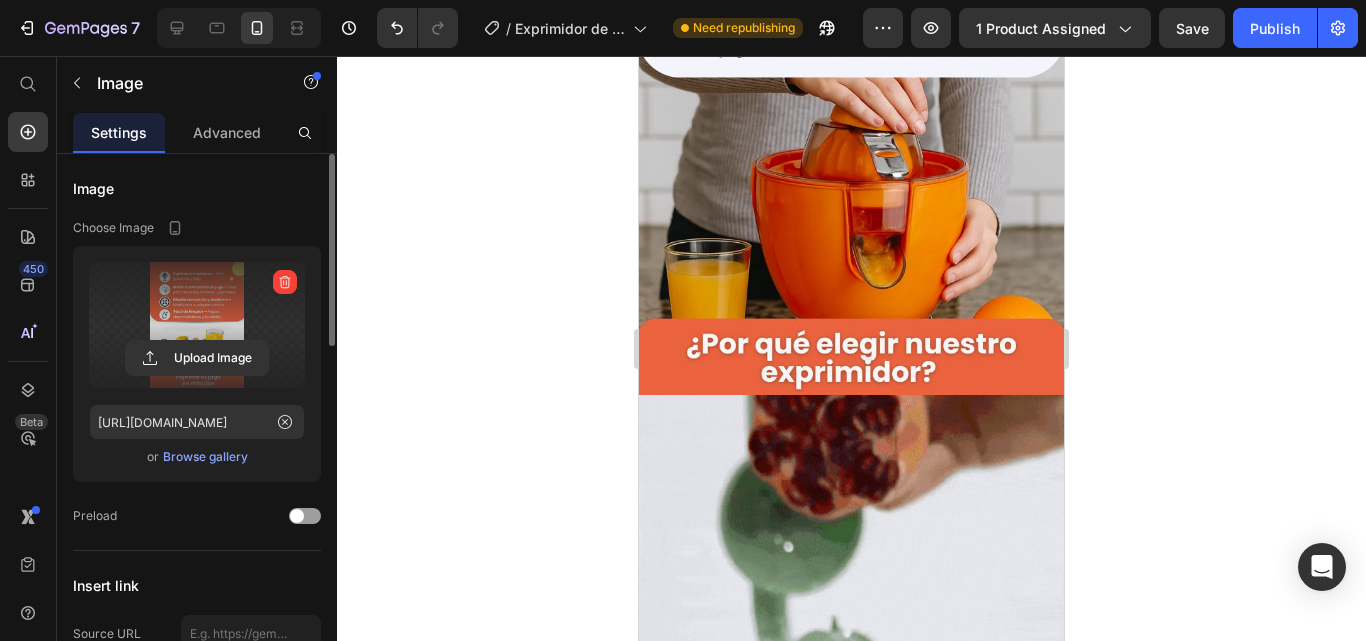 scroll, scrollTop: 1200, scrollLeft: 0, axis: vertical 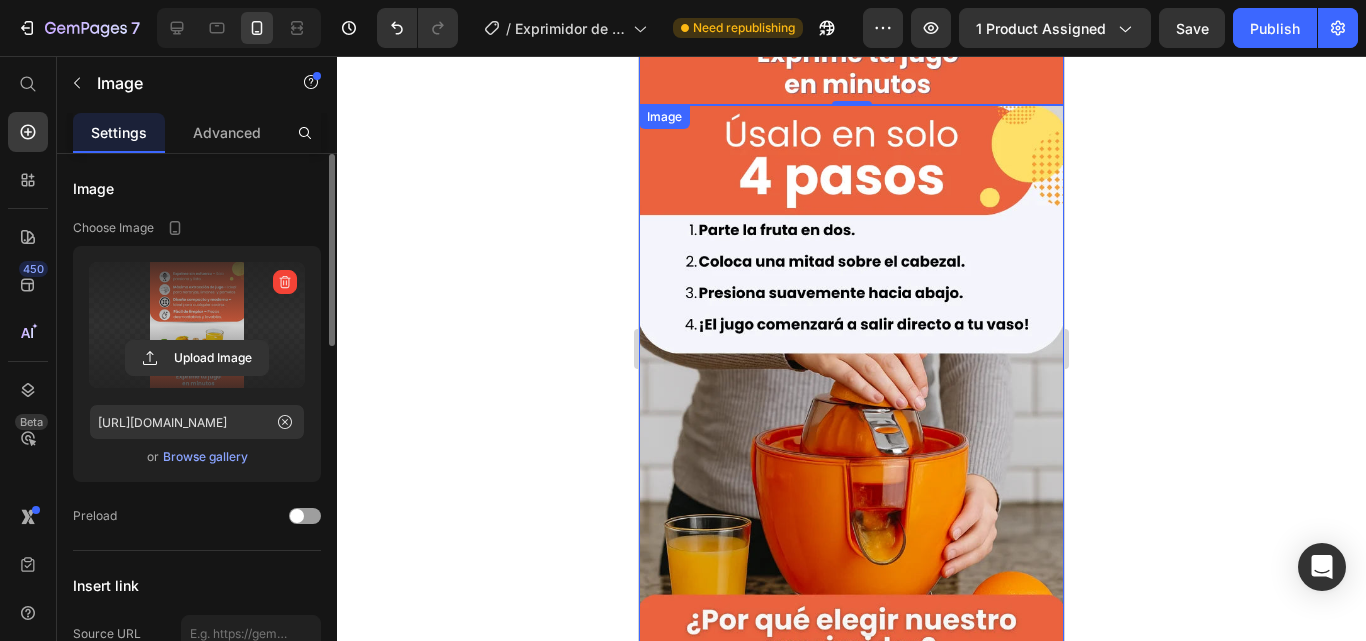 click at bounding box center (851, 388) 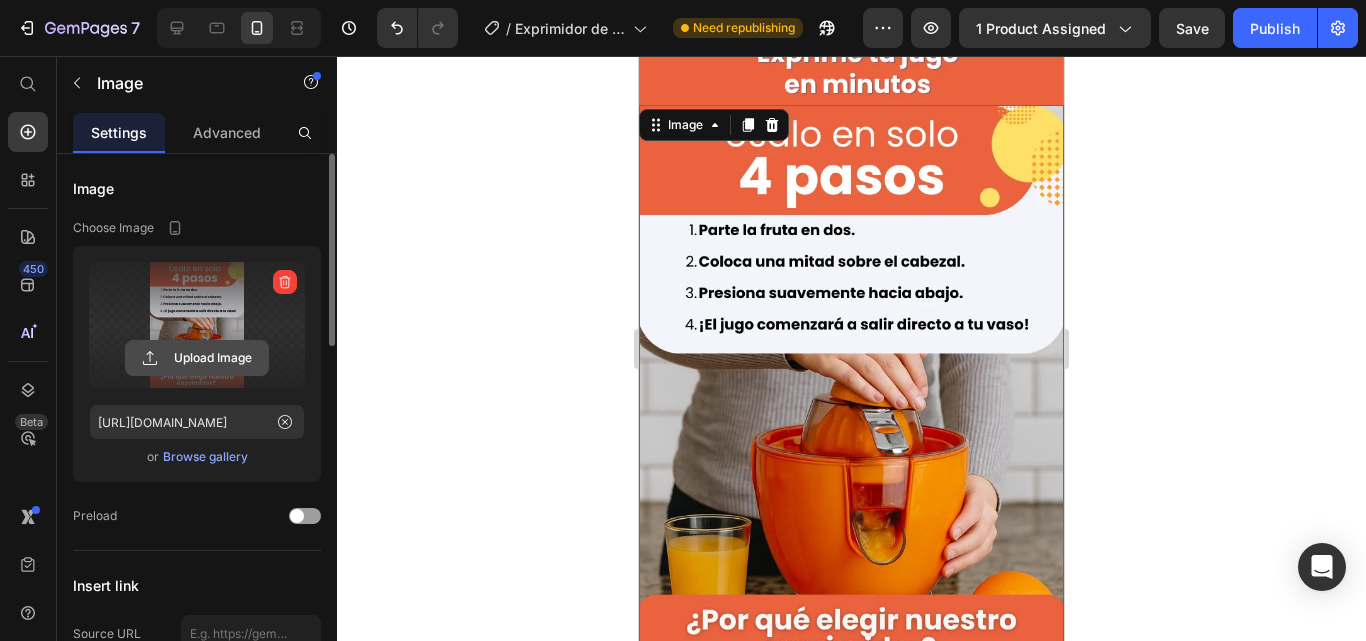 click 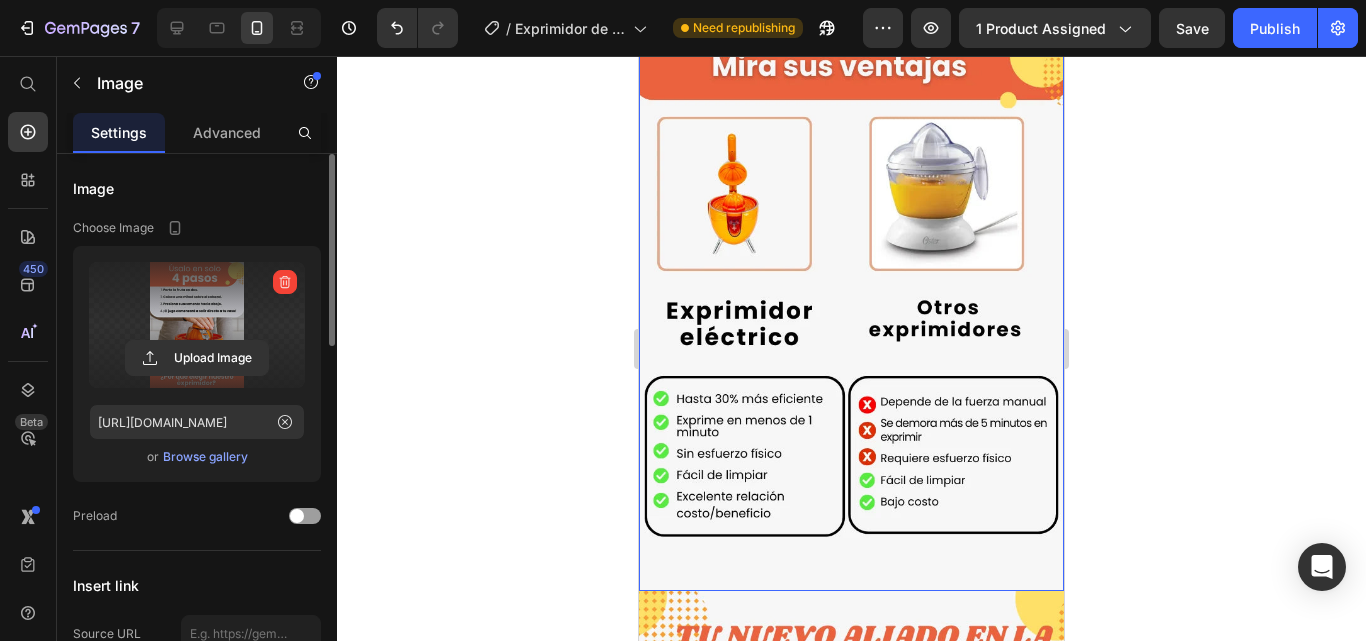 scroll, scrollTop: 2500, scrollLeft: 0, axis: vertical 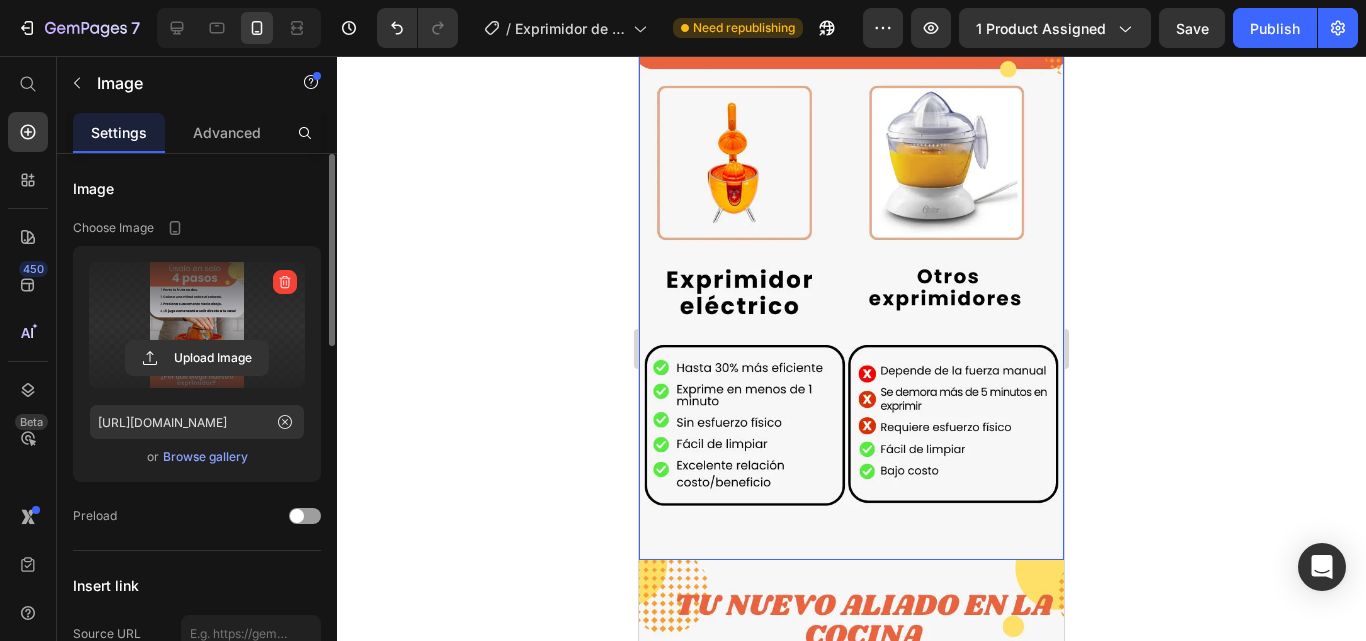 click at bounding box center (851, 277) 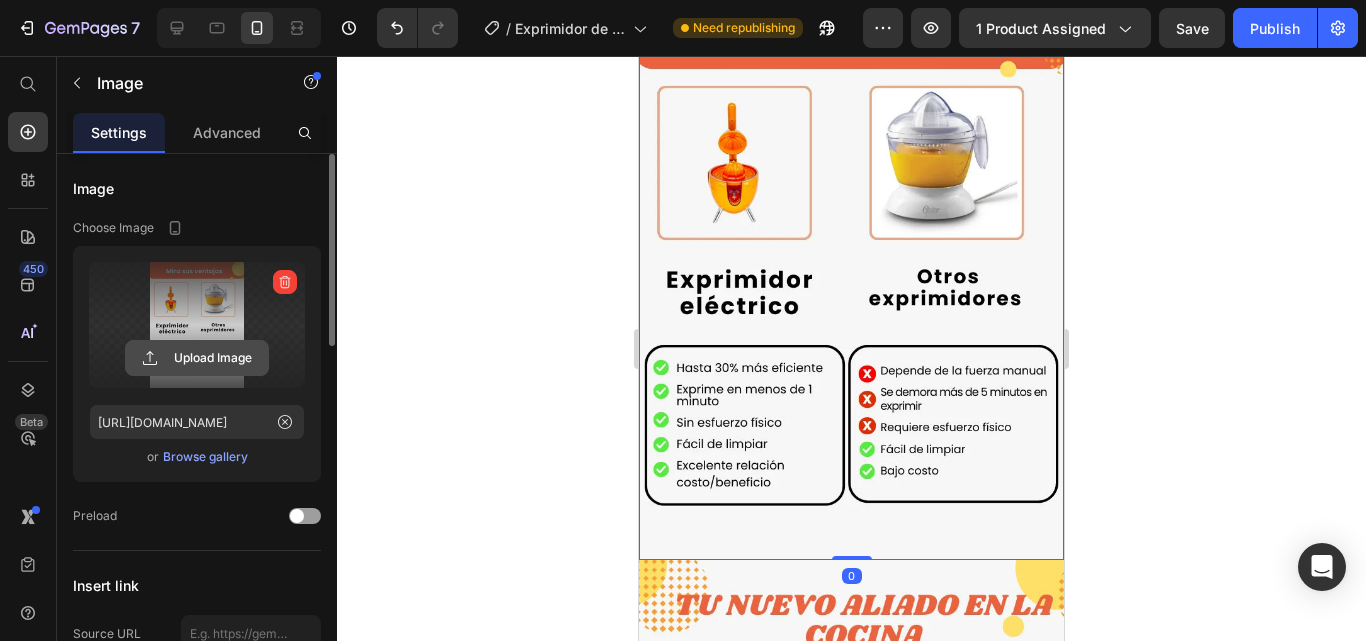click 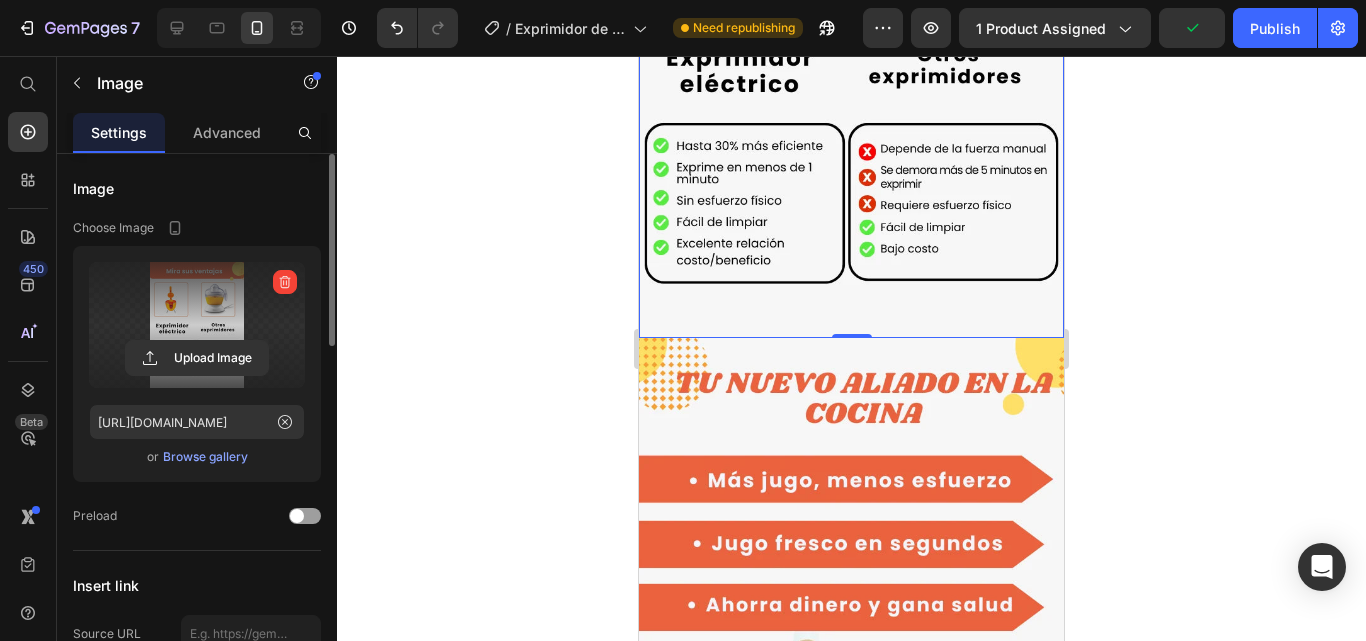 scroll, scrollTop: 2800, scrollLeft: 0, axis: vertical 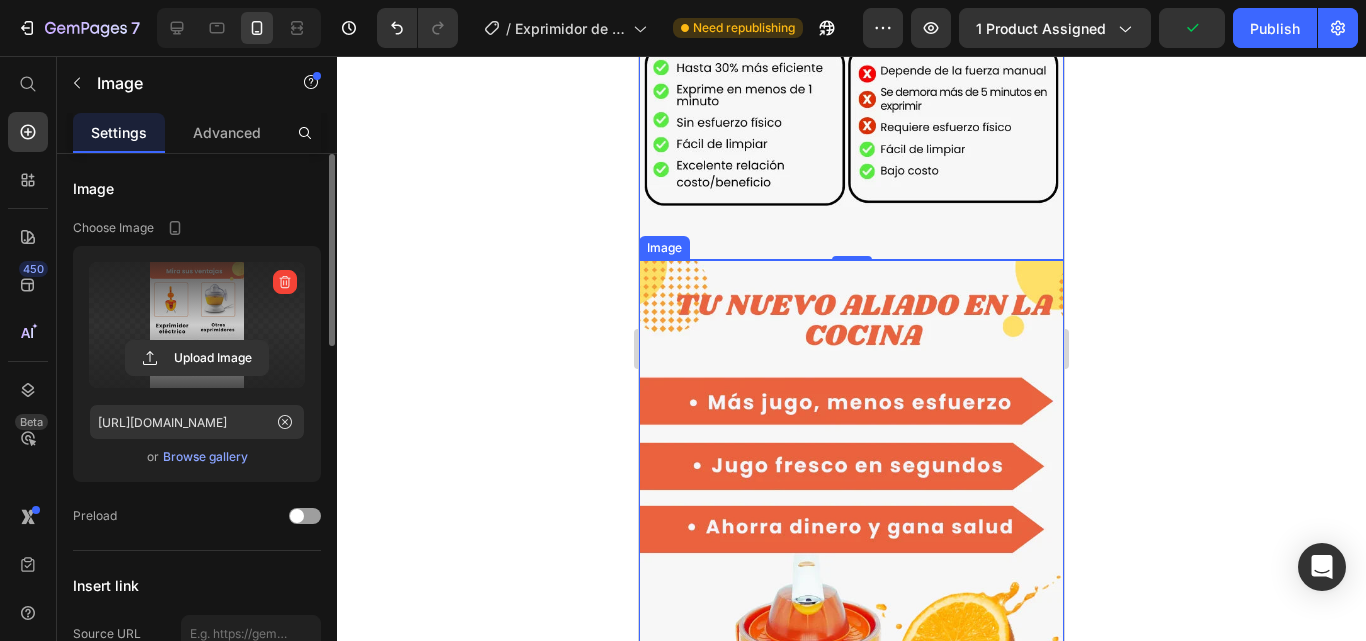 click at bounding box center [851, 543] 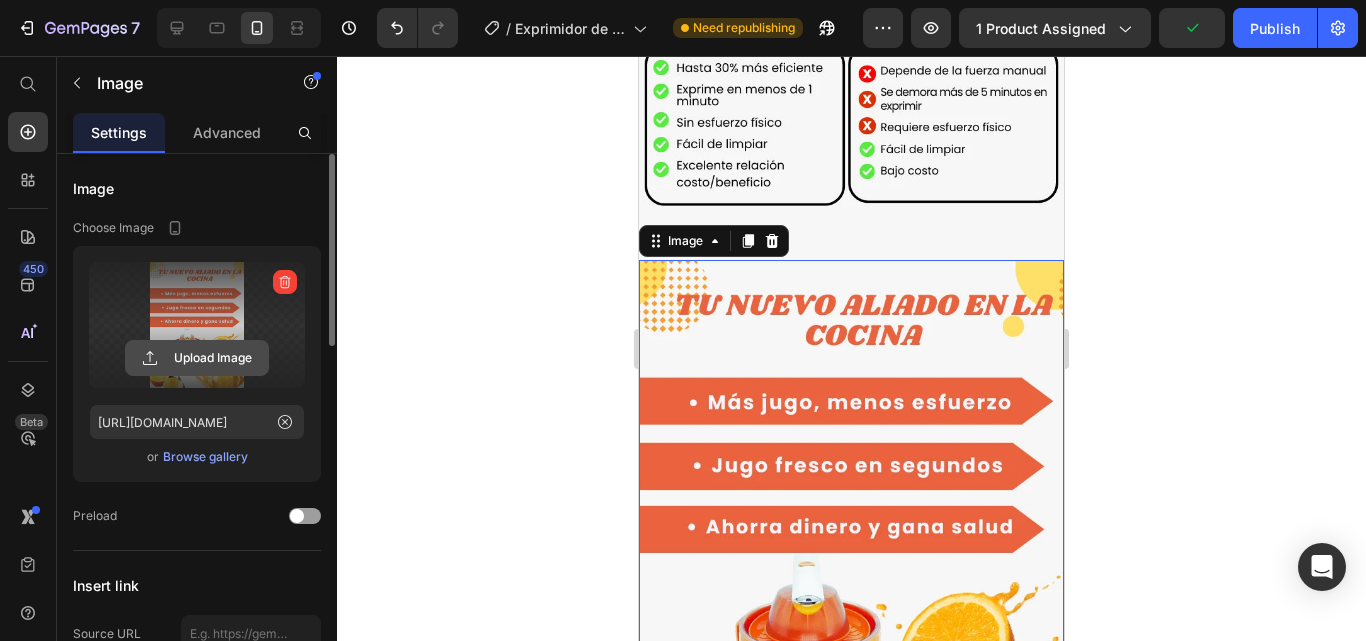 click 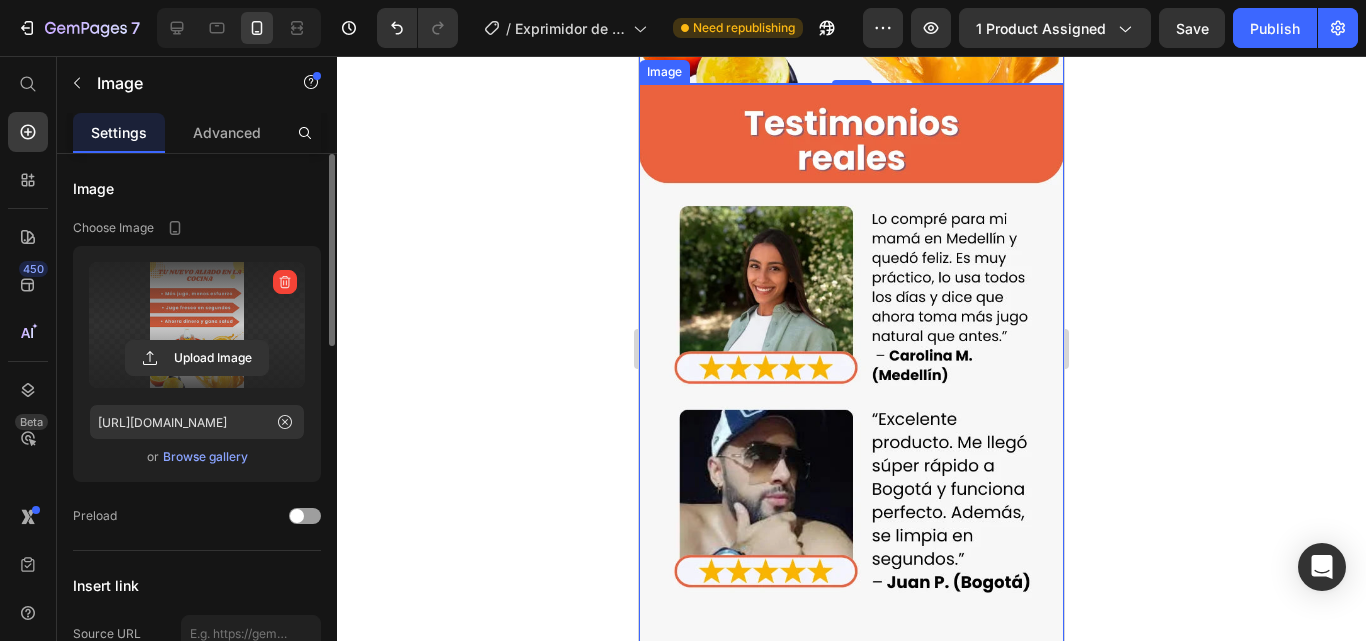 scroll, scrollTop: 3600, scrollLeft: 0, axis: vertical 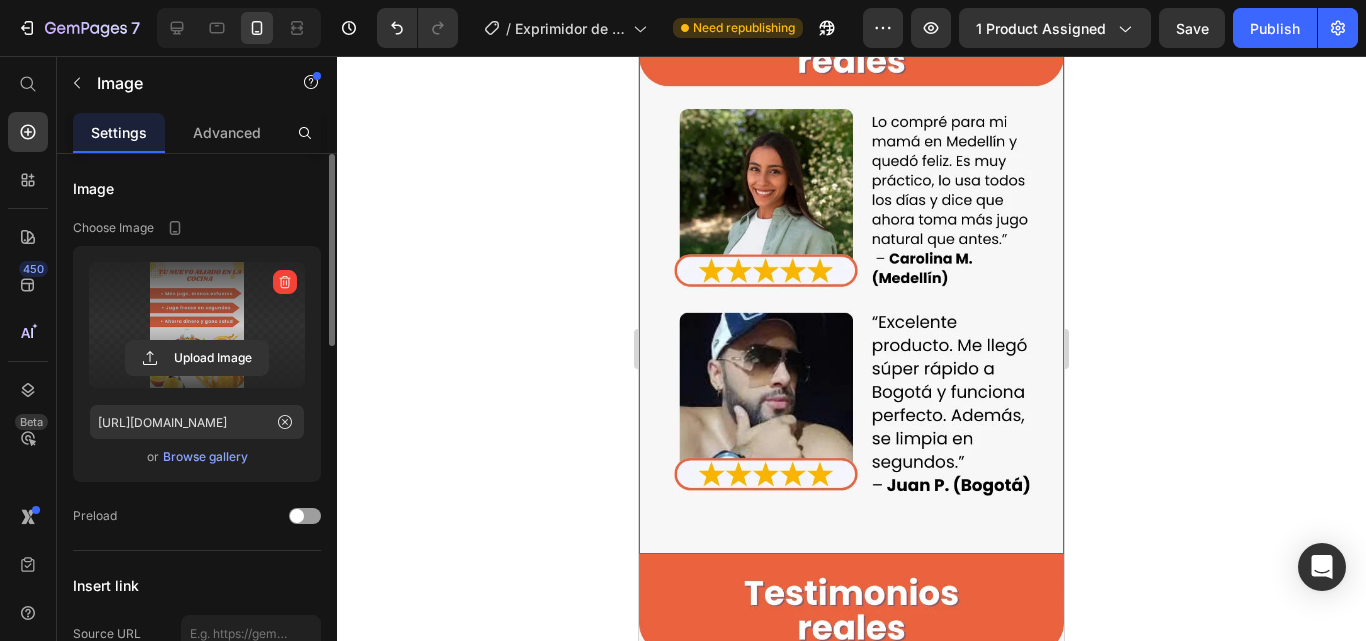 click at bounding box center [851, 270] 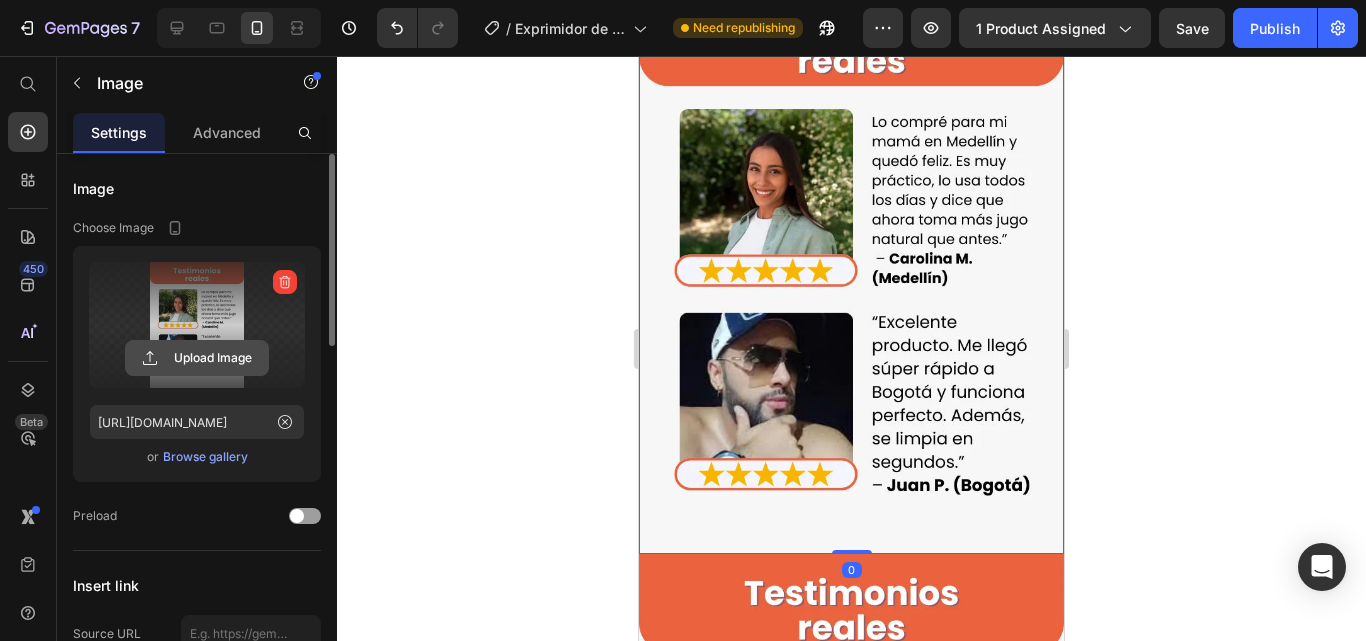 click 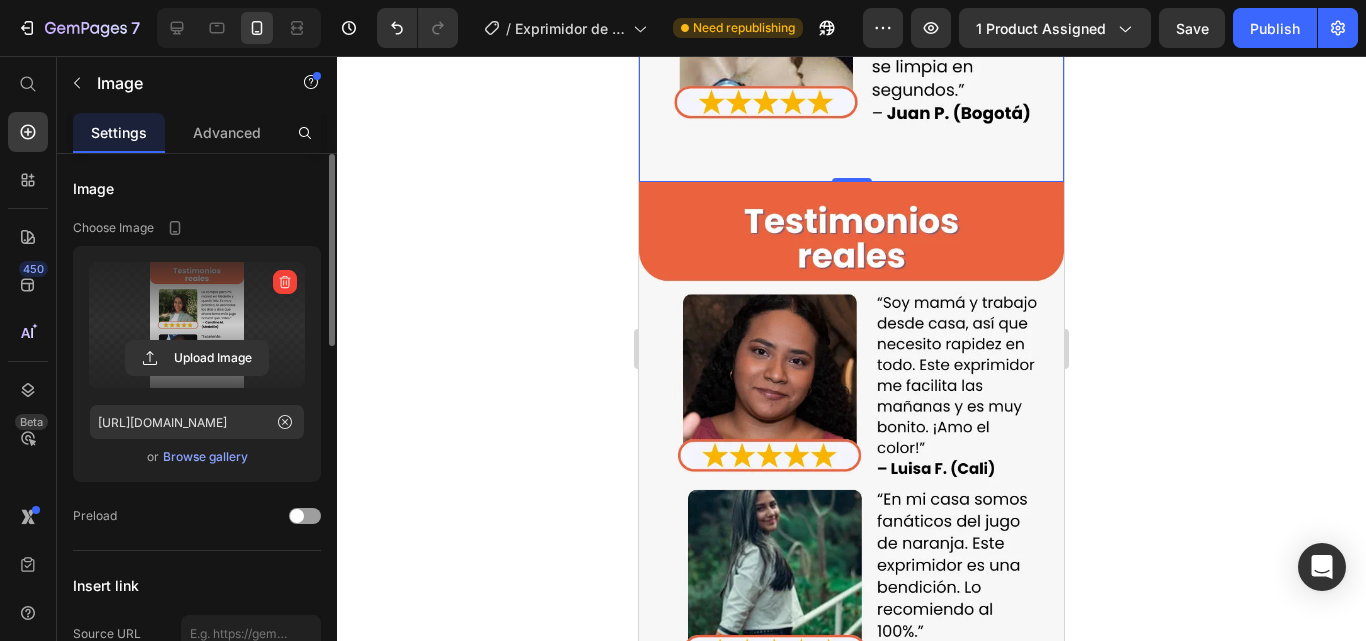 scroll, scrollTop: 4000, scrollLeft: 0, axis: vertical 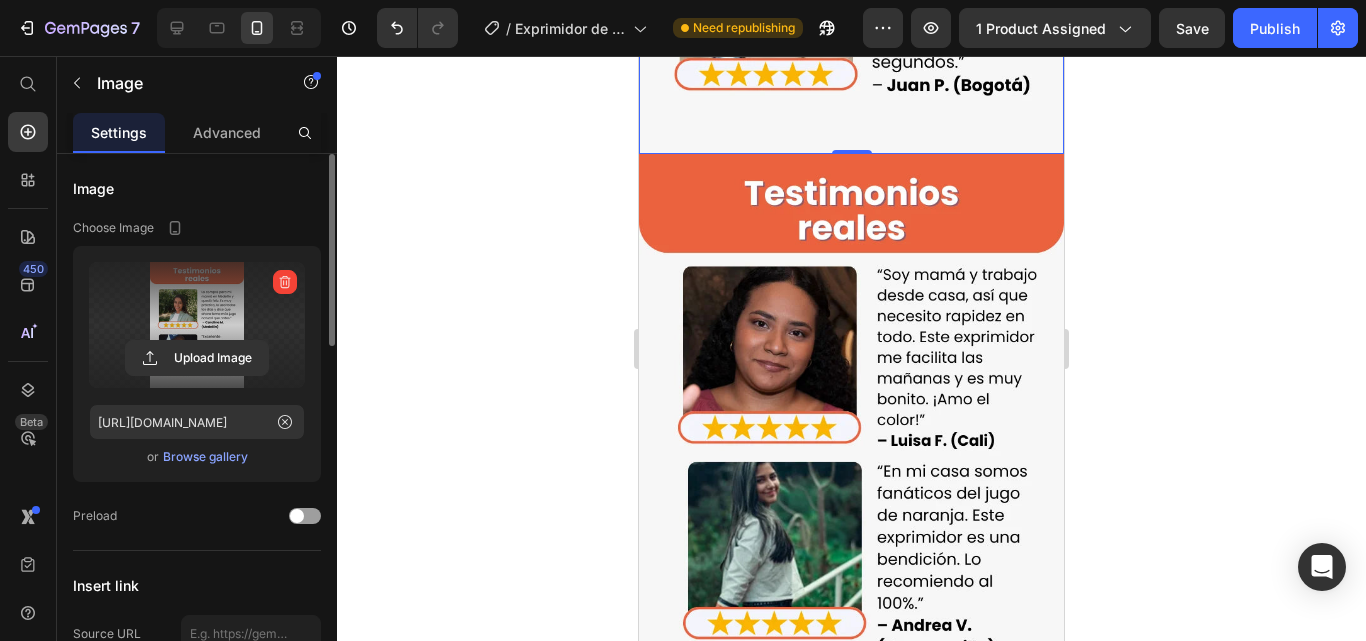 click at bounding box center [851, 437] 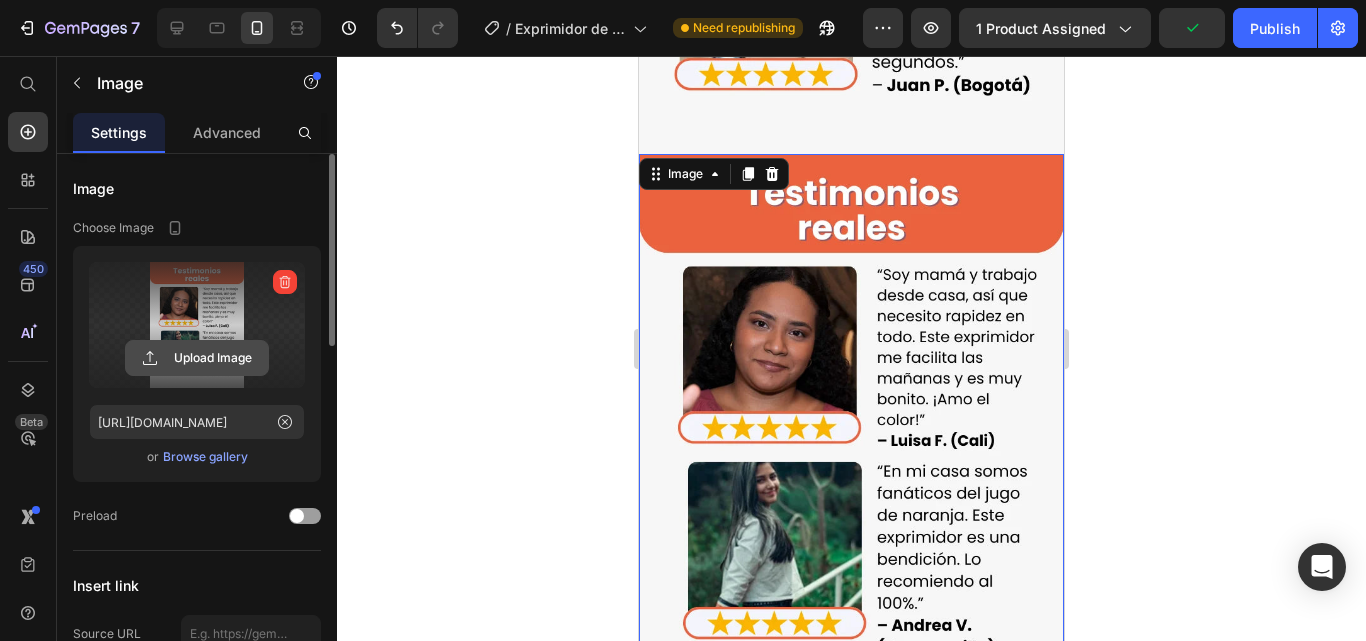 click 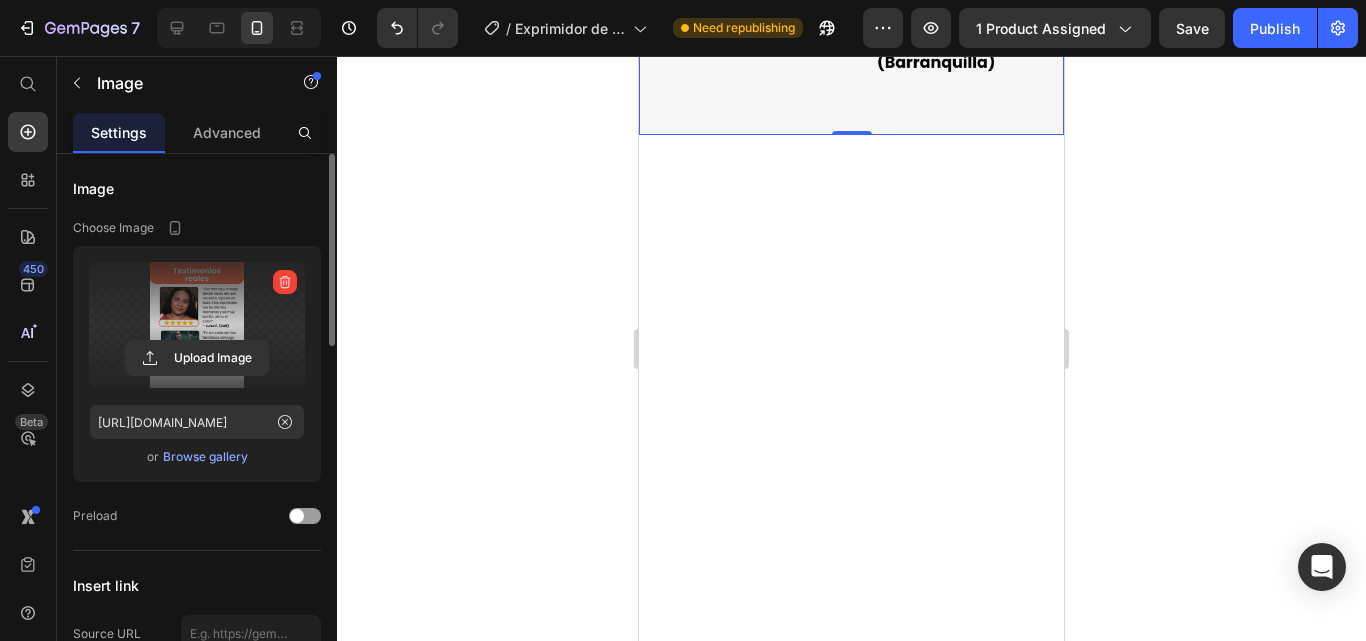 scroll, scrollTop: 4600, scrollLeft: 0, axis: vertical 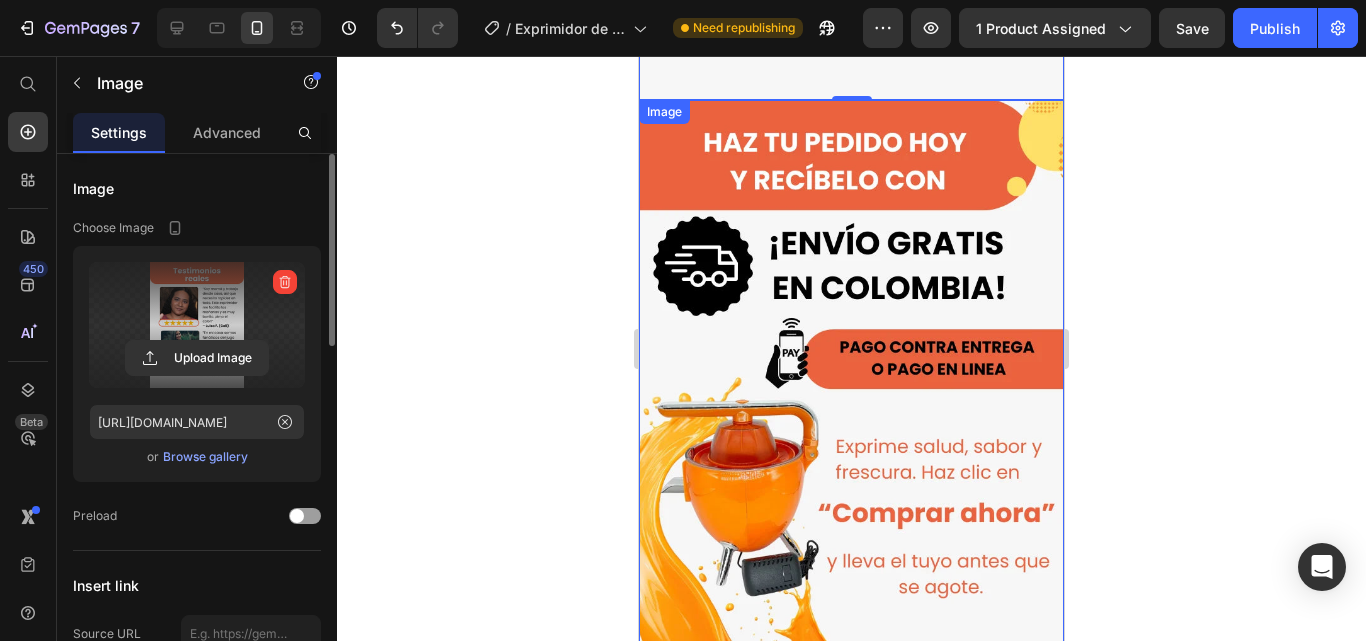 click at bounding box center [851, 383] 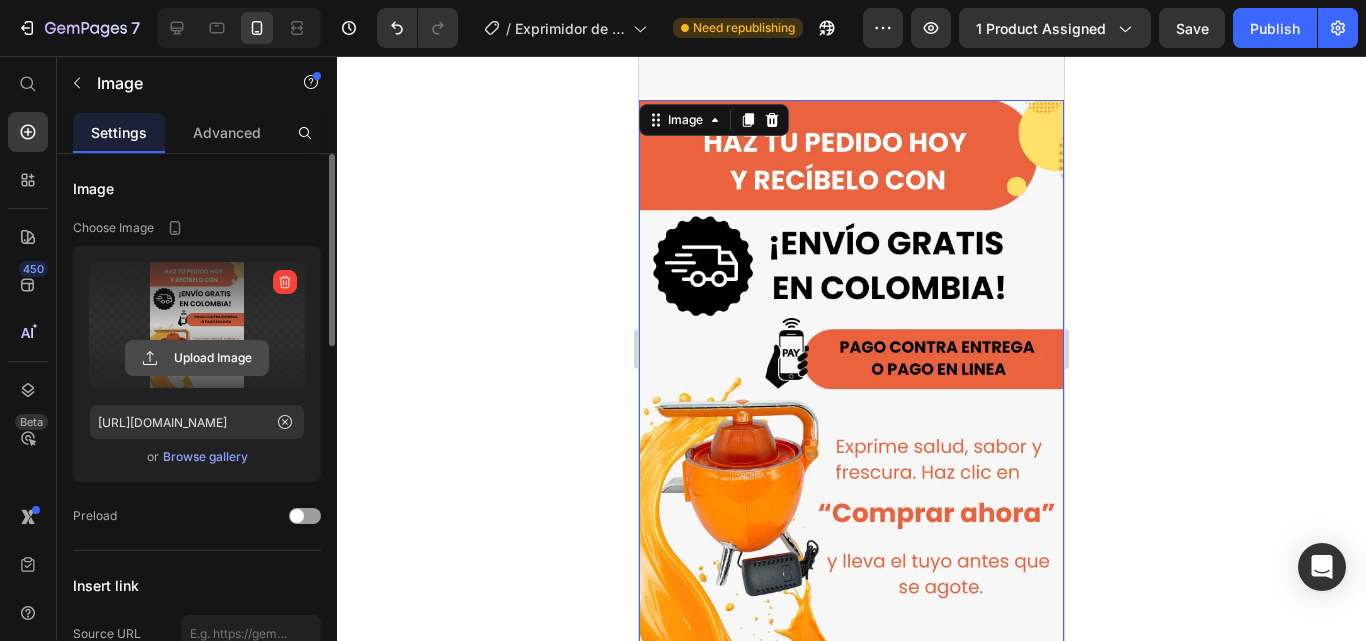 click 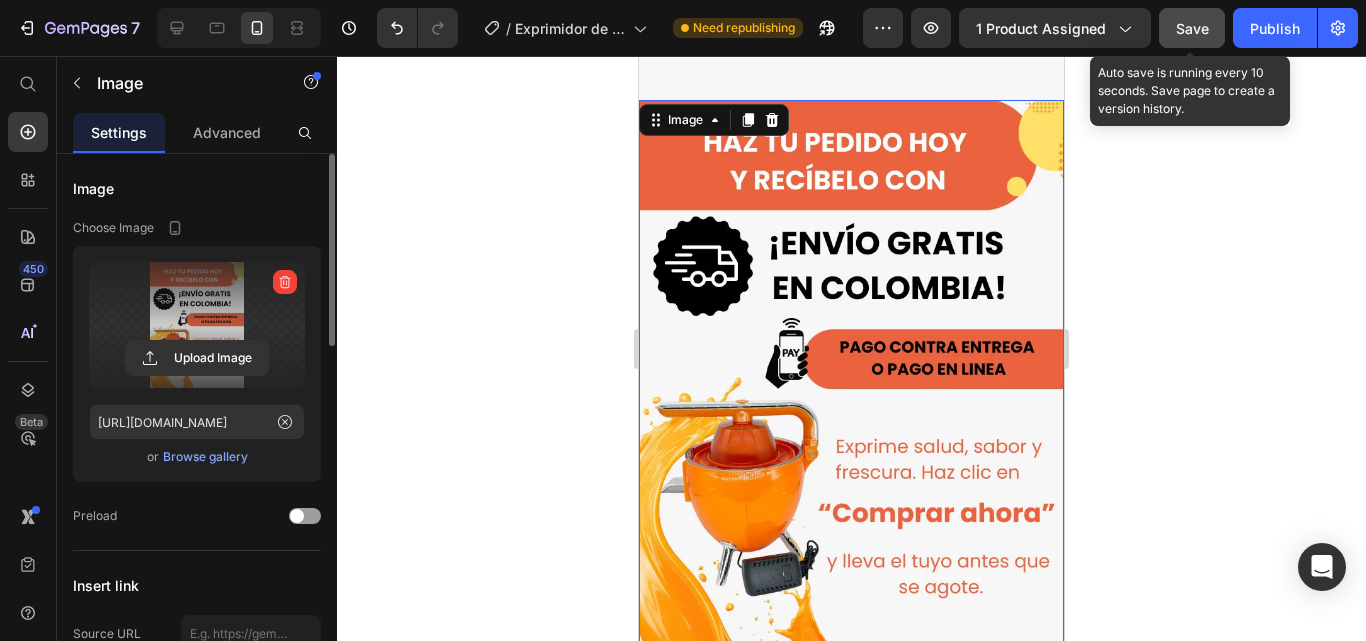 click on "Save" 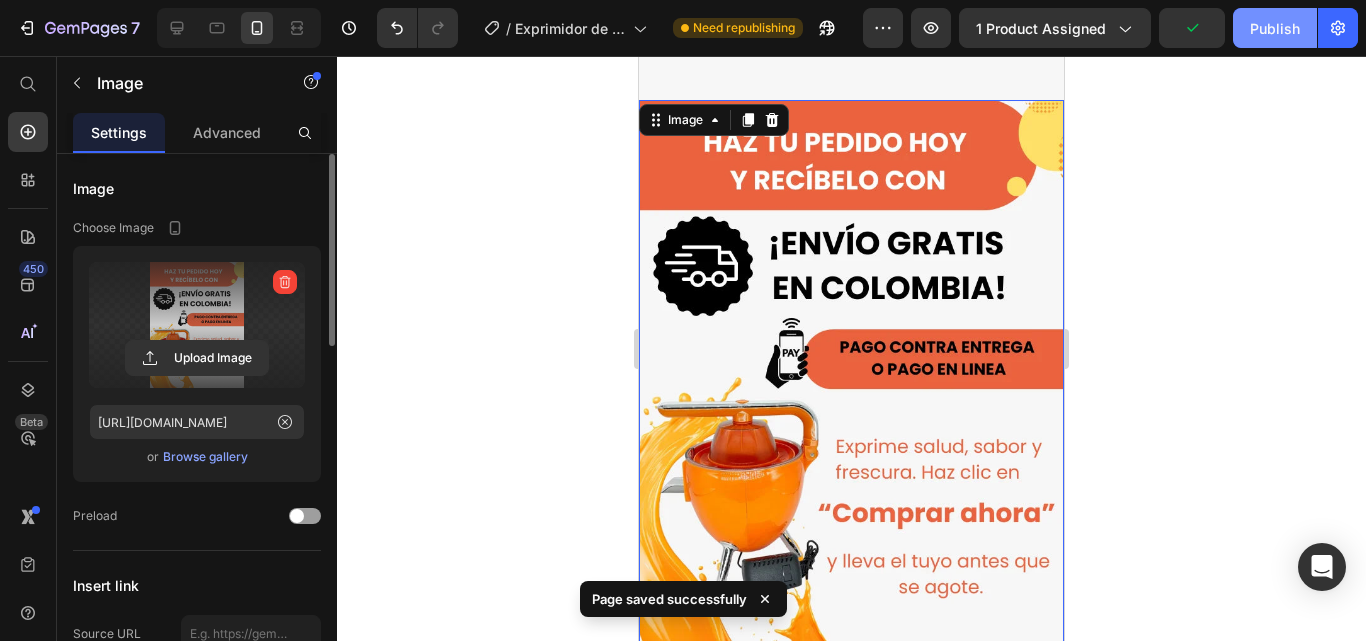 click on "Publish" at bounding box center [1275, 28] 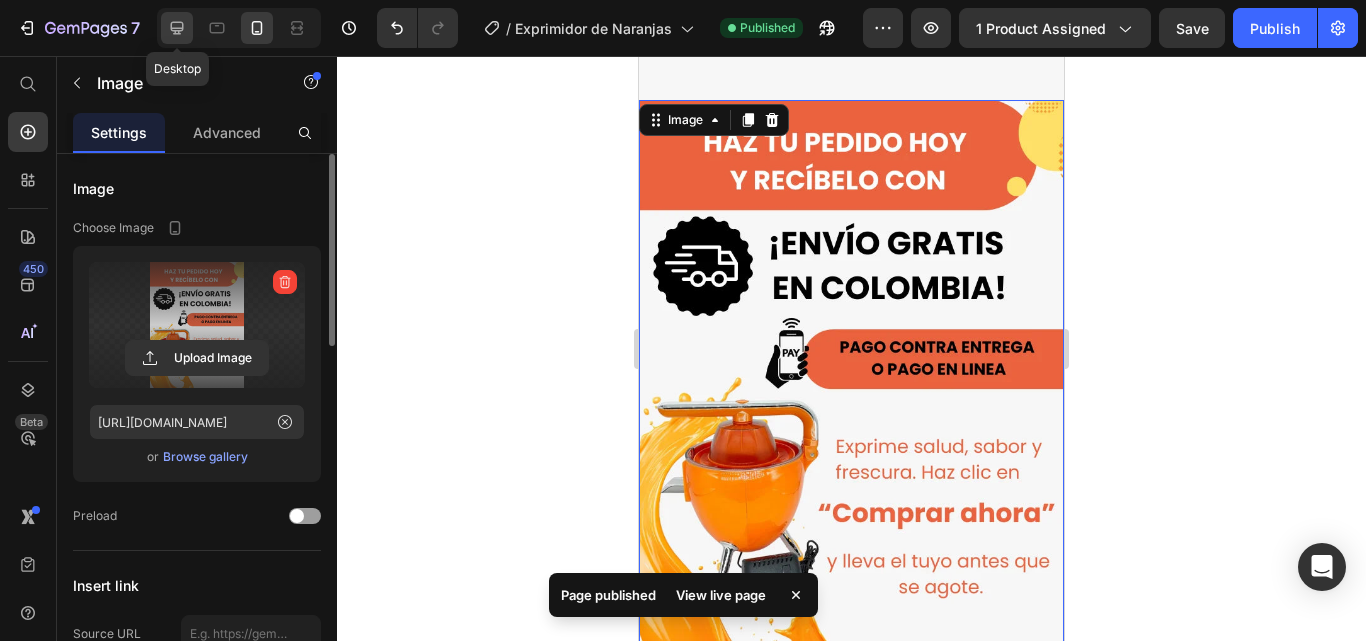 click 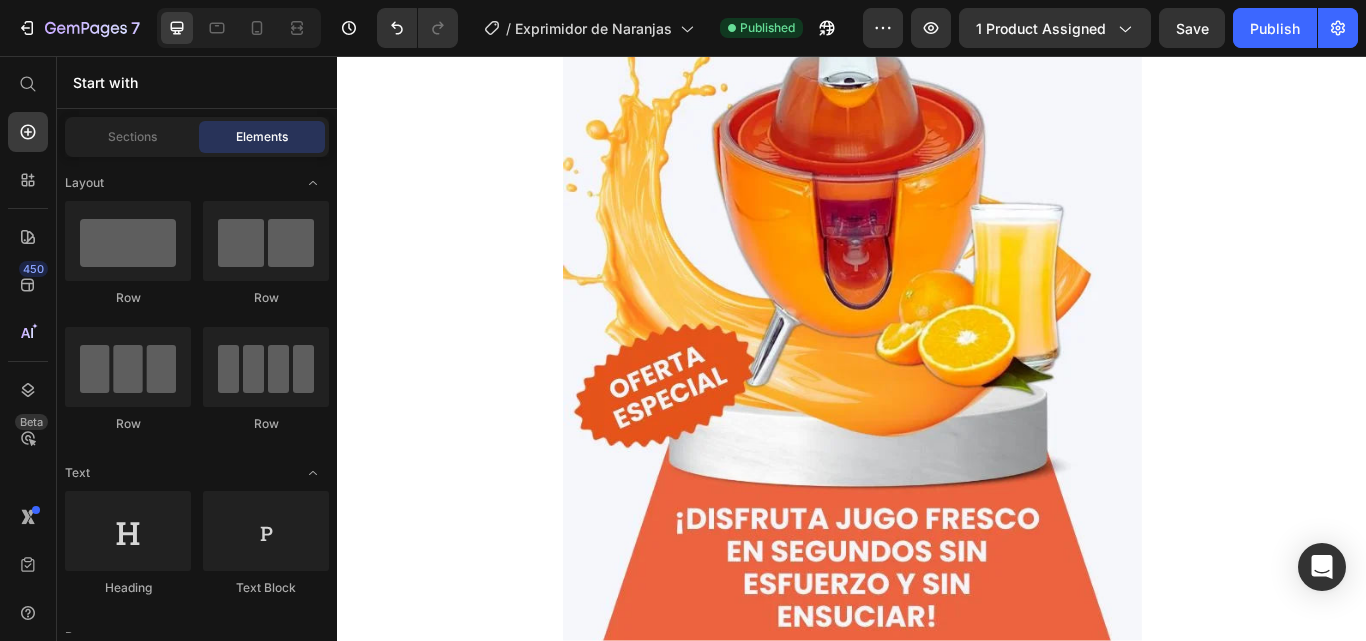 scroll, scrollTop: 148, scrollLeft: 0, axis: vertical 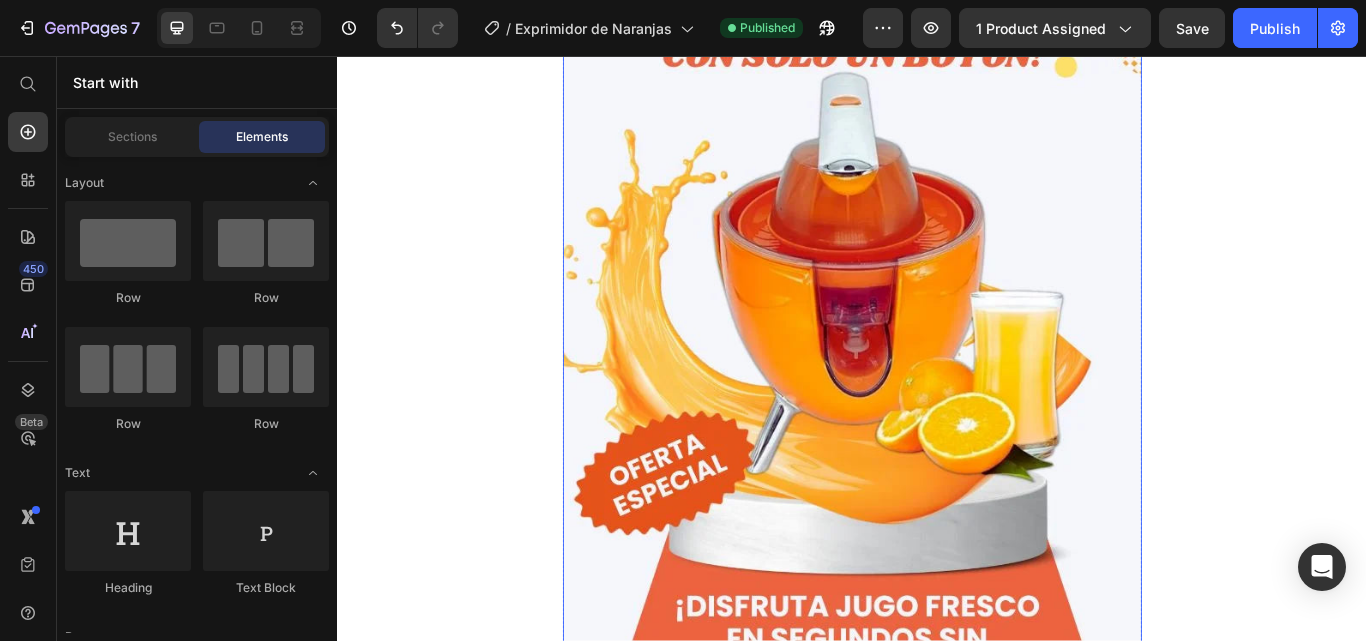 click at bounding box center (937, 399) 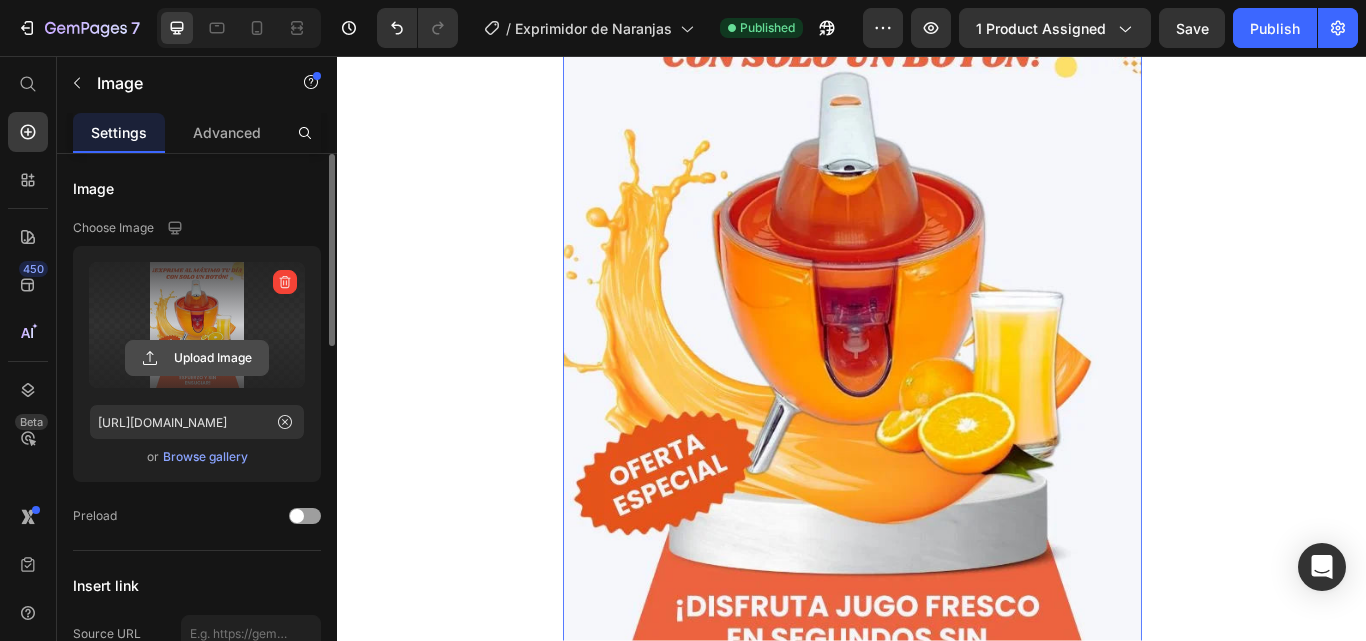click 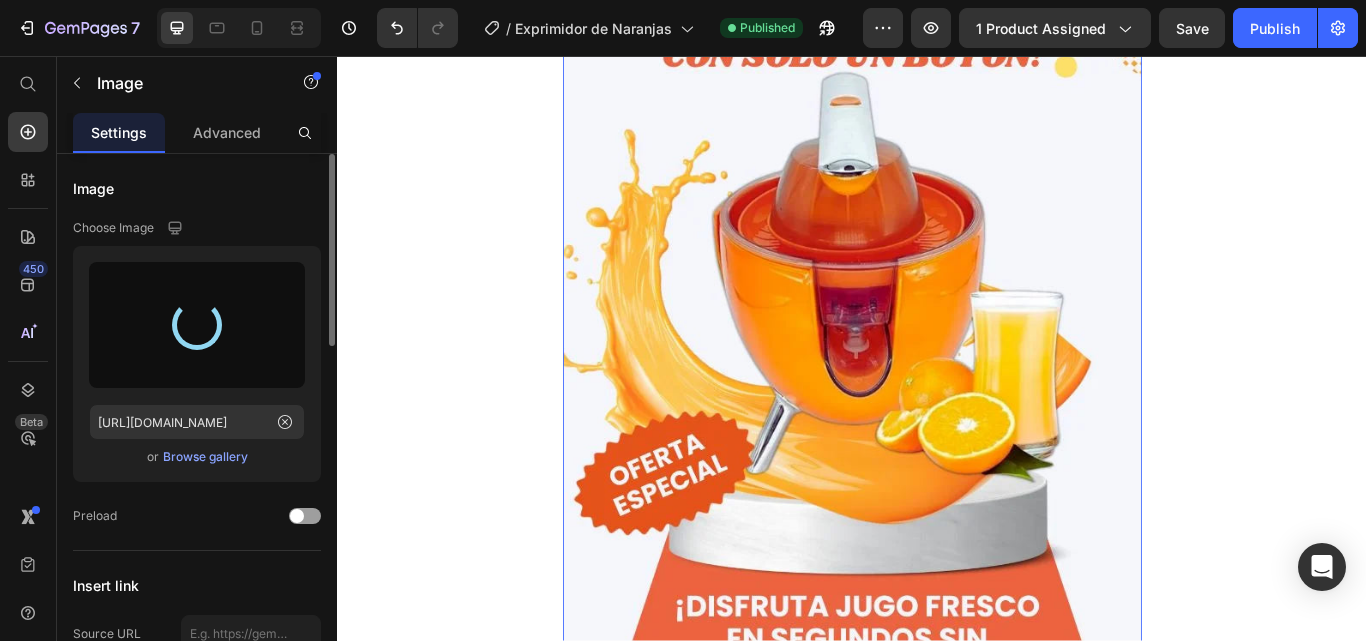 type on "[URL][DOMAIN_NAME]" 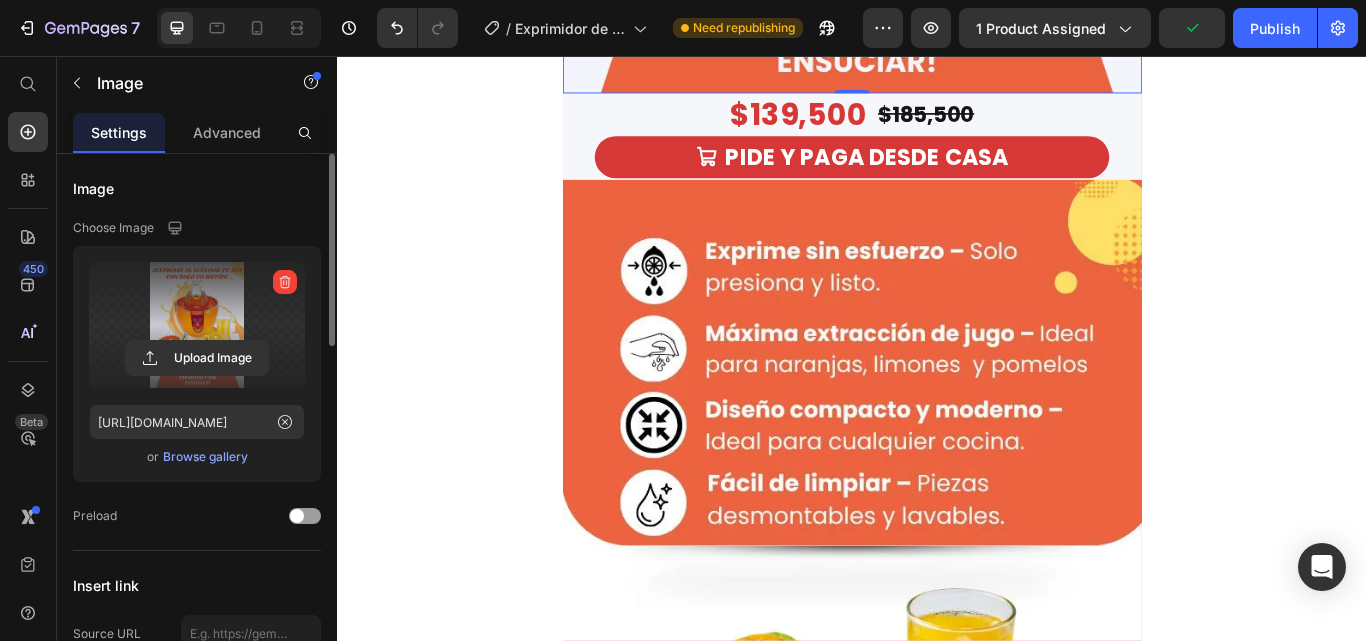 scroll, scrollTop: 900, scrollLeft: 0, axis: vertical 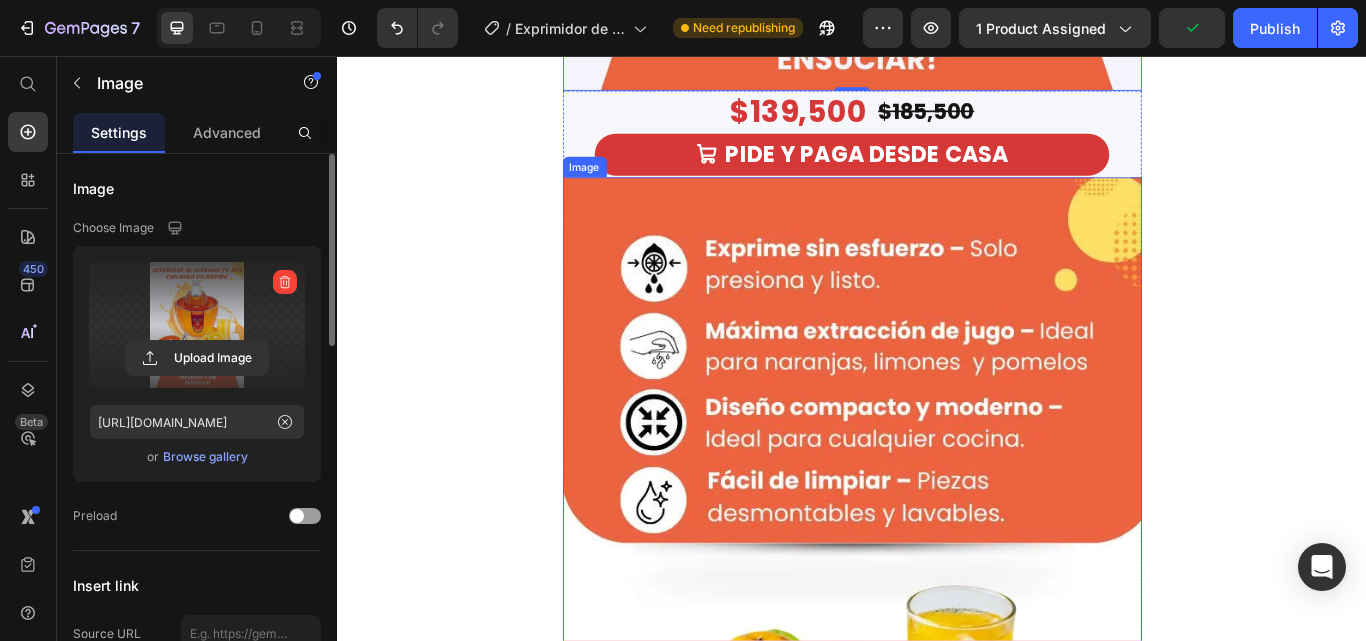 click at bounding box center [937, 648] 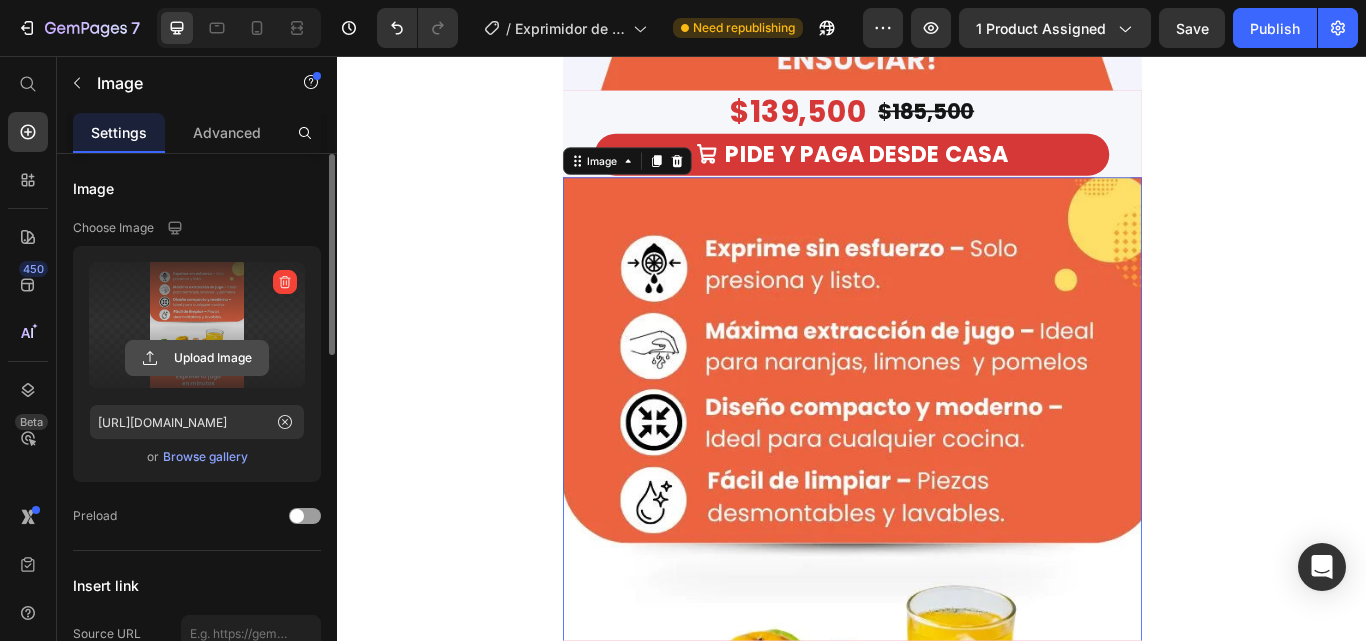 click 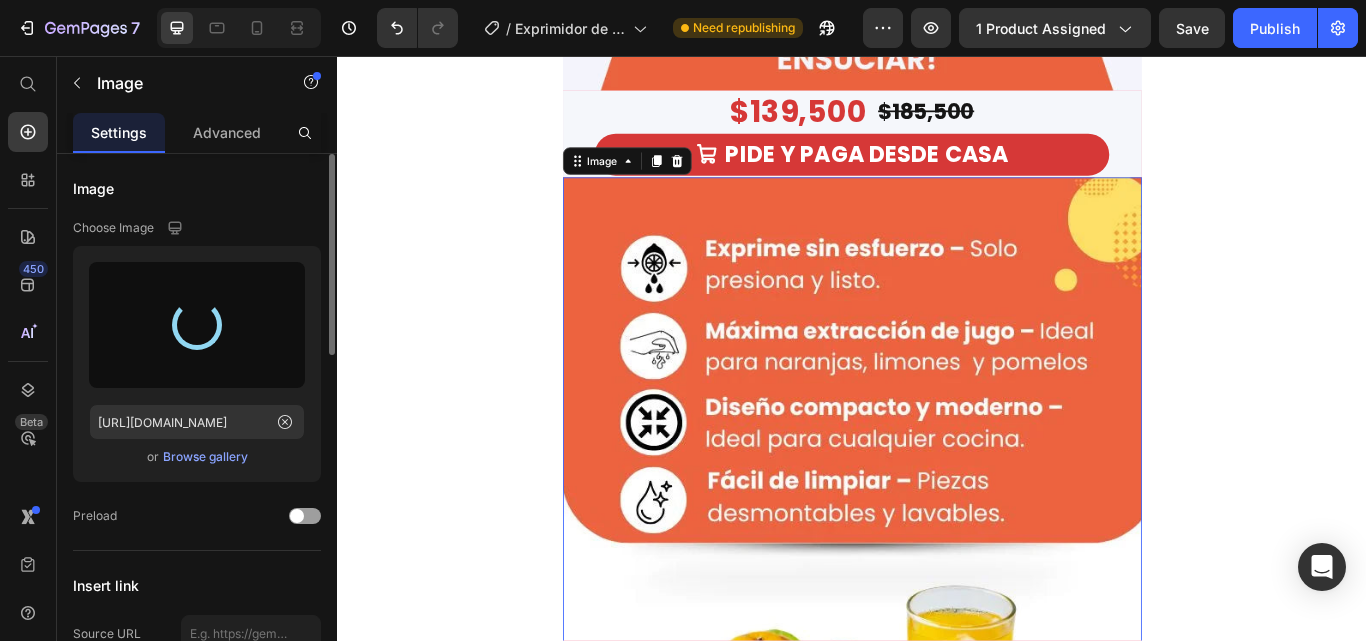 type on "[URL][DOMAIN_NAME]" 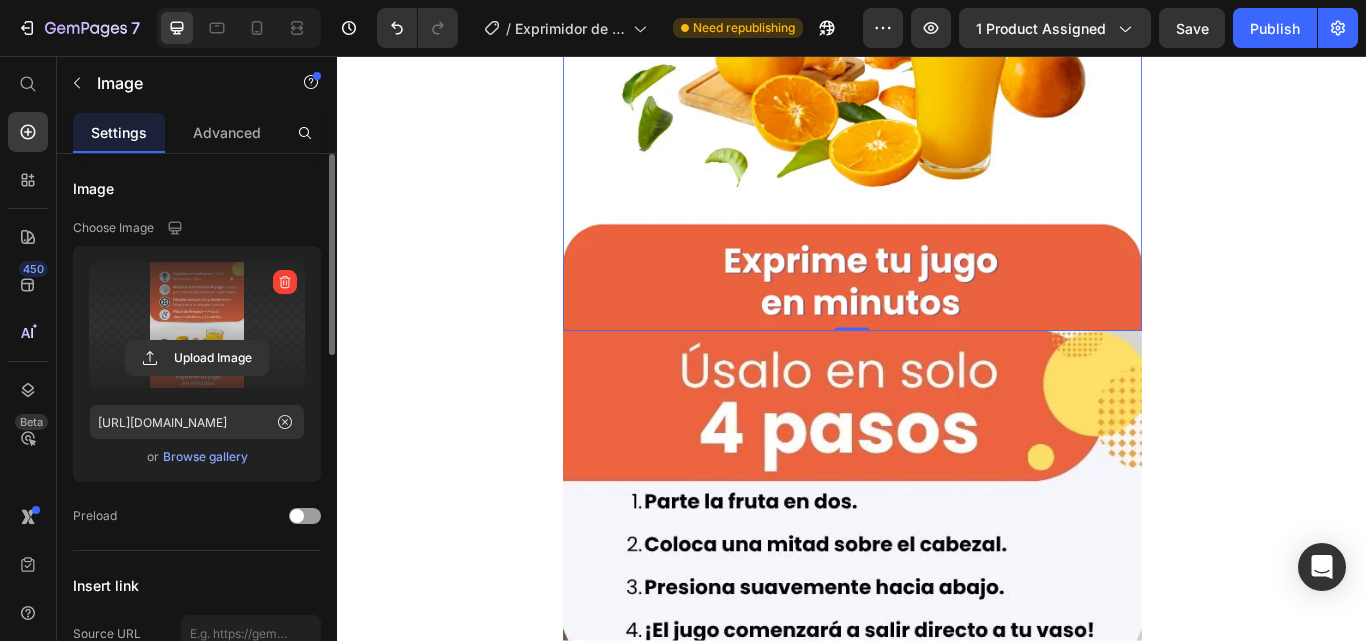 scroll, scrollTop: 1700, scrollLeft: 0, axis: vertical 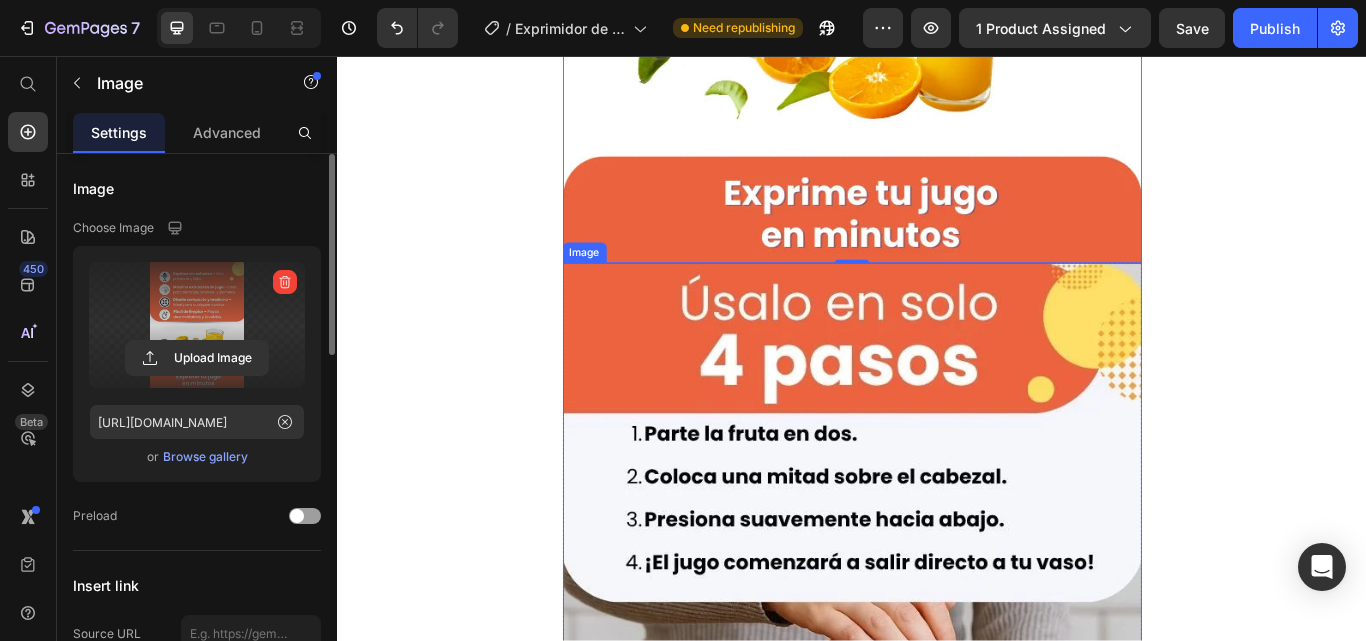 click at bounding box center [937, 748] 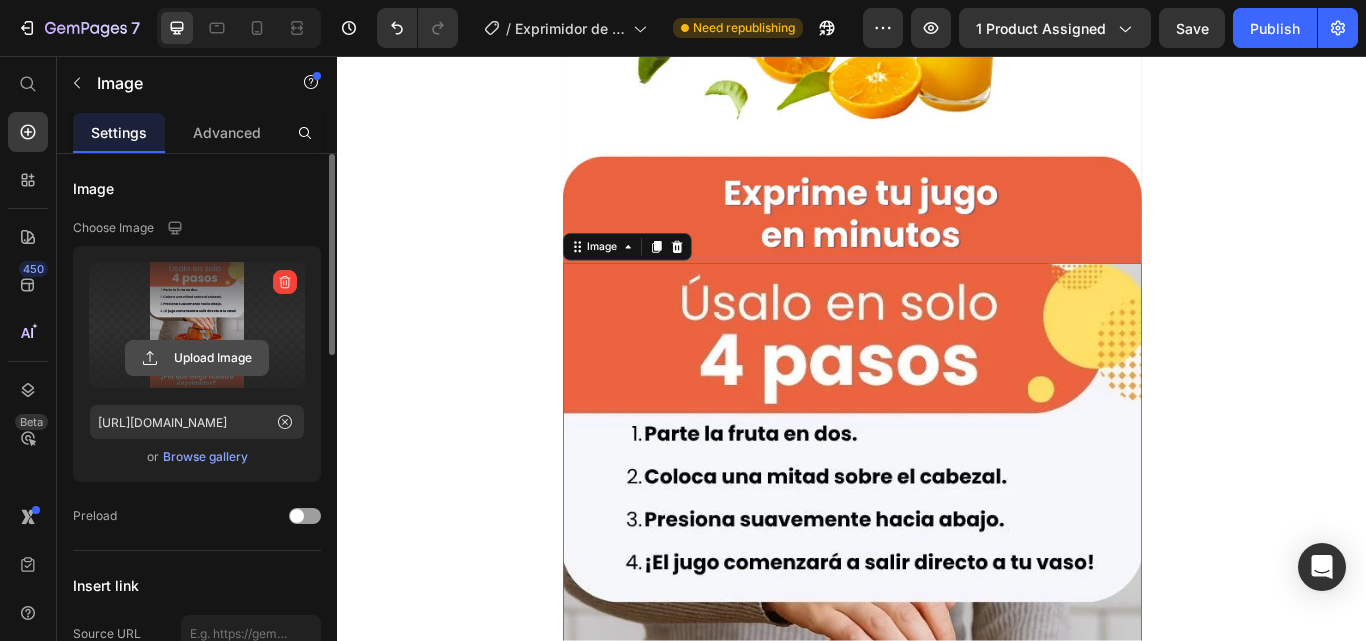 click 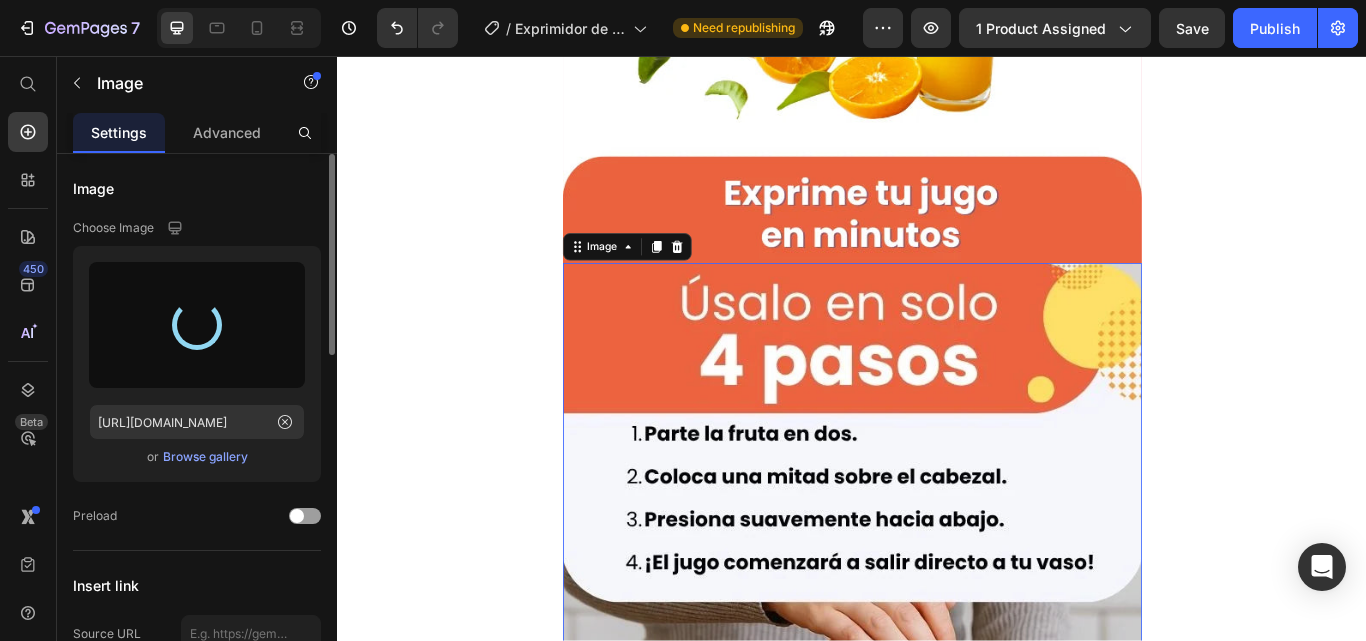 type on "[URL][DOMAIN_NAME]" 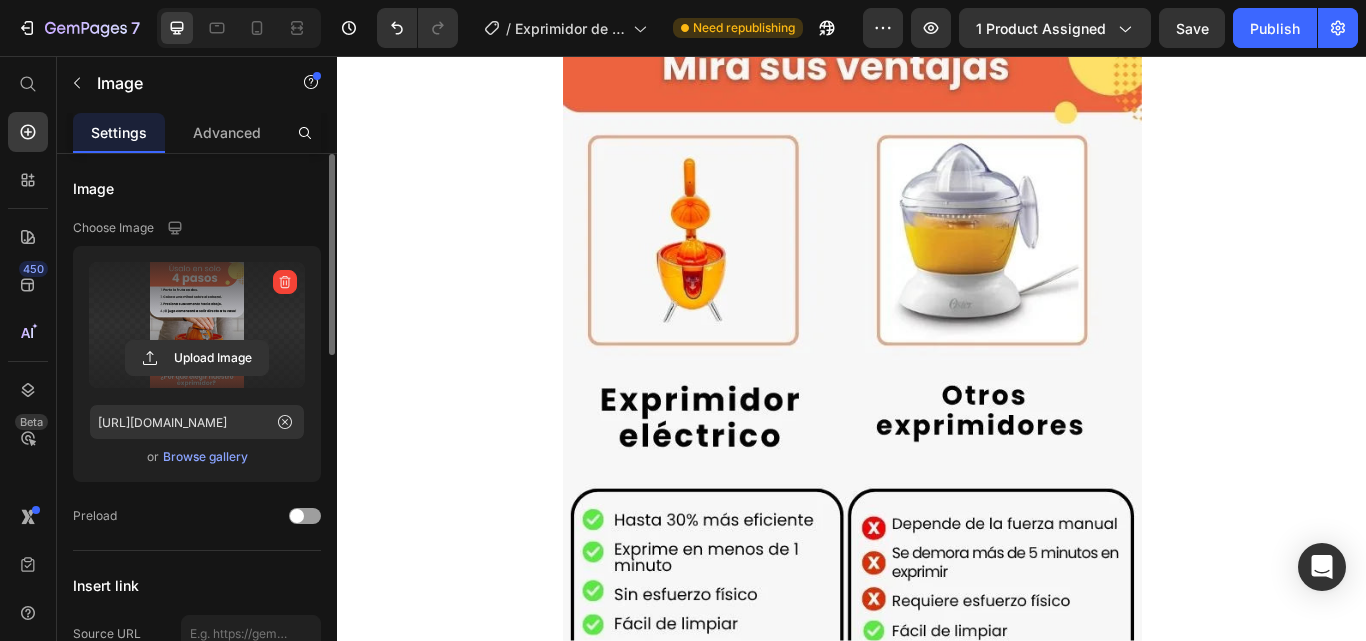 scroll, scrollTop: 3900, scrollLeft: 0, axis: vertical 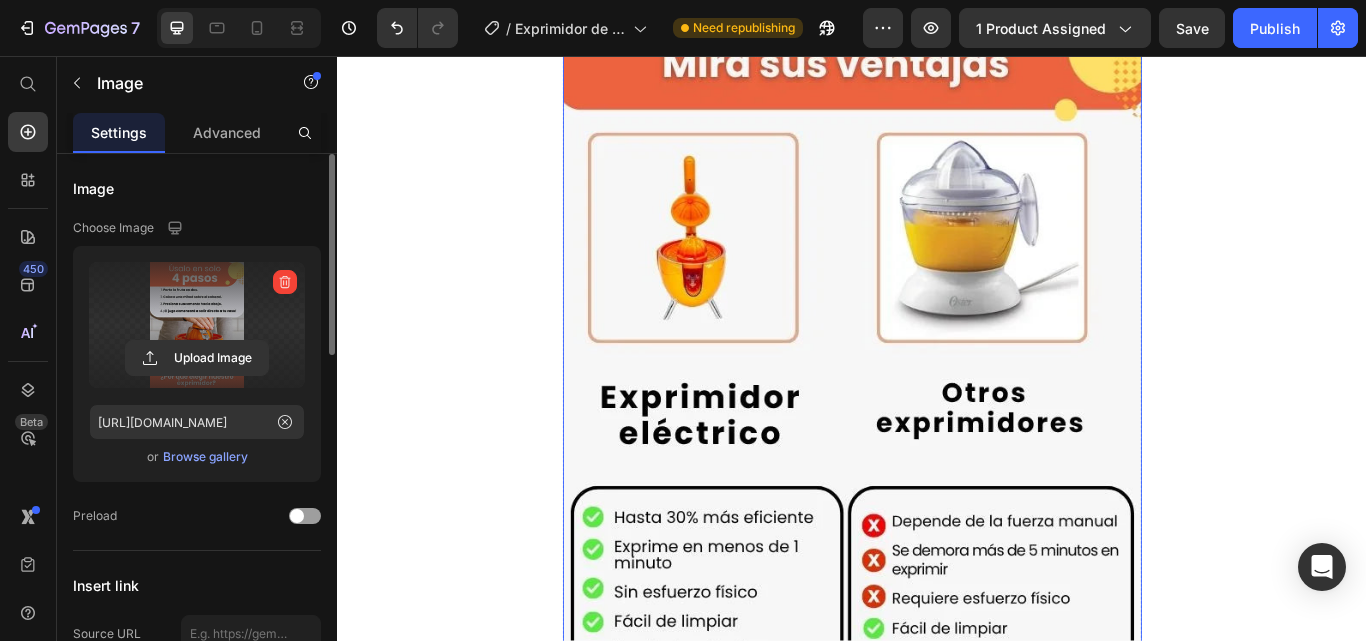 click at bounding box center [937, 450] 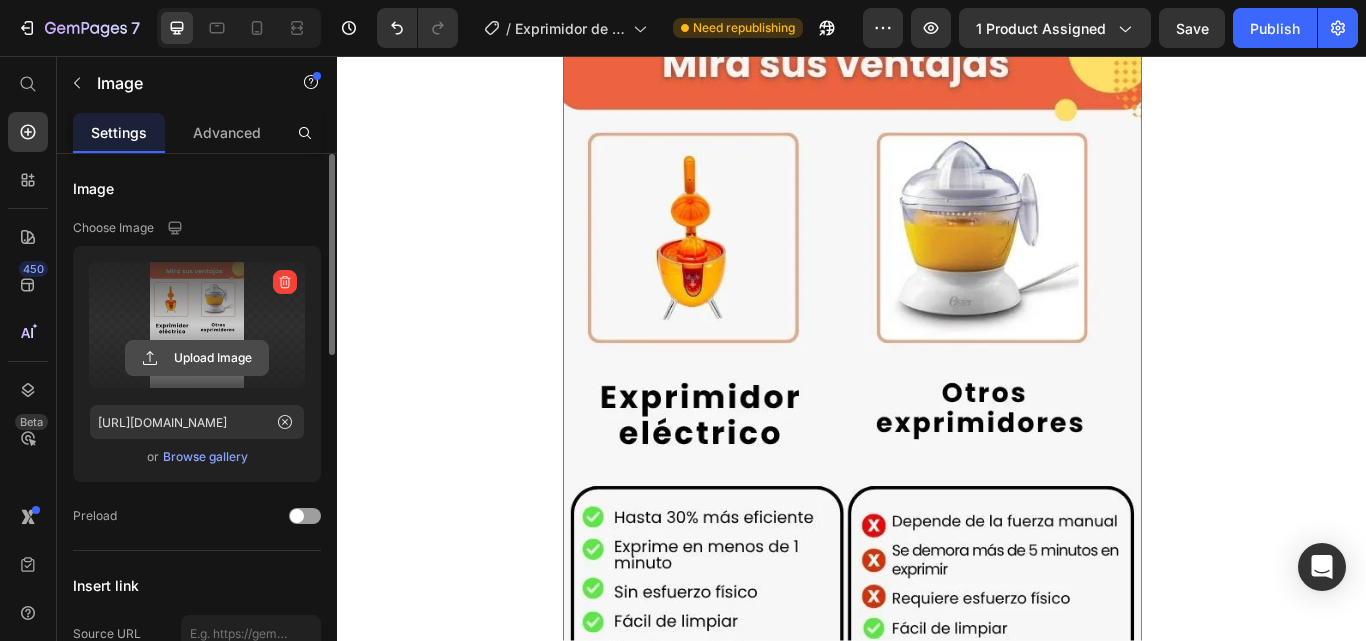 click 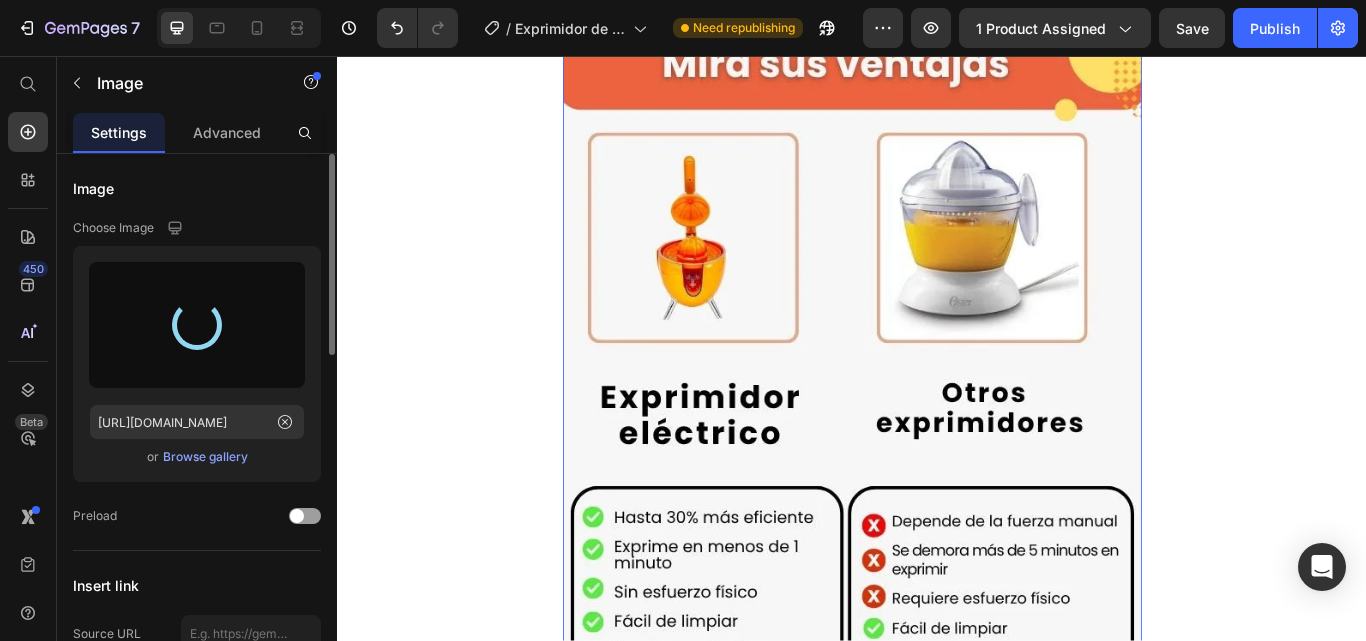 type on "[URL][DOMAIN_NAME]" 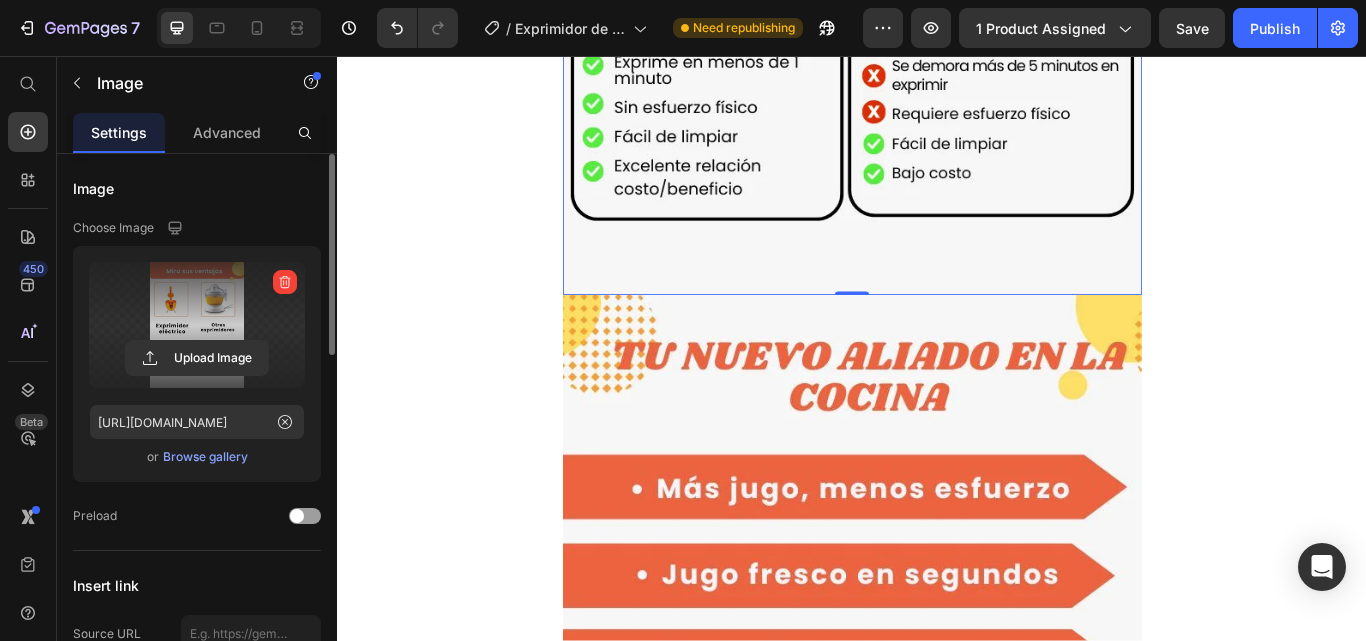 scroll, scrollTop: 4700, scrollLeft: 0, axis: vertical 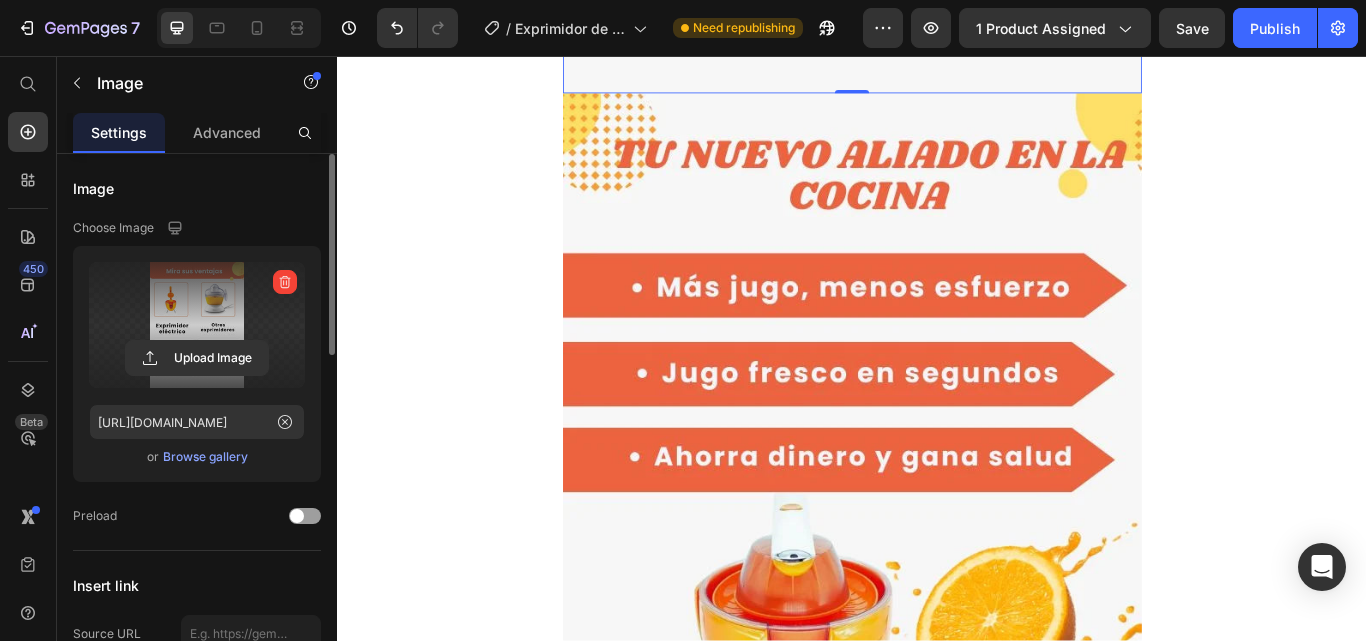 click at bounding box center [937, 550] 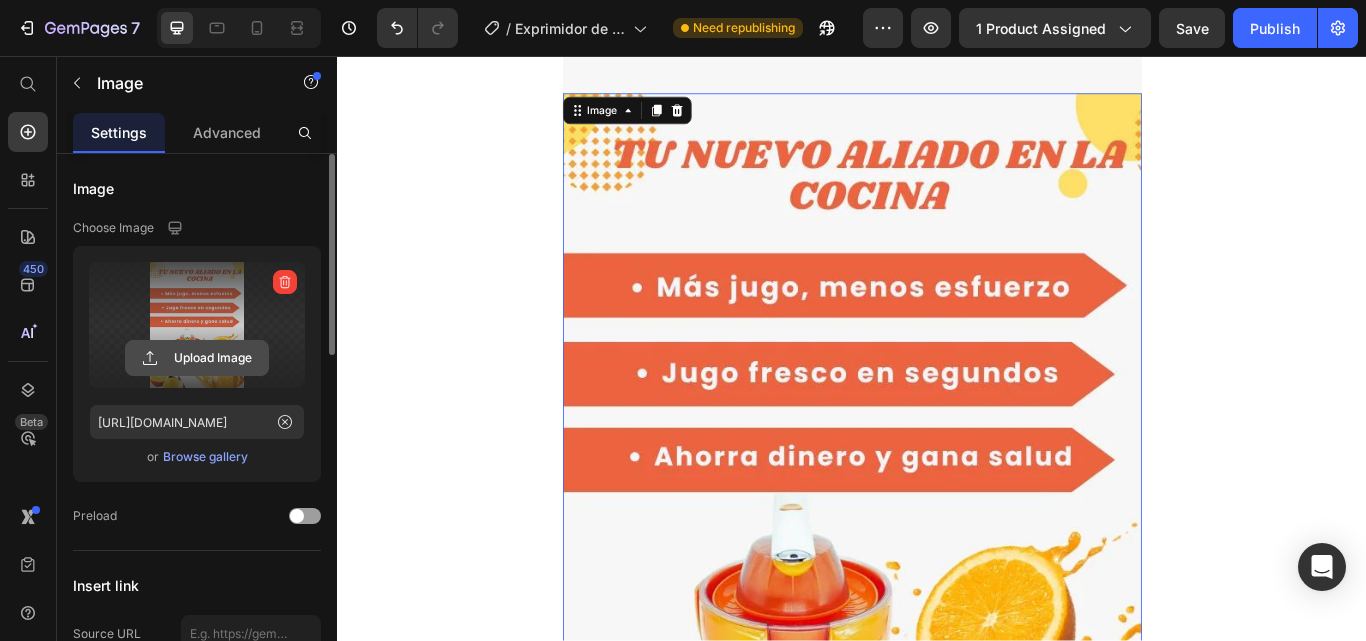 click 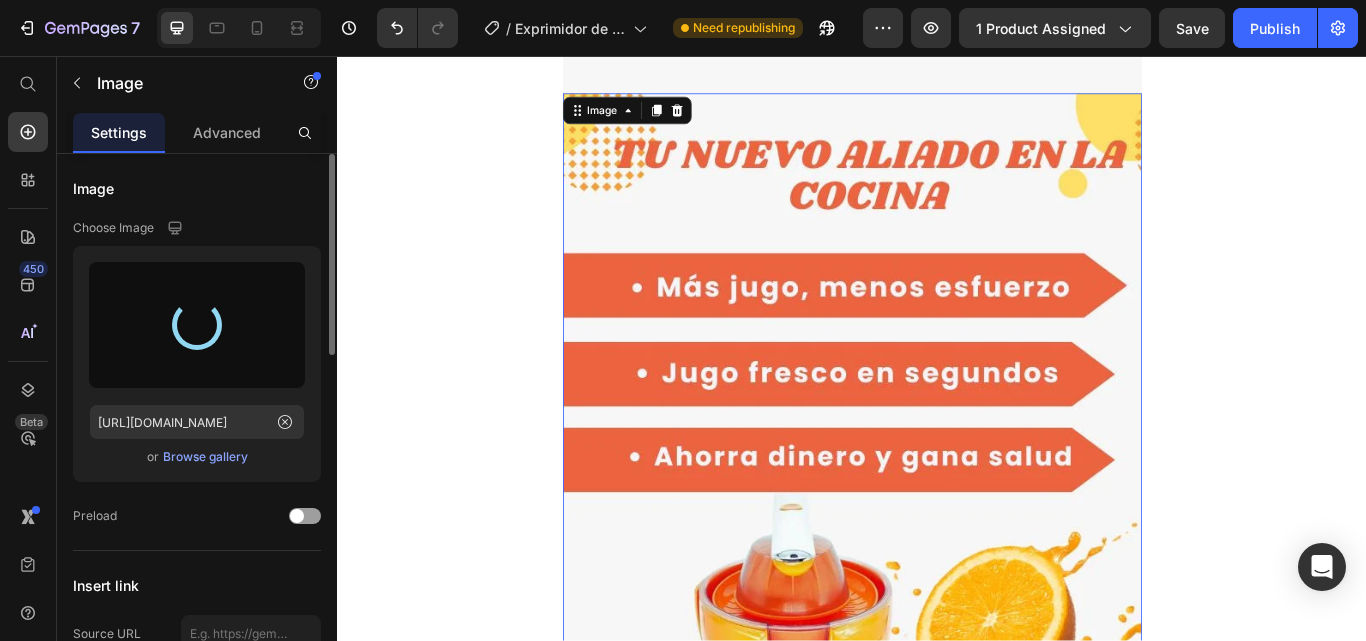 type on "[URL][DOMAIN_NAME]" 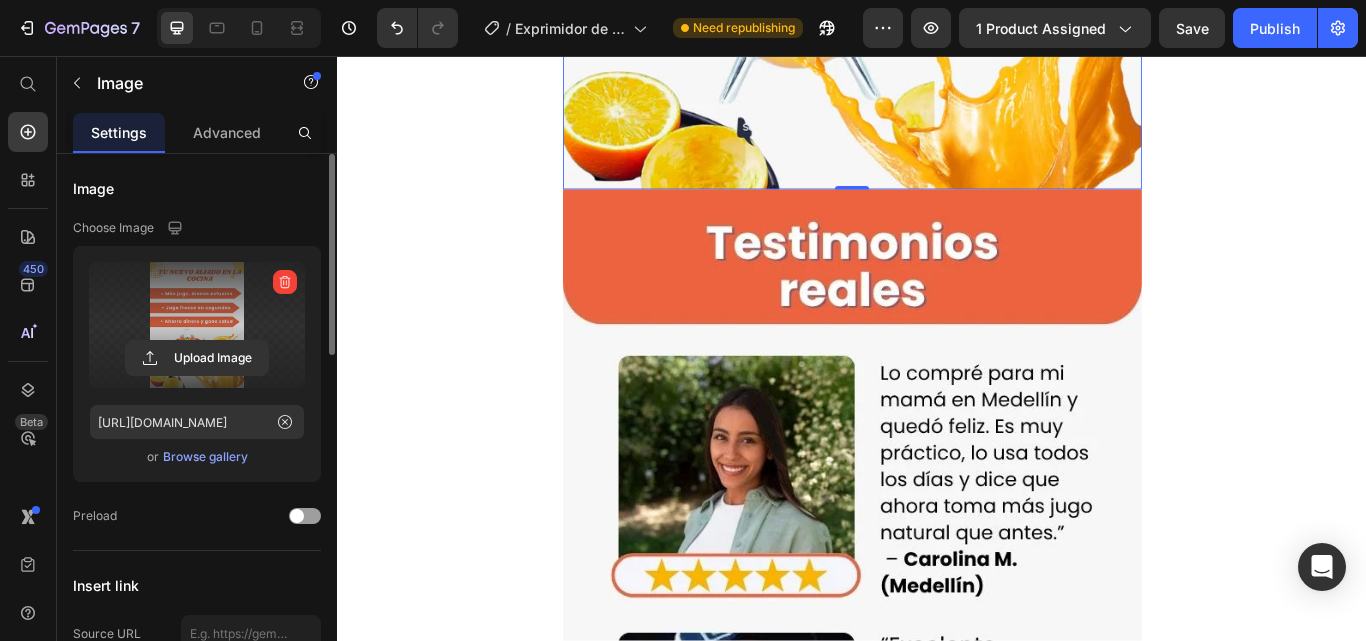 scroll, scrollTop: 5600, scrollLeft: 0, axis: vertical 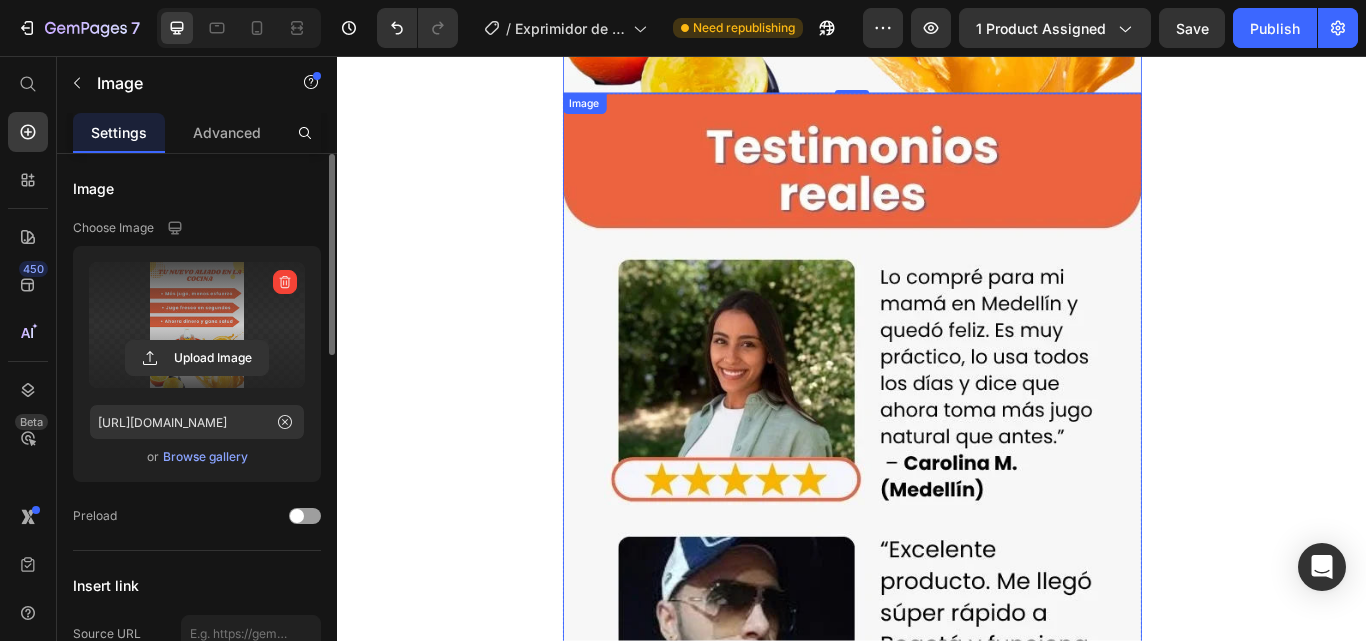 click at bounding box center (937, 550) 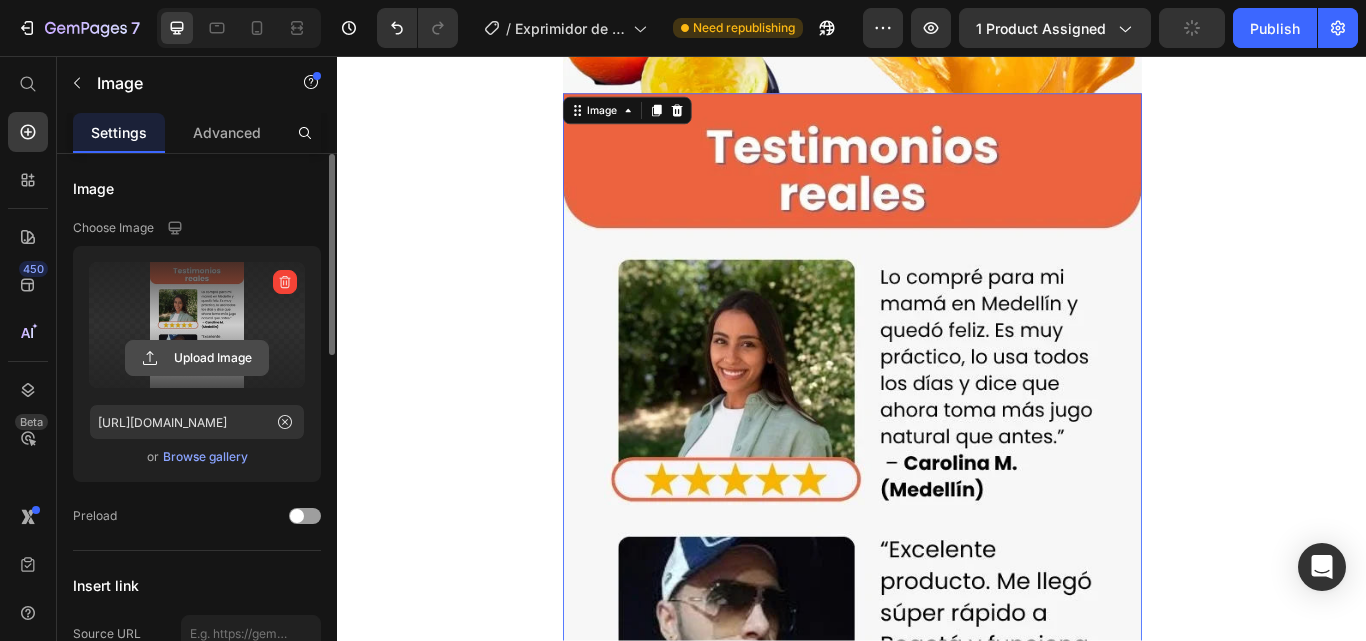click 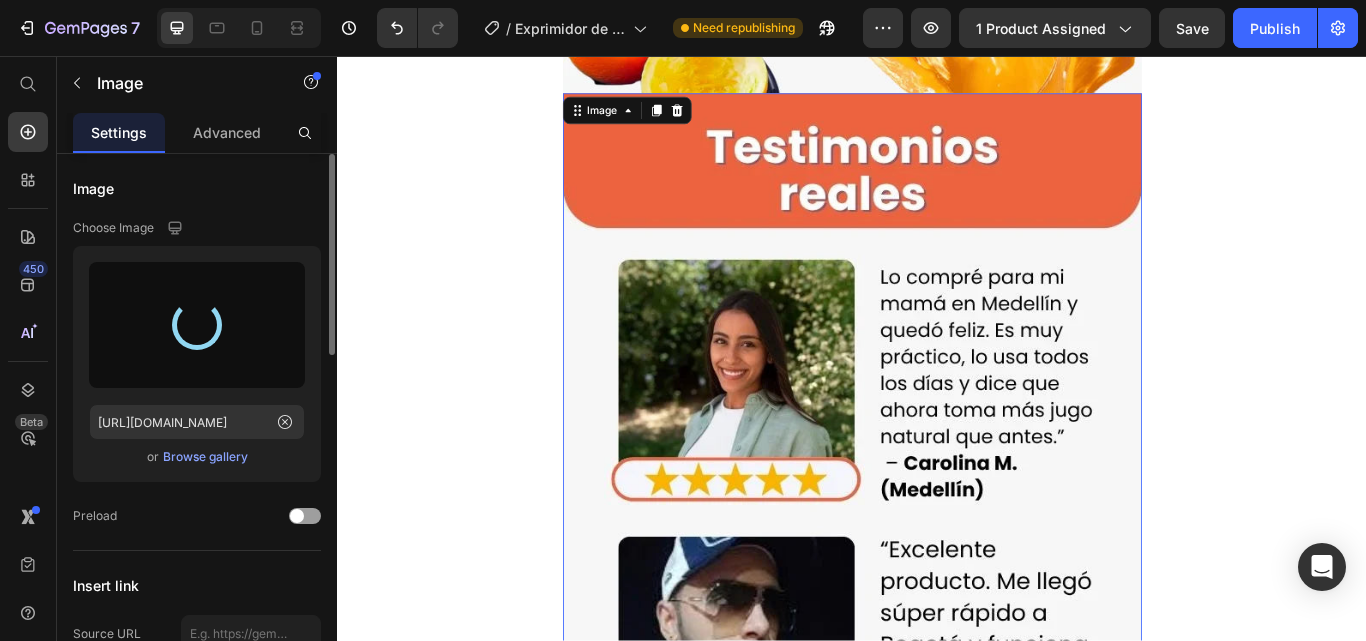 type on "[URL][DOMAIN_NAME]" 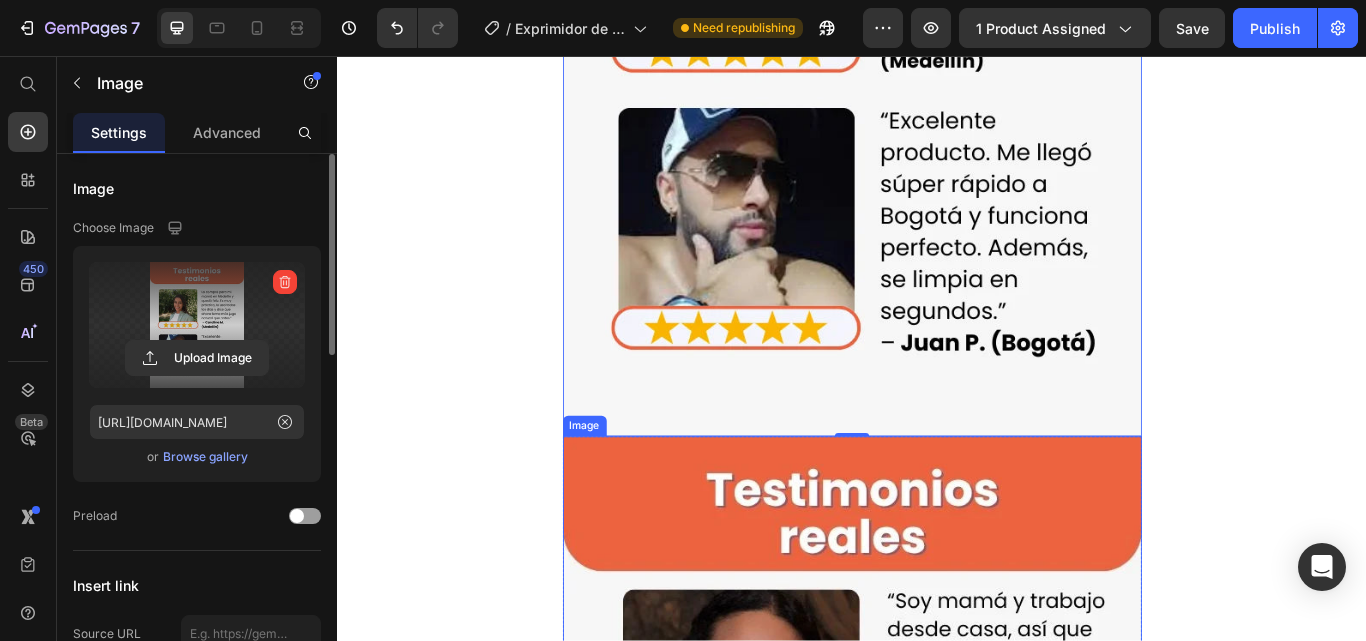 scroll, scrollTop: 6400, scrollLeft: 0, axis: vertical 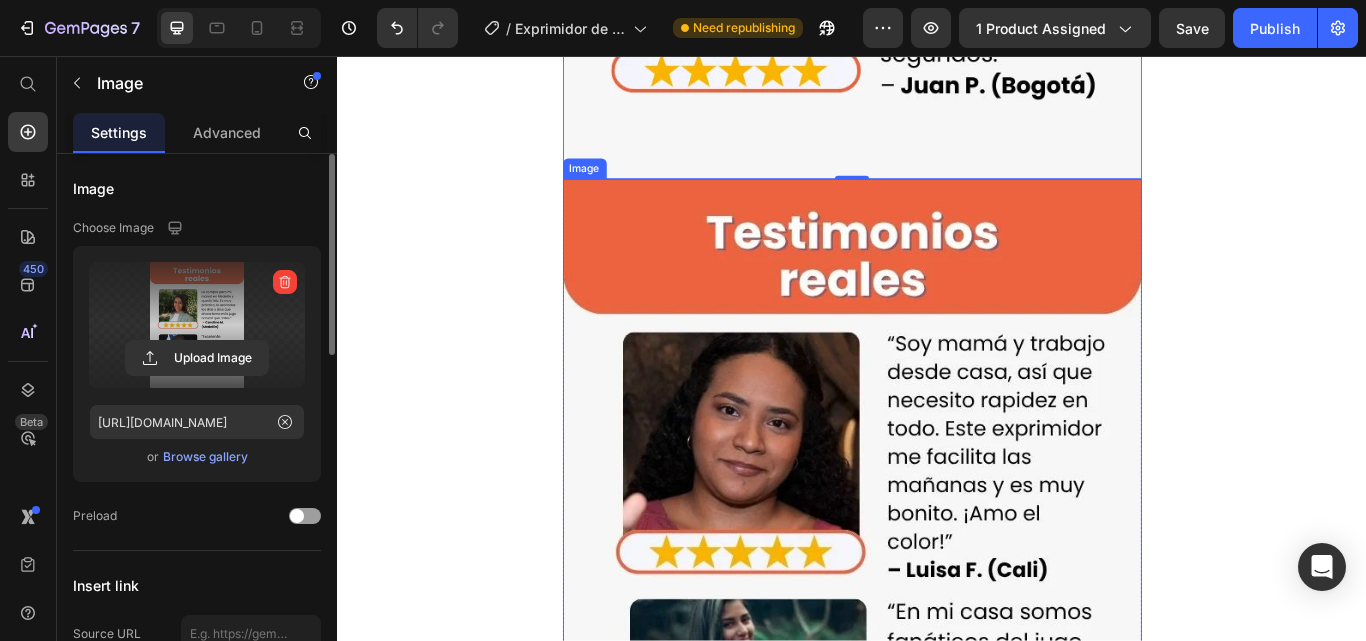 click at bounding box center (937, 650) 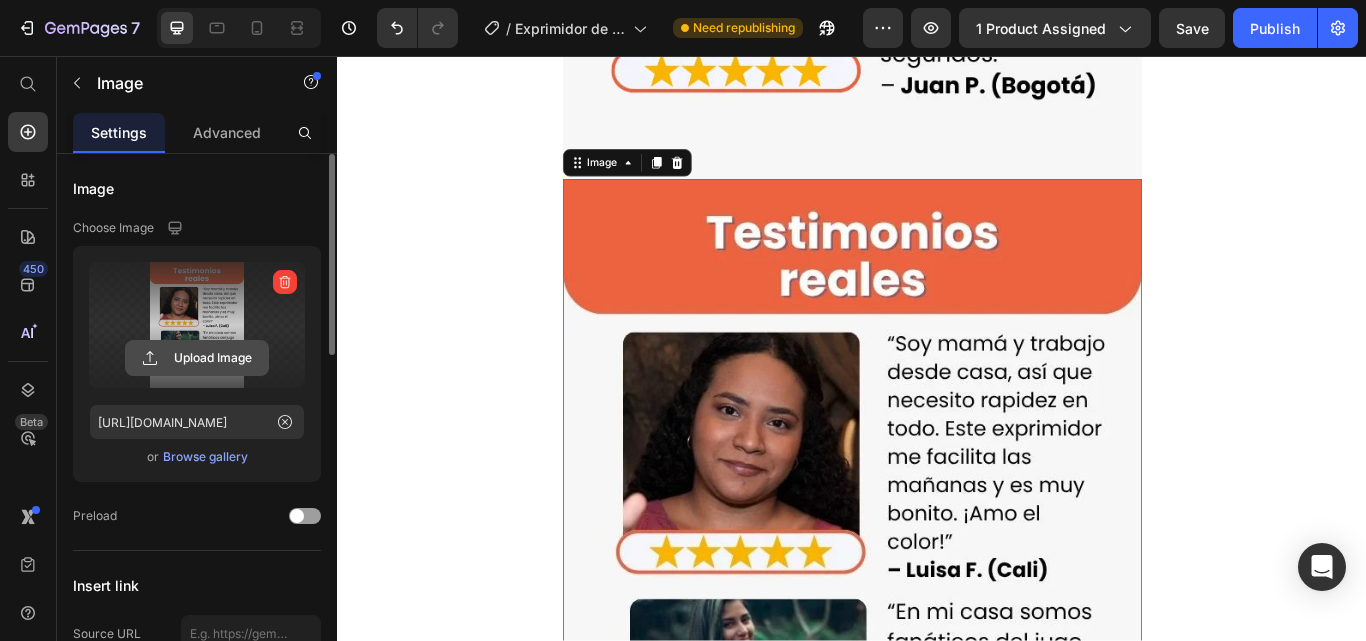 click 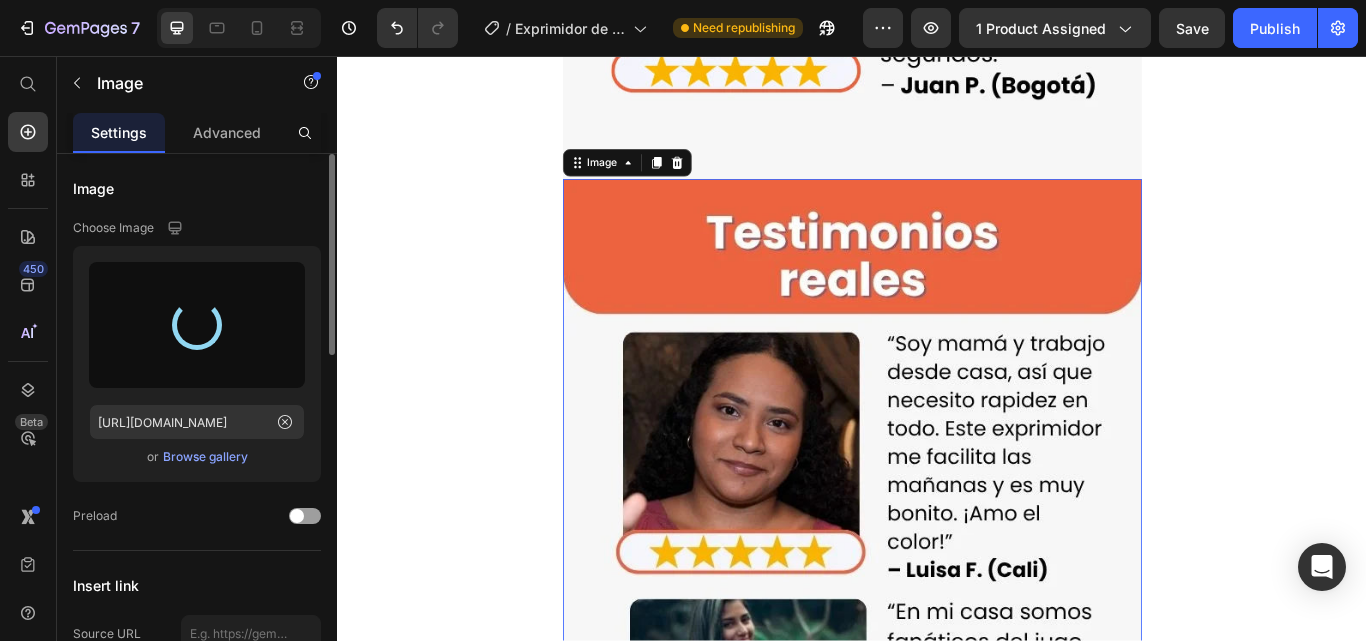 type on "[URL][DOMAIN_NAME]" 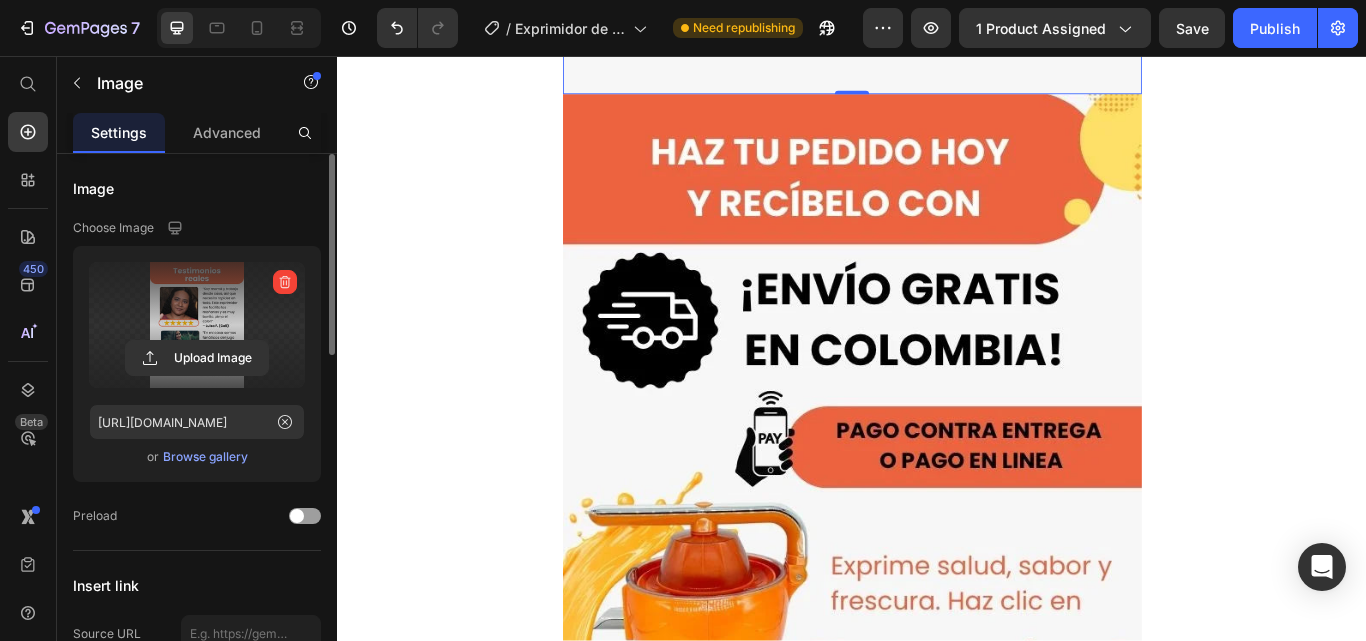 scroll, scrollTop: 7400, scrollLeft: 0, axis: vertical 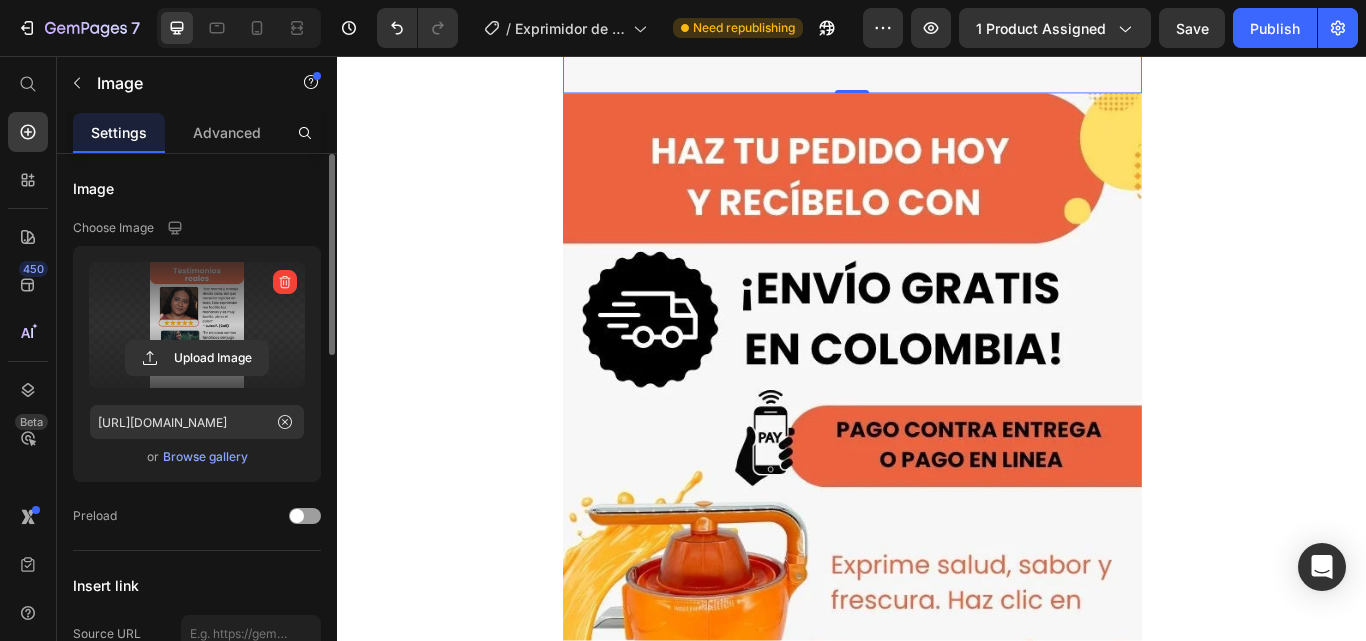 click at bounding box center [937, 550] 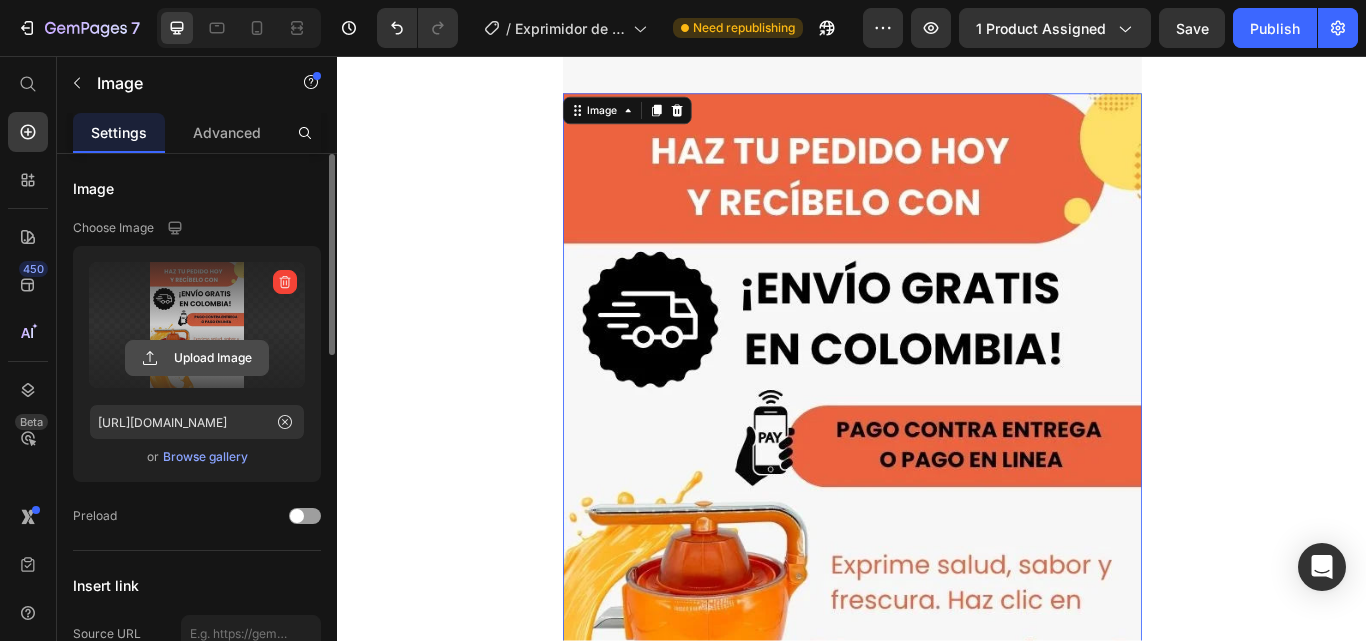 click 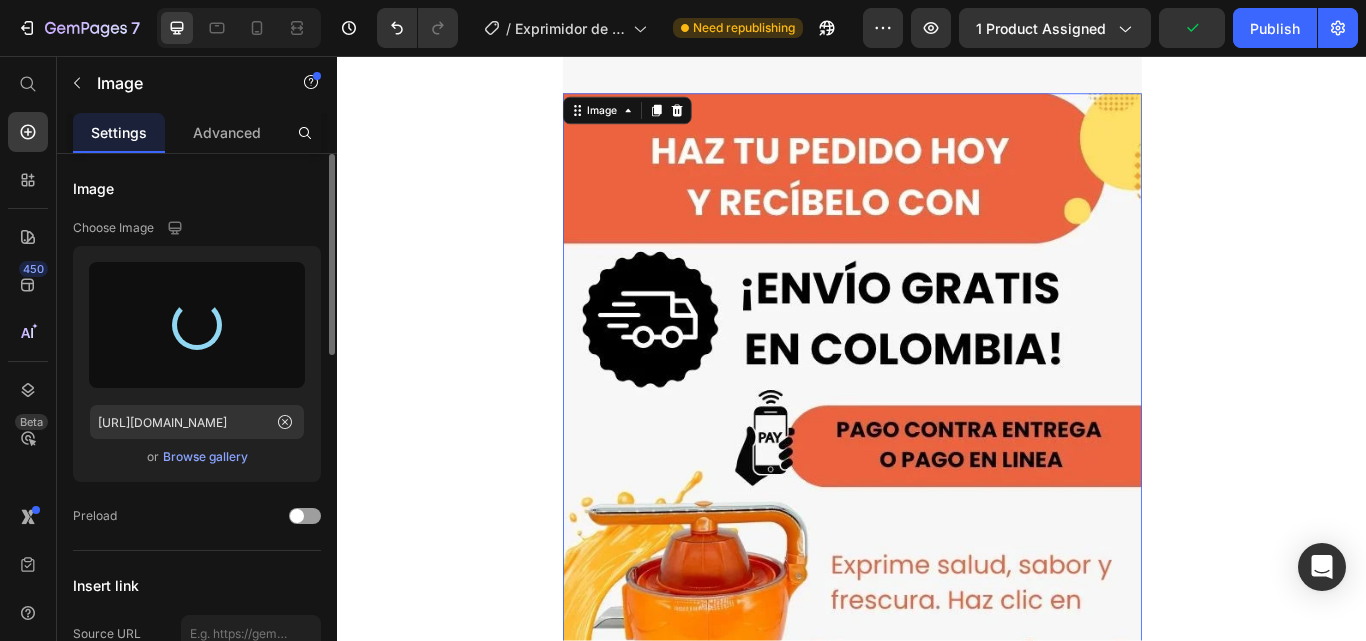 type on "[URL][DOMAIN_NAME]" 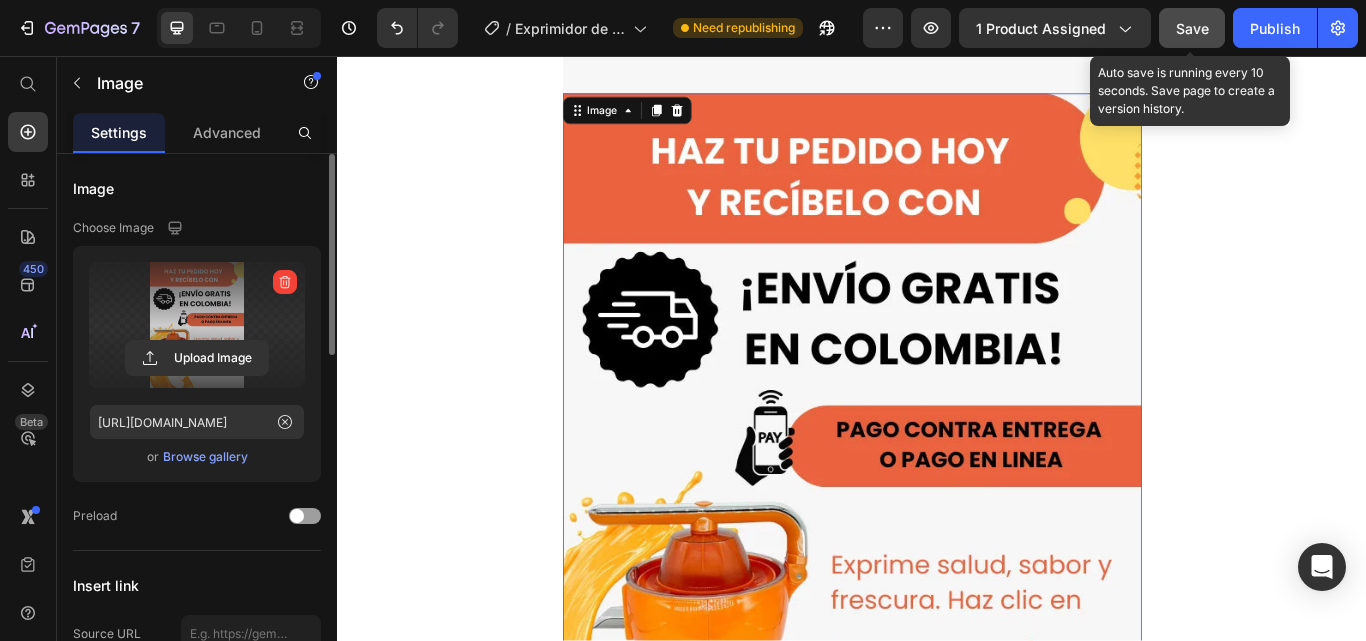 click on "Save" 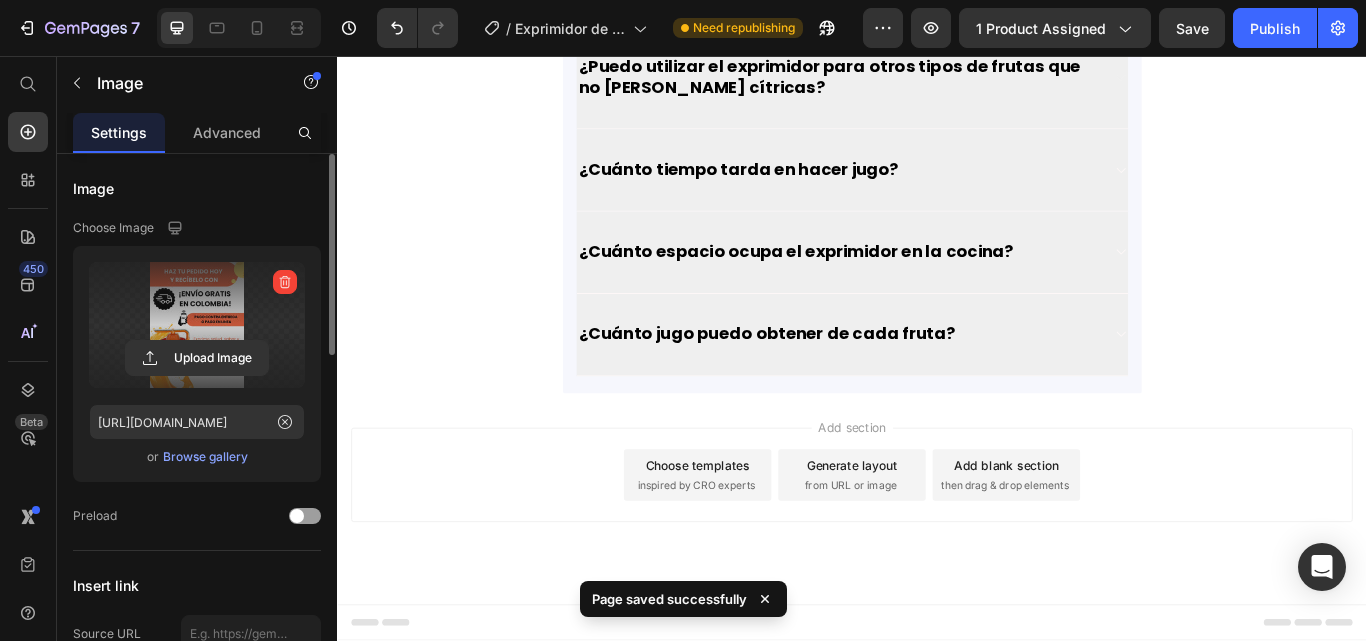 scroll, scrollTop: 8261, scrollLeft: 0, axis: vertical 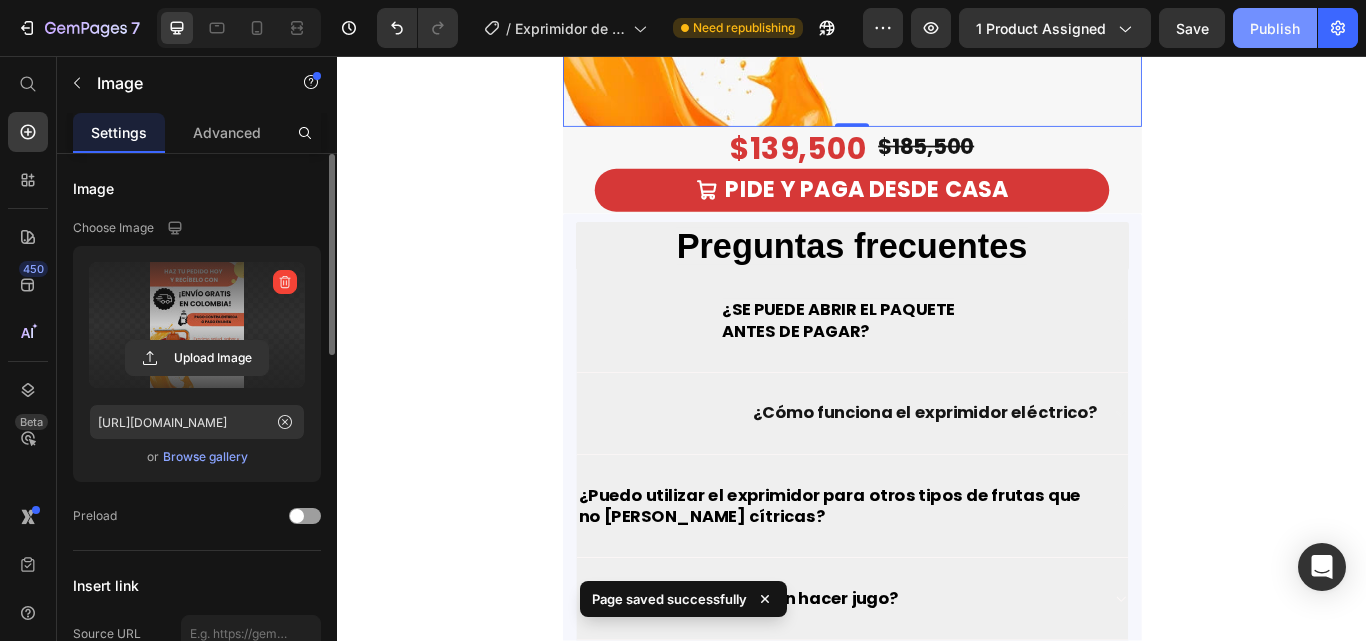 click on "Publish" 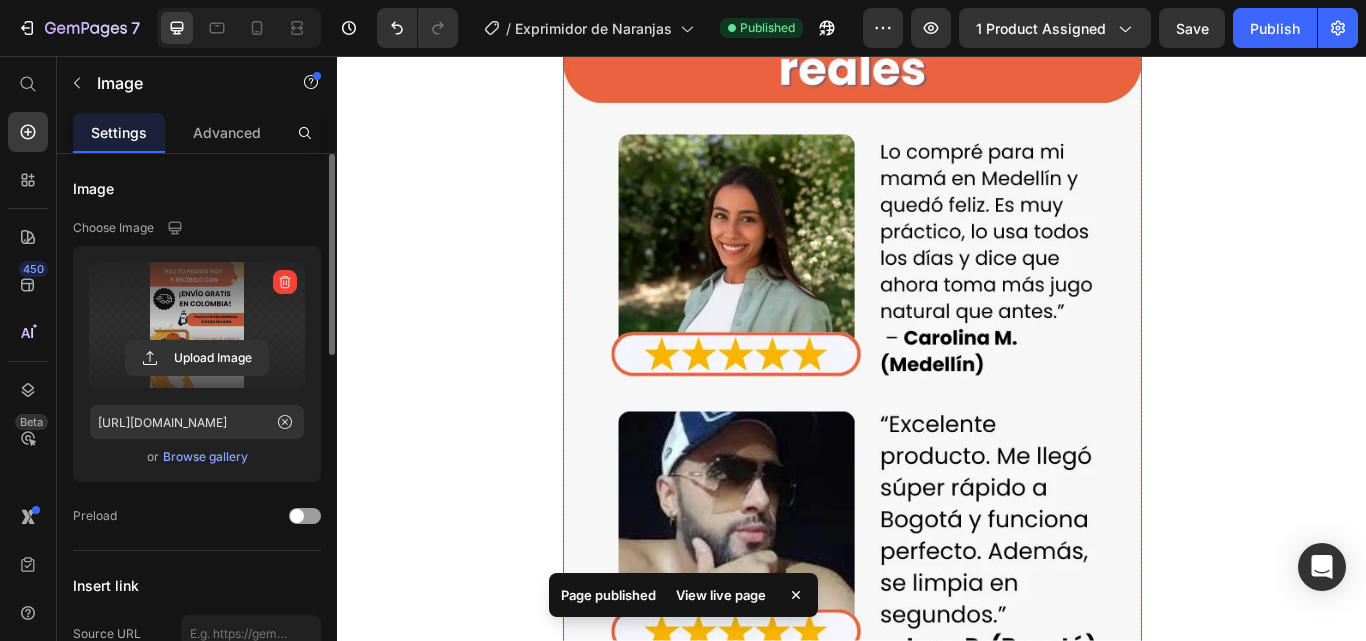 scroll, scrollTop: 5061, scrollLeft: 0, axis: vertical 